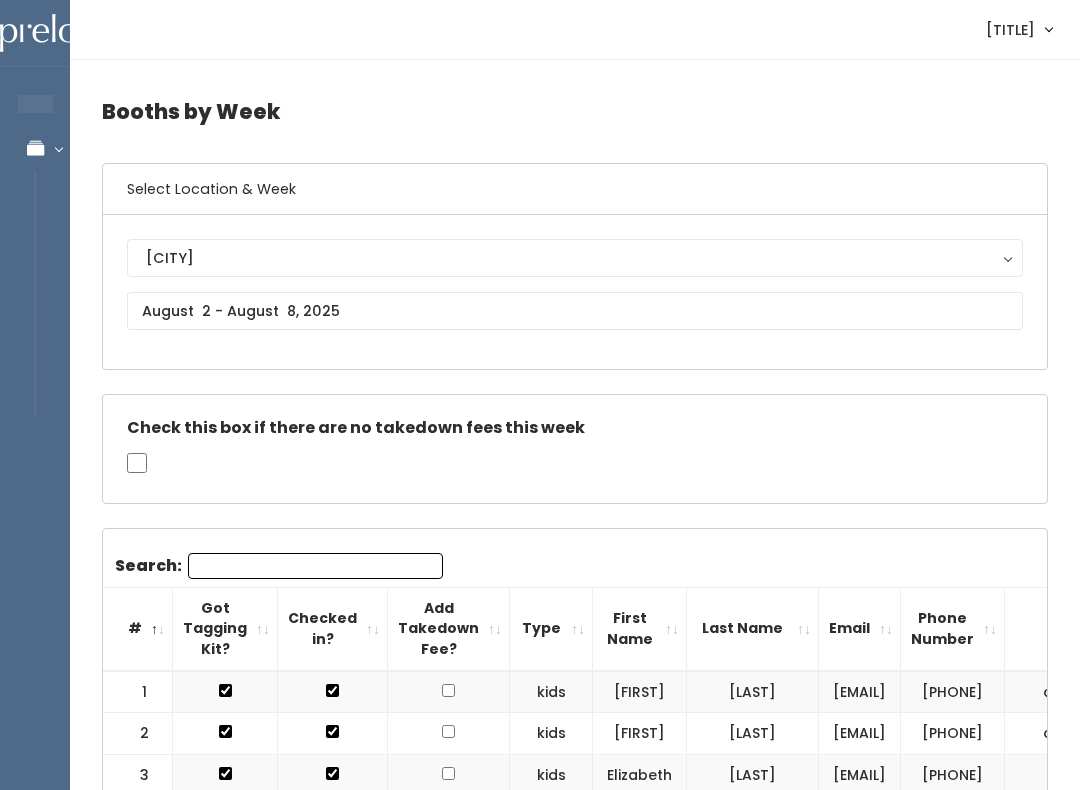 scroll, scrollTop: 621, scrollLeft: 0, axis: vertical 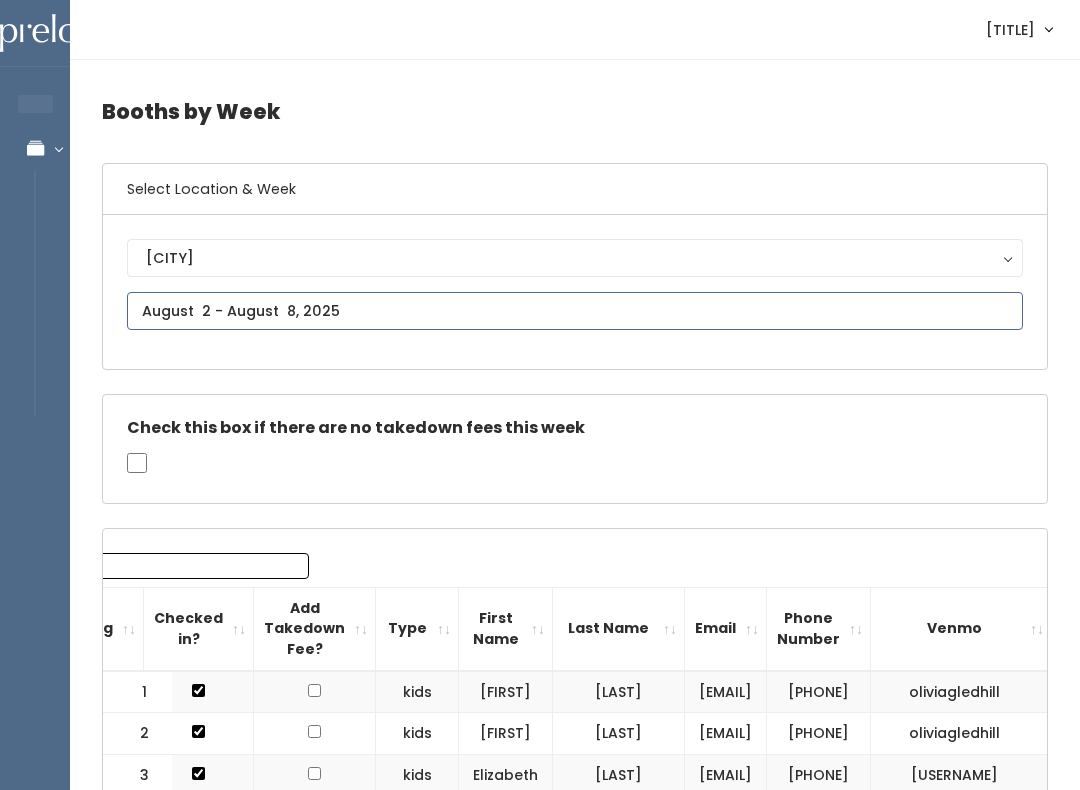 click at bounding box center (575, 311) 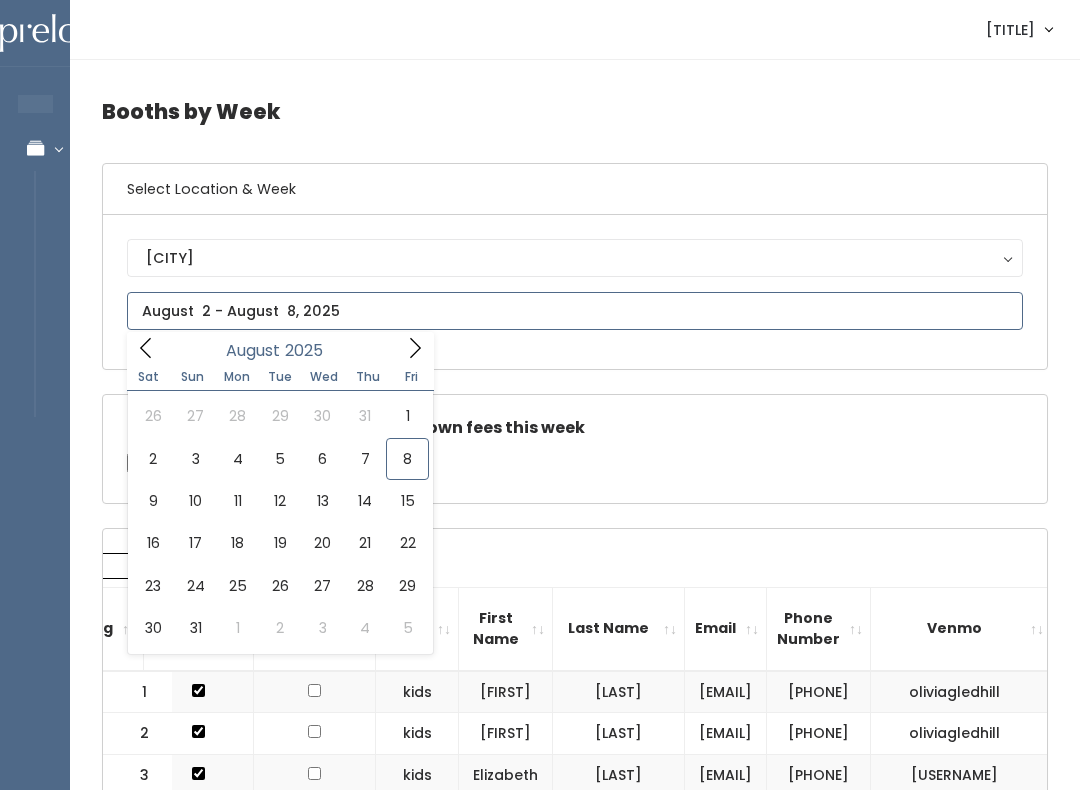type on "August 9 to August 15" 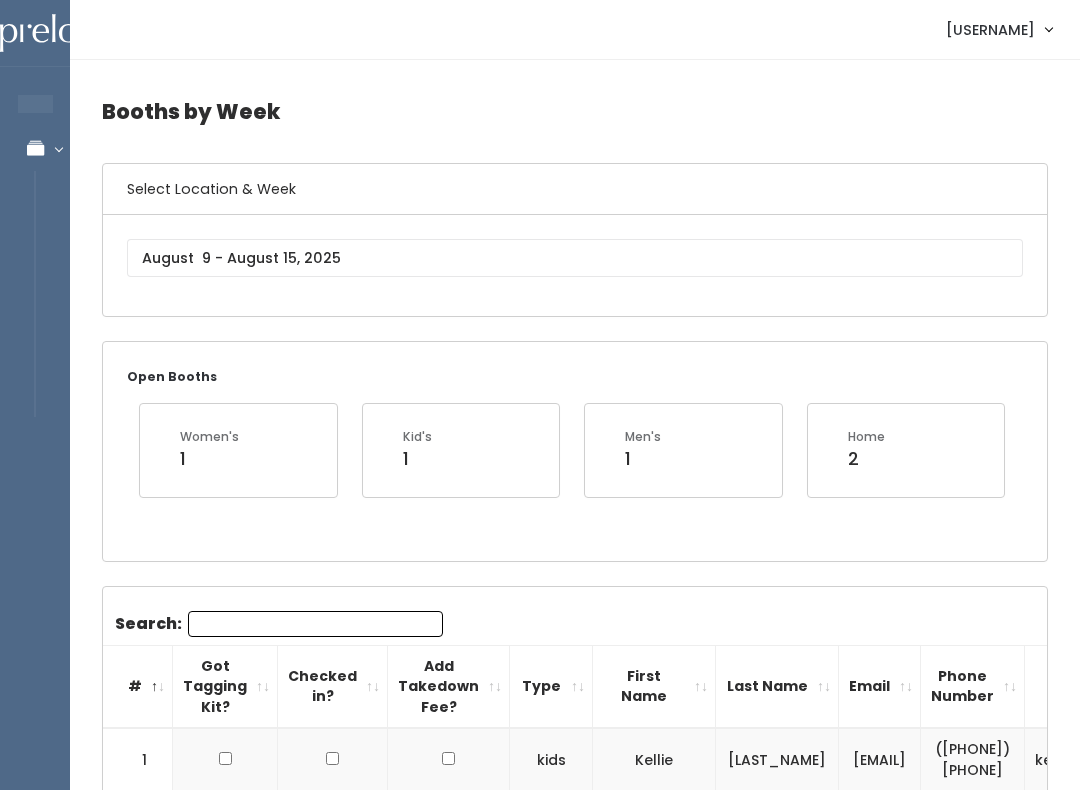 scroll, scrollTop: 0, scrollLeft: 0, axis: both 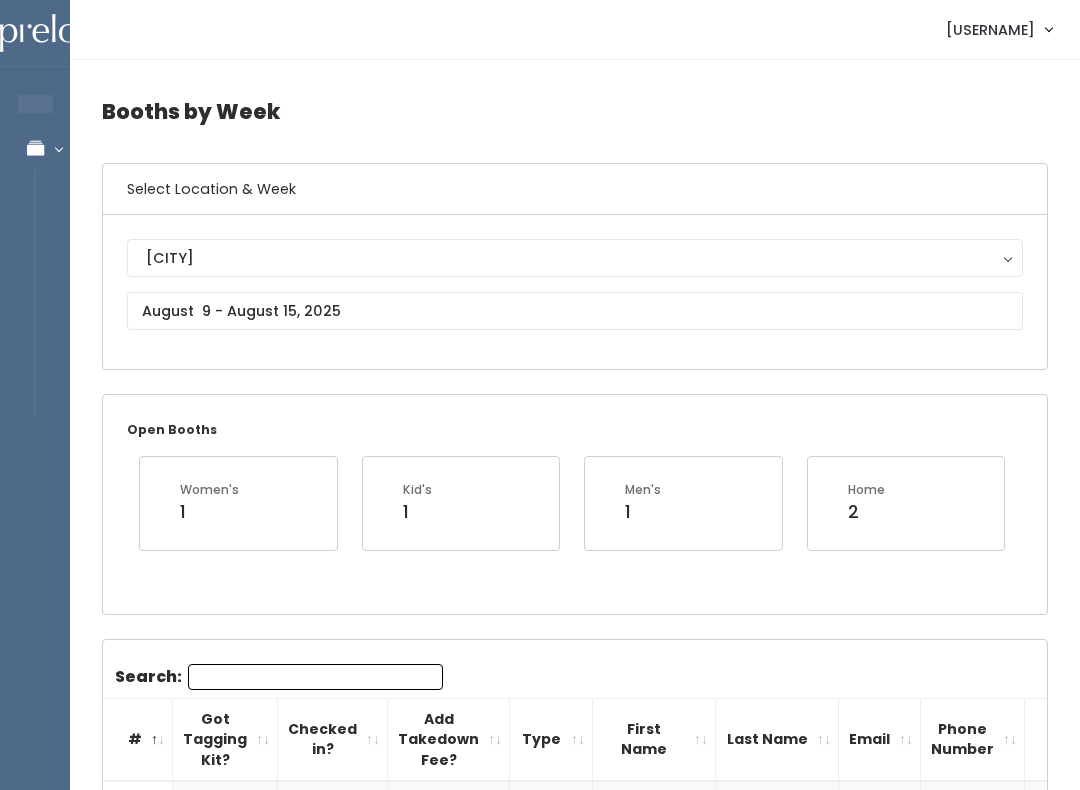 click on "Booths by Week
Select Location & Week
[CITY]
[CITY]
[CITY]
[CITY]
[CITY]
[CITY]
Open Booths
Women's
1
Kid's
1
Men's  1 Home" at bounding box center (575, 2438) 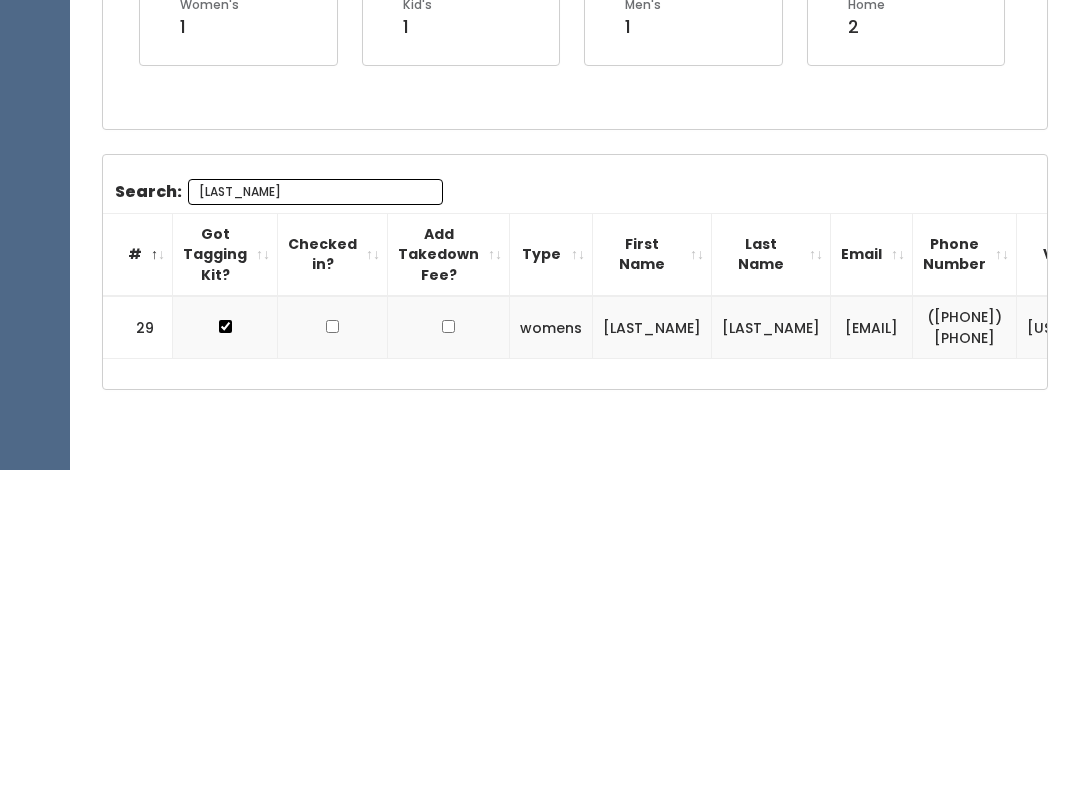 scroll, scrollTop: 165, scrollLeft: 0, axis: vertical 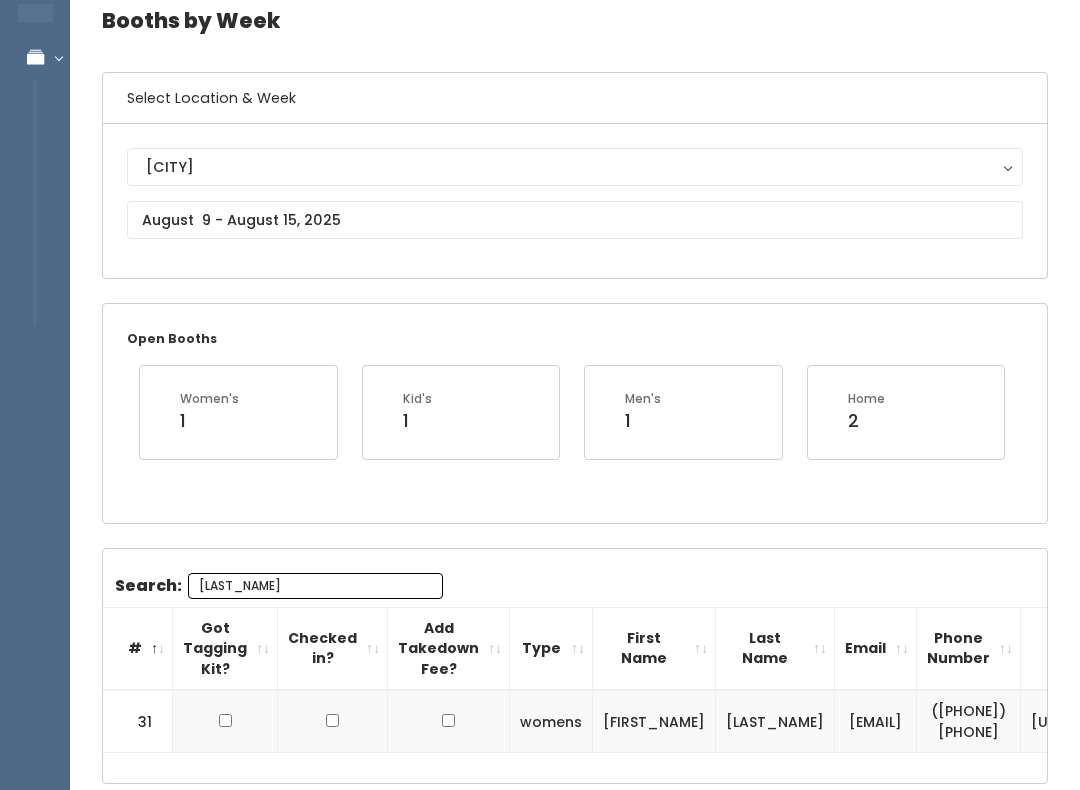 type on "[LAST_NAME]" 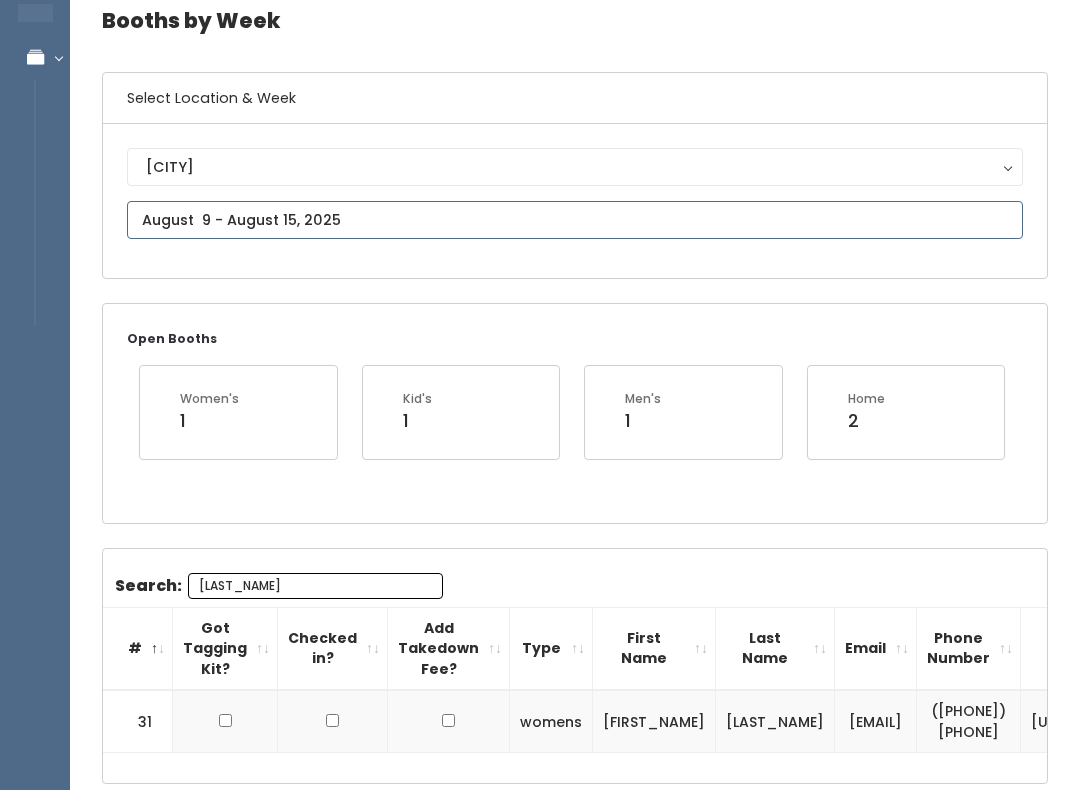 click at bounding box center (575, 220) 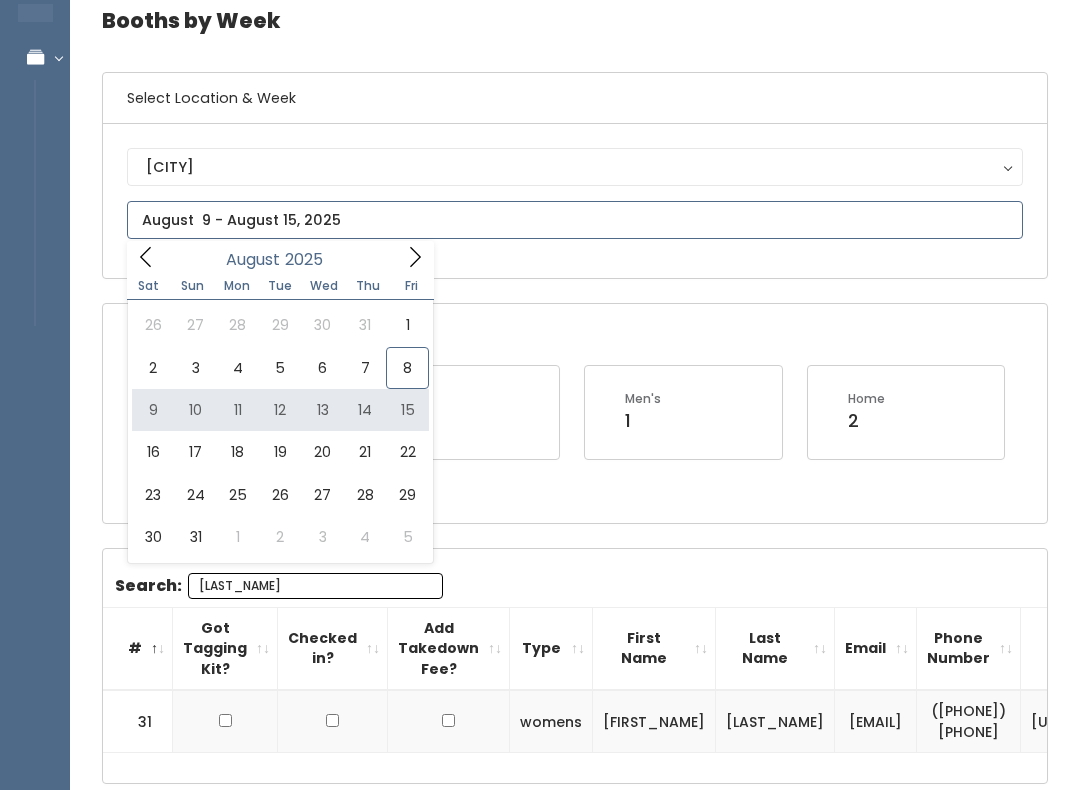 type on "August 9 to August 15" 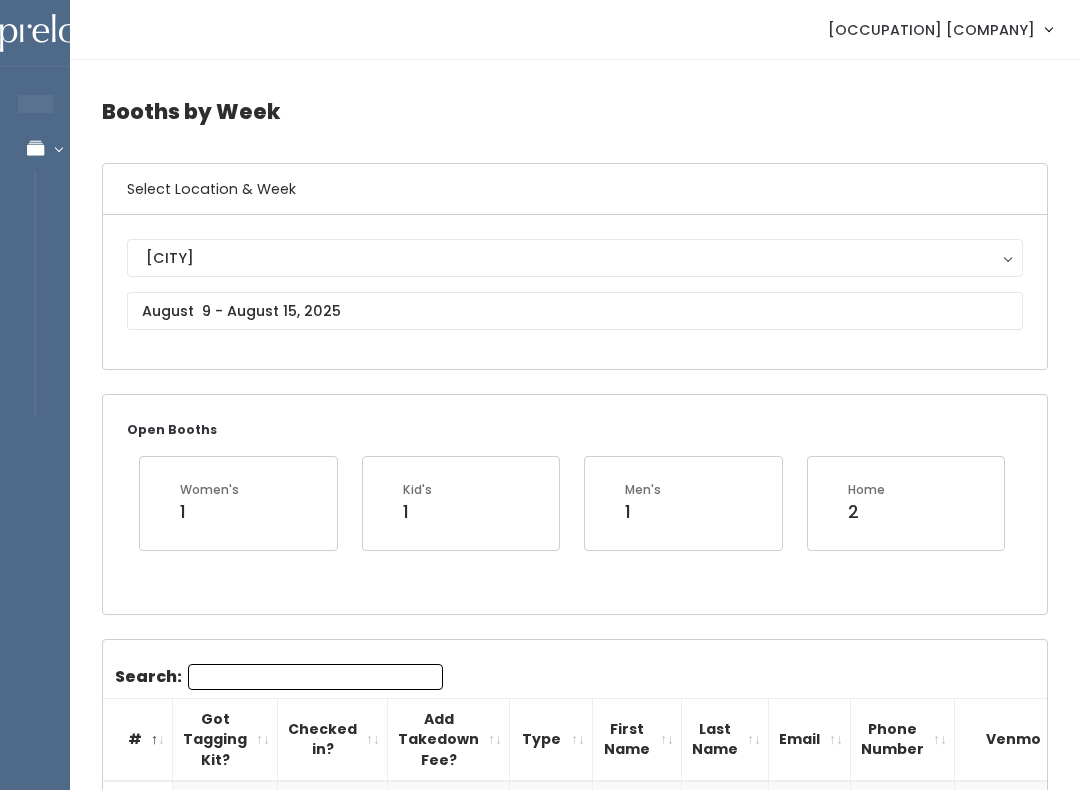 scroll, scrollTop: 0, scrollLeft: 0, axis: both 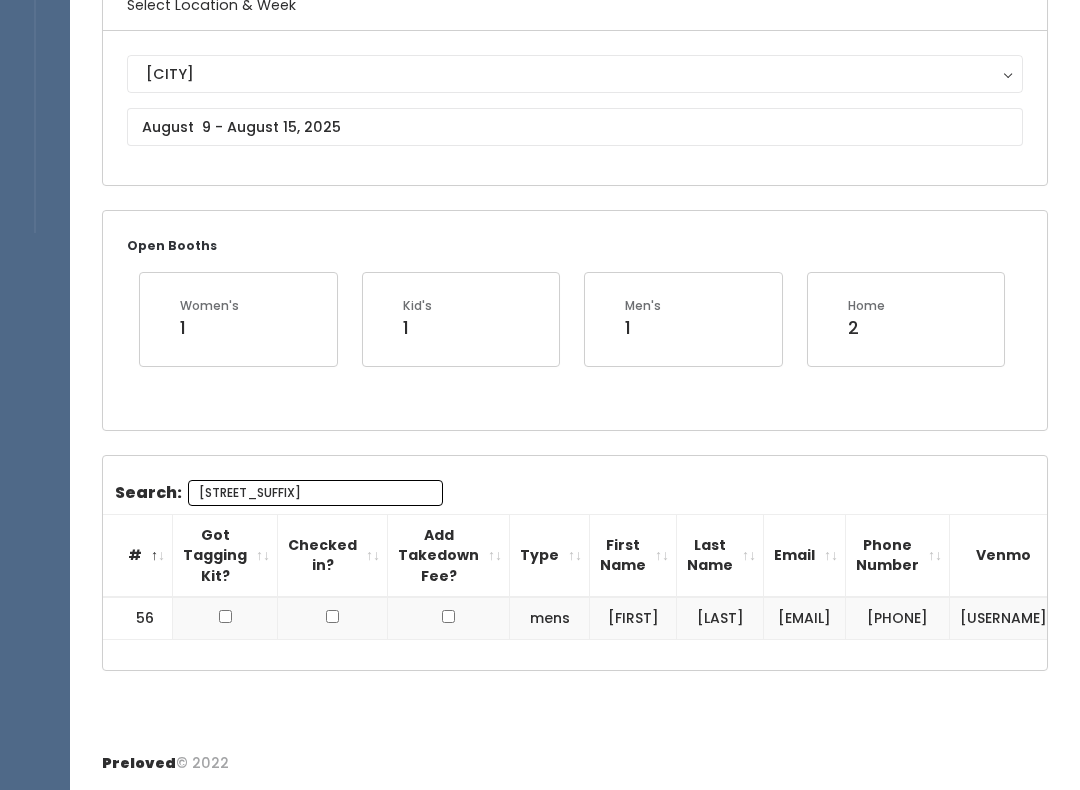 click on "Stet" at bounding box center [315, 493] 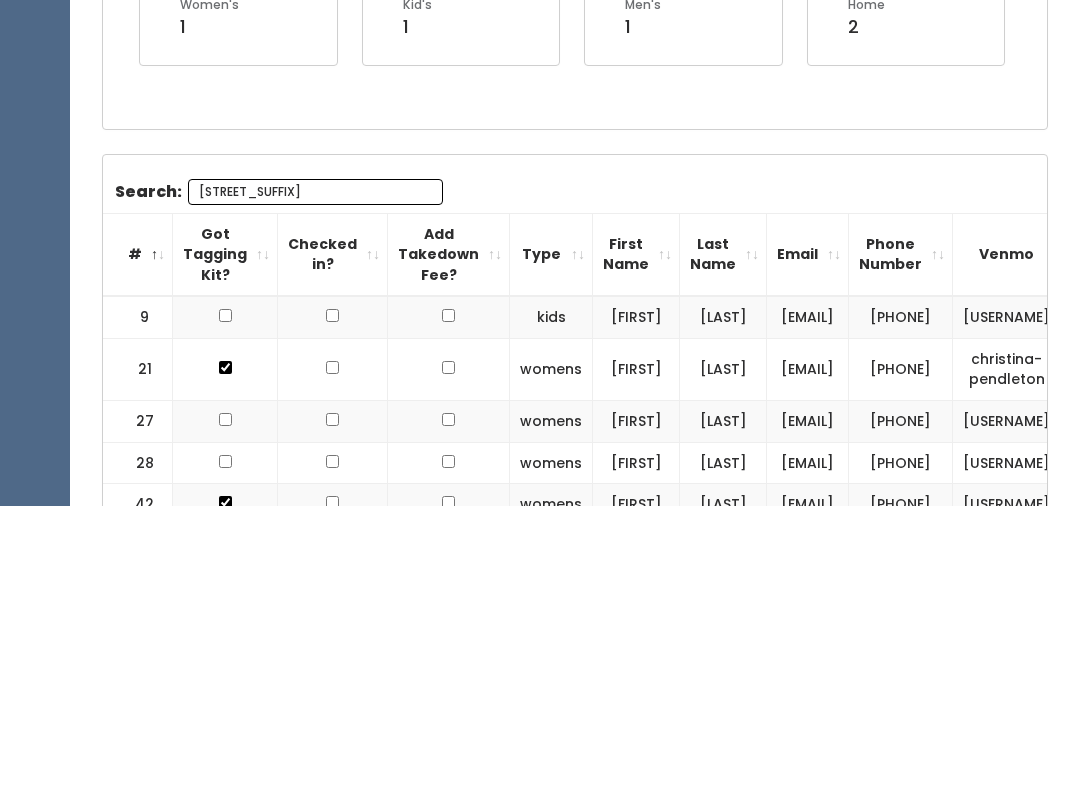 type on "S" 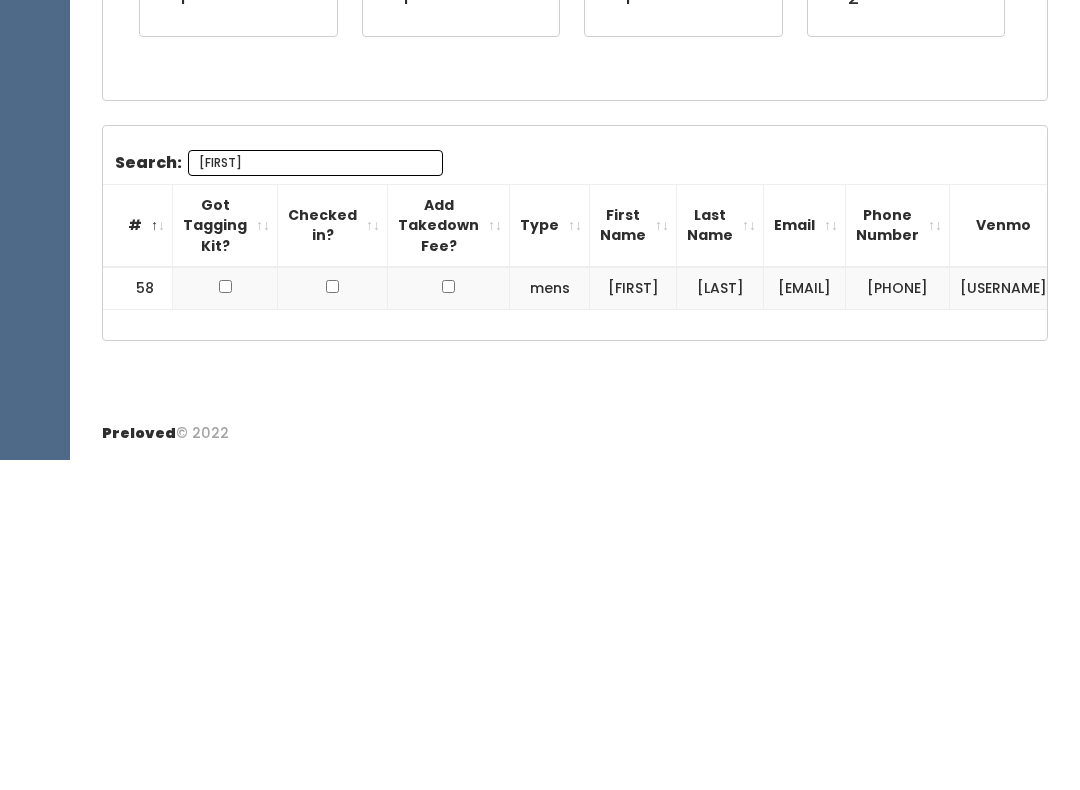 type on "[FIRST_NAME]" 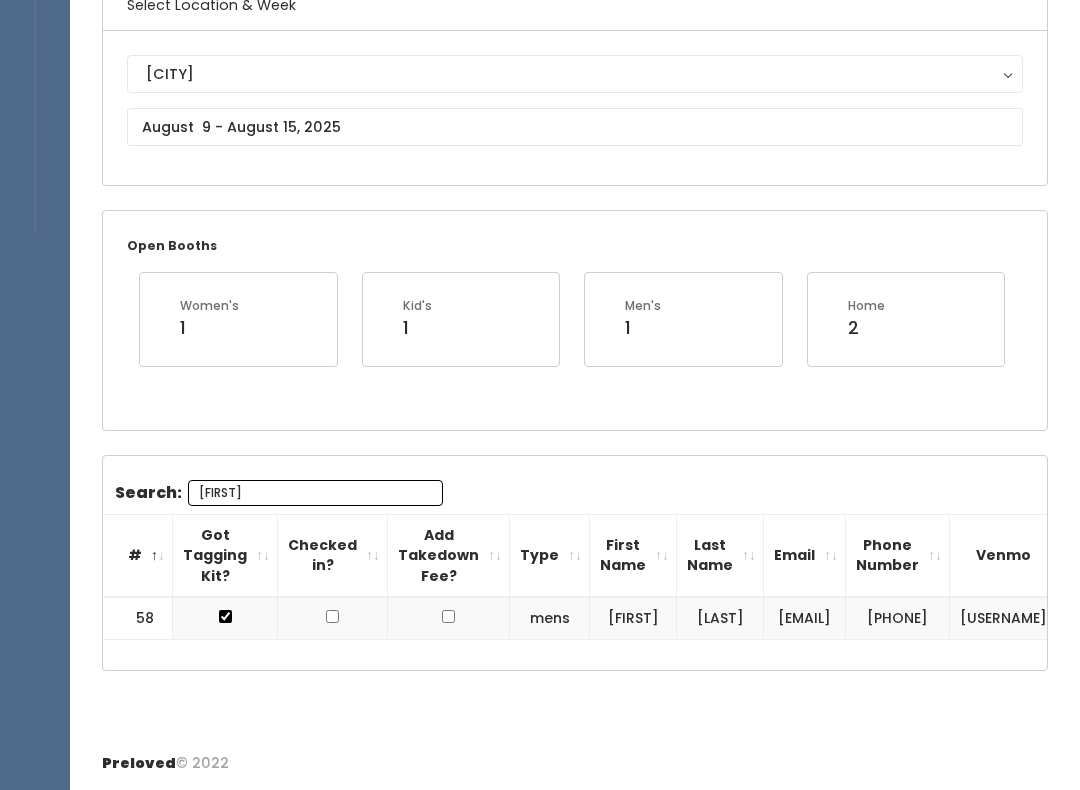 click on "[FIRST_NAME]" at bounding box center [315, 493] 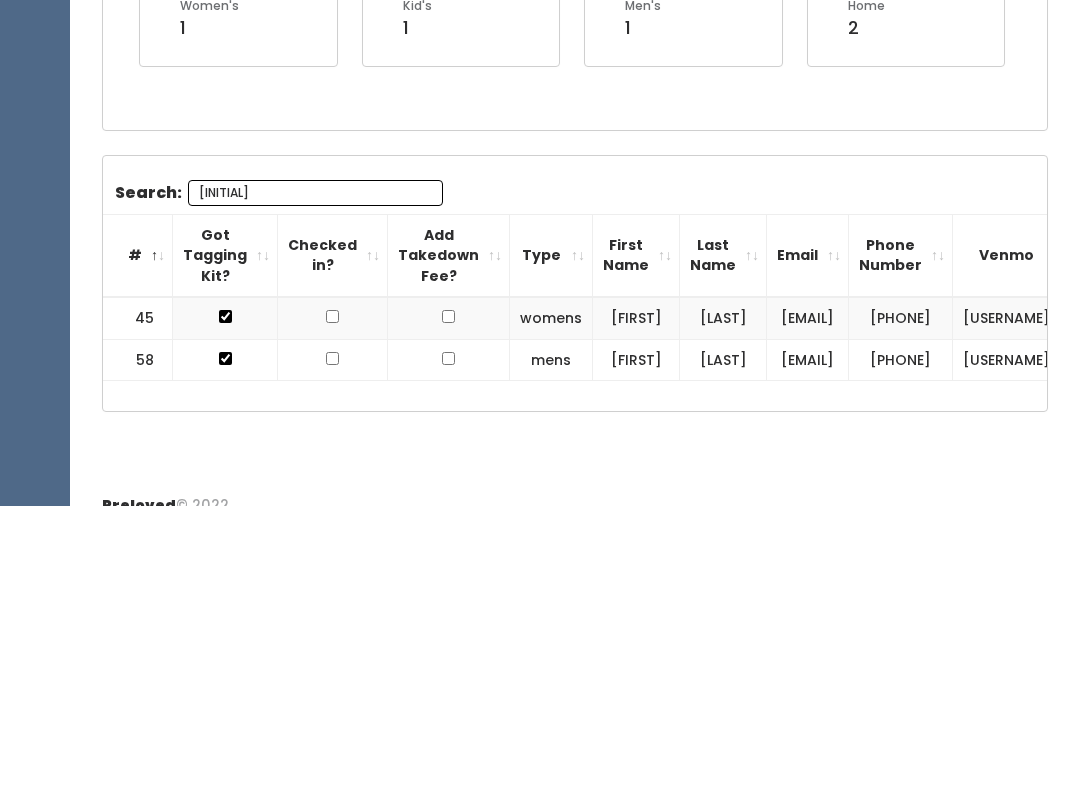 type on "B" 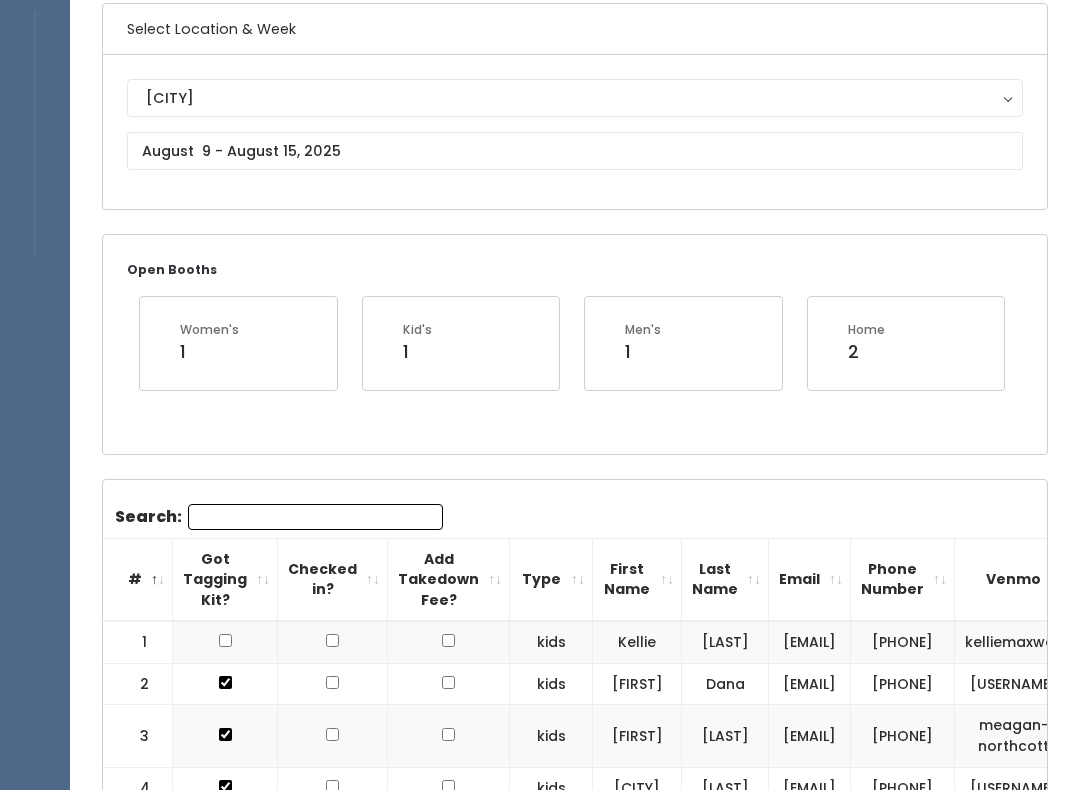 scroll, scrollTop: 203, scrollLeft: 0, axis: vertical 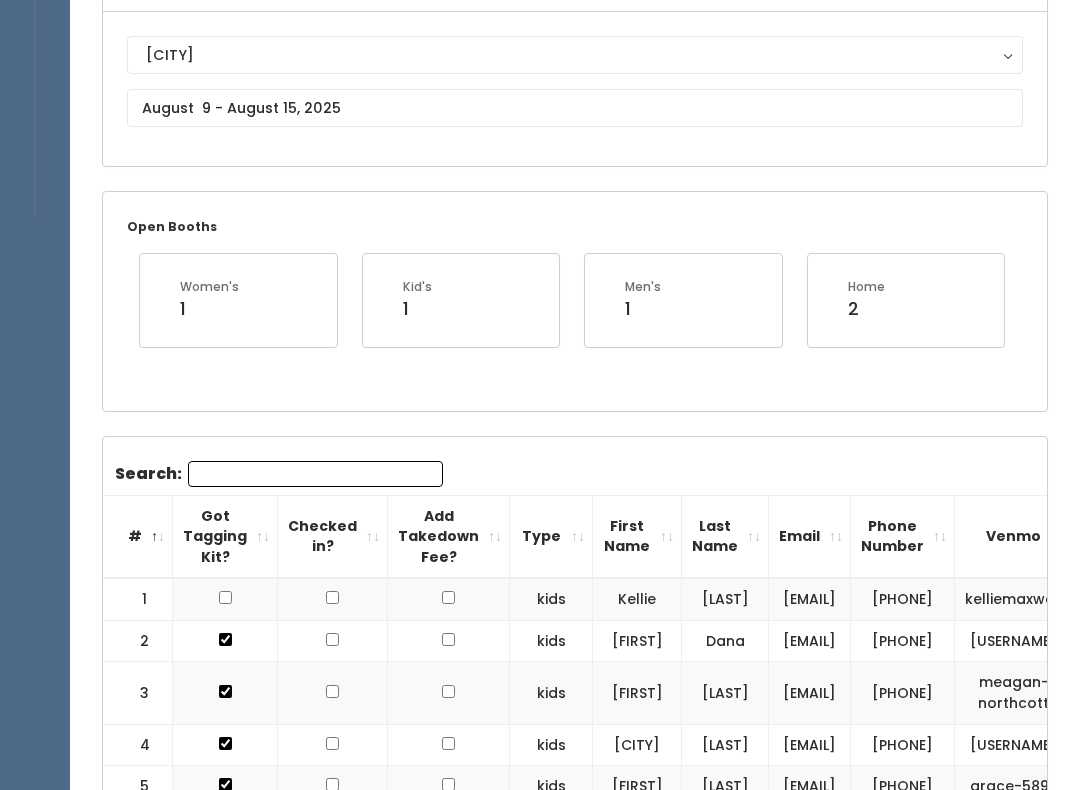 click on "Search:" at bounding box center [315, 474] 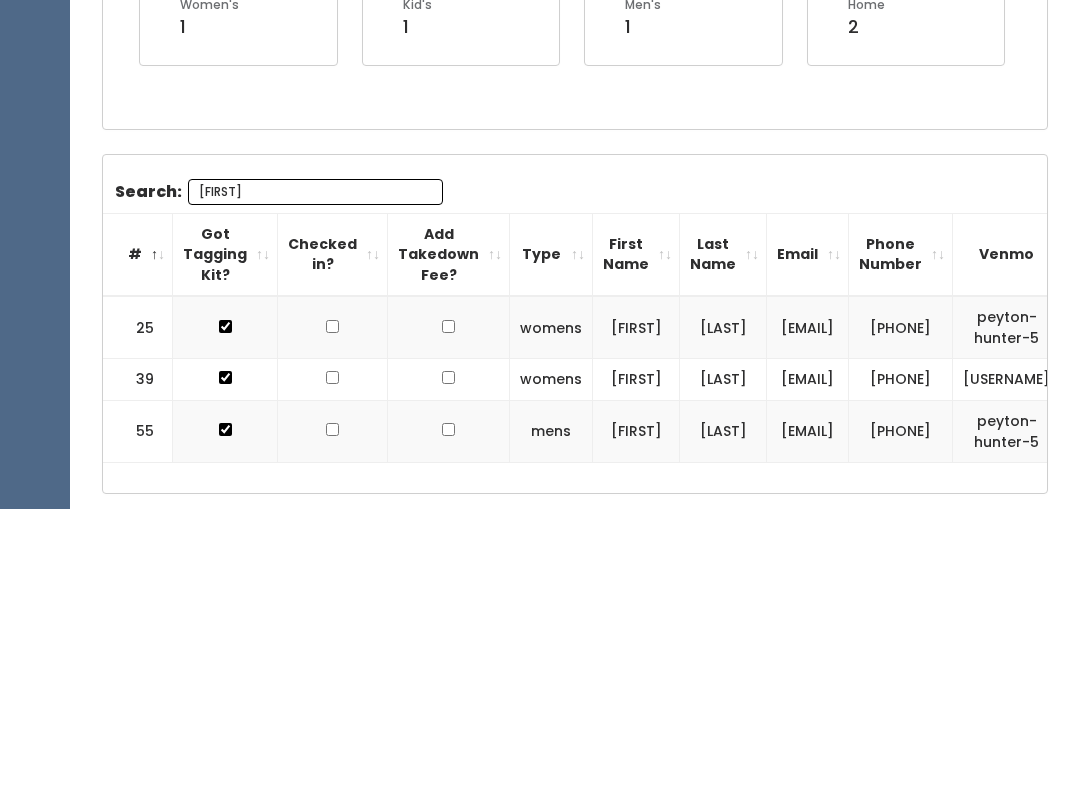 scroll, scrollTop: 181, scrollLeft: 0, axis: vertical 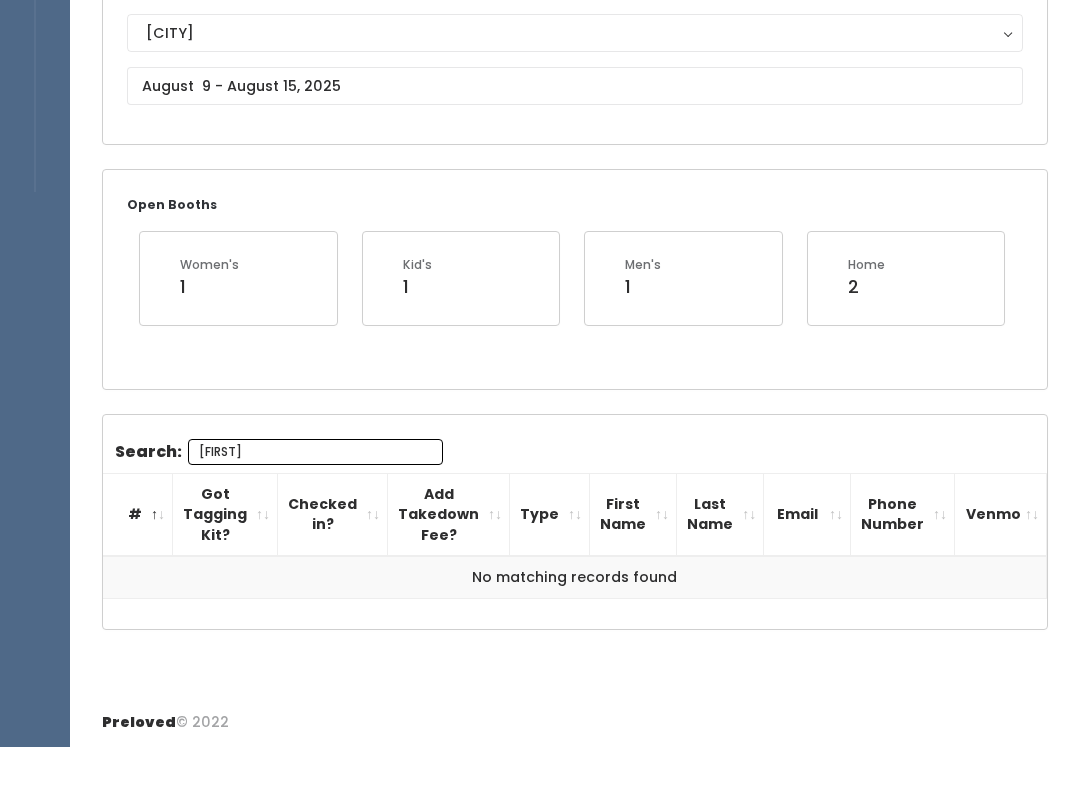 type on "Maya" 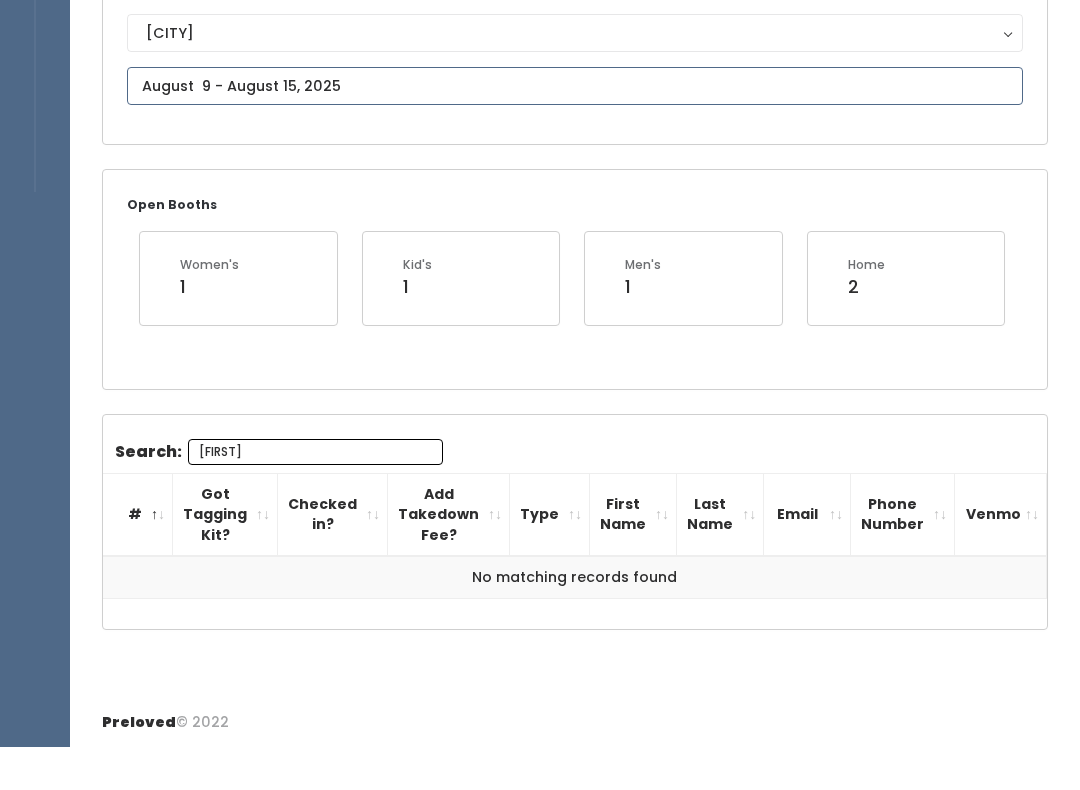 click at bounding box center (575, 130) 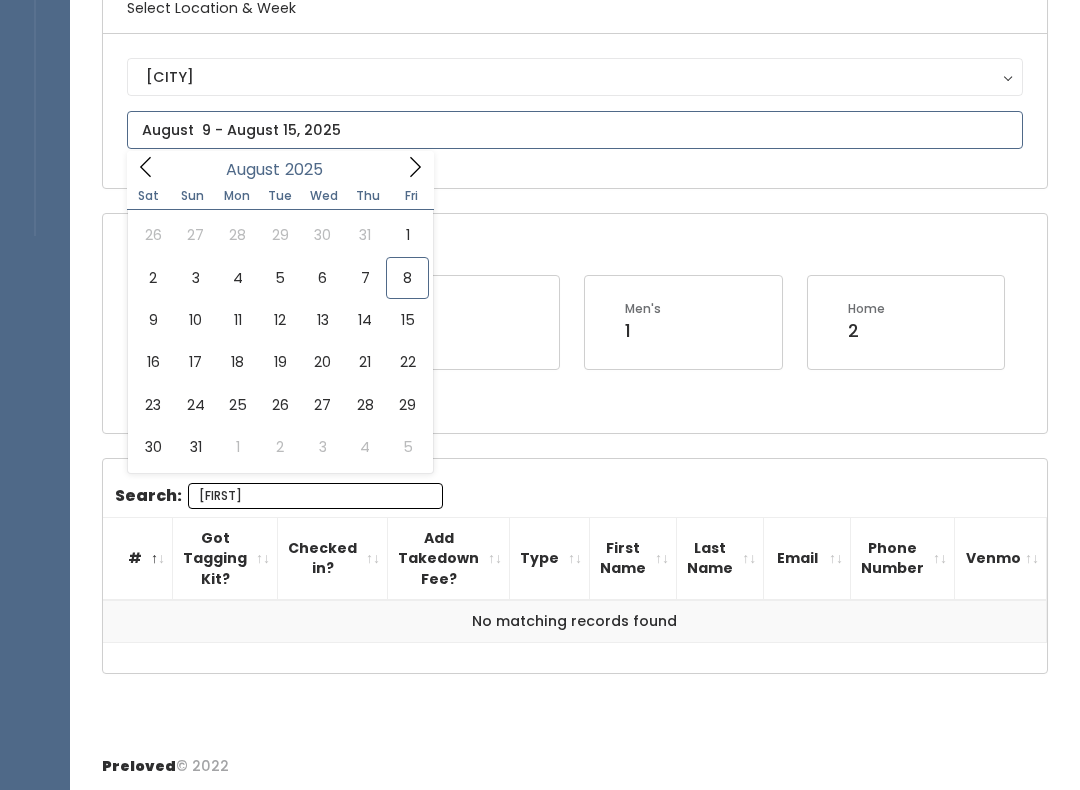 type on "August 9 to August 15" 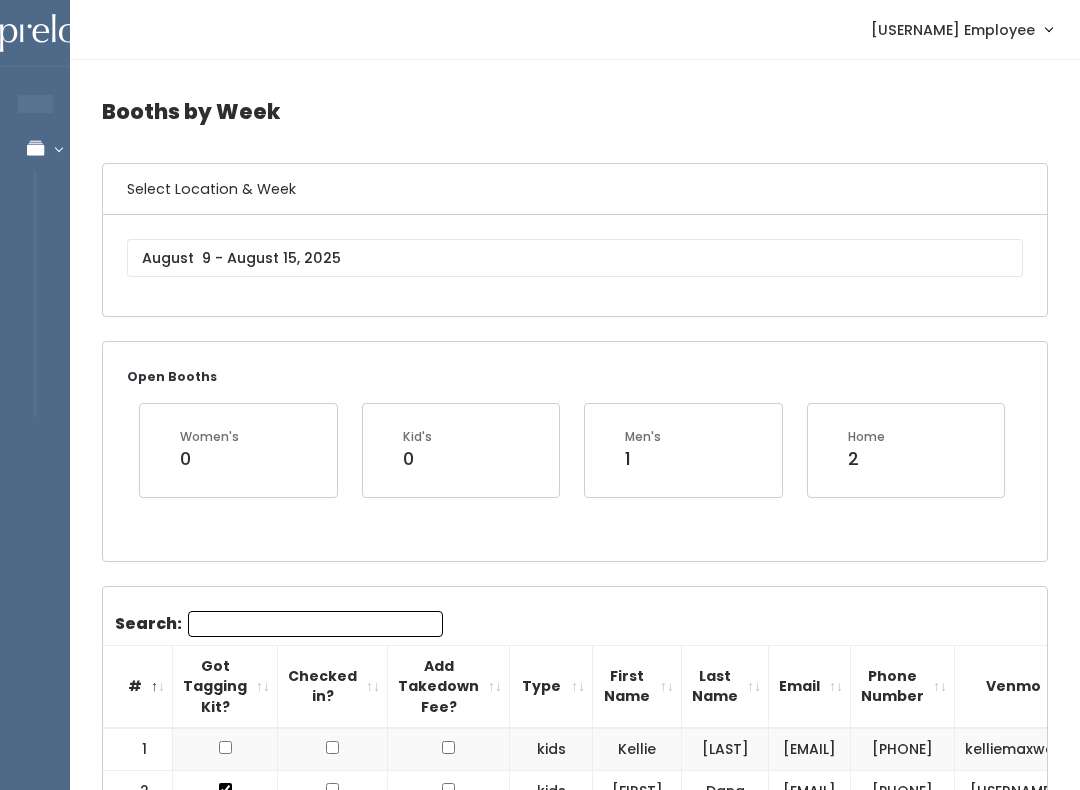 scroll, scrollTop: 0, scrollLeft: 0, axis: both 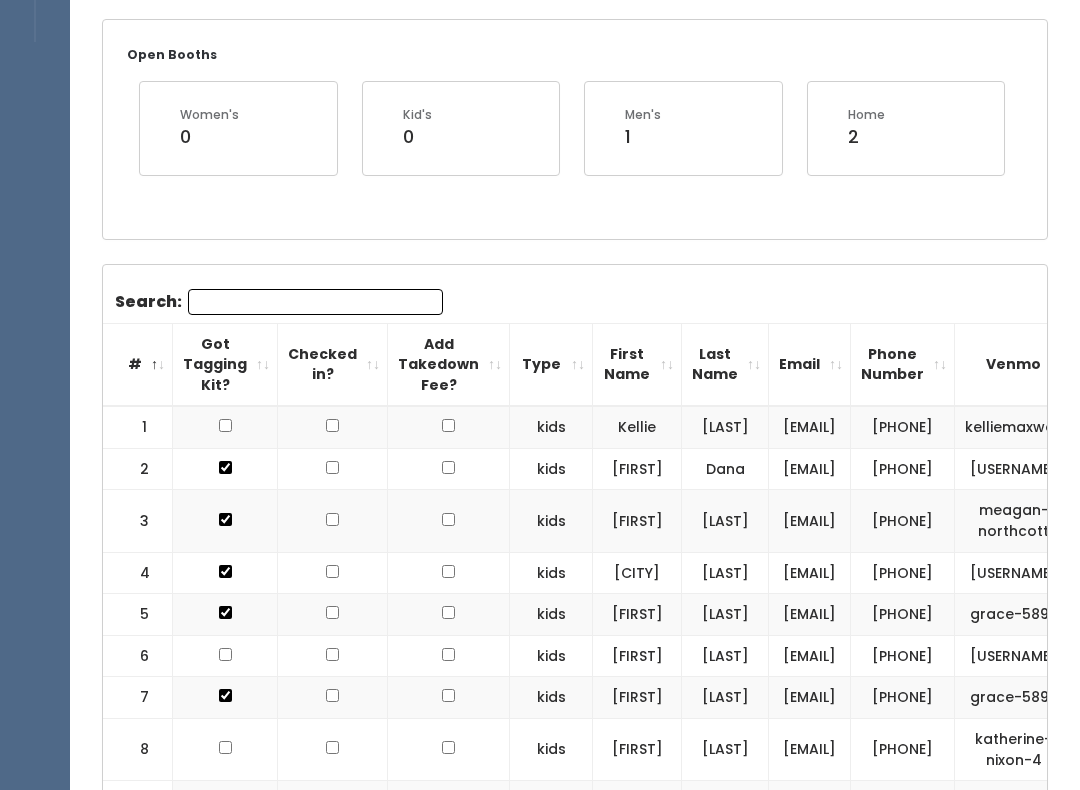click on "Search:" at bounding box center (315, 302) 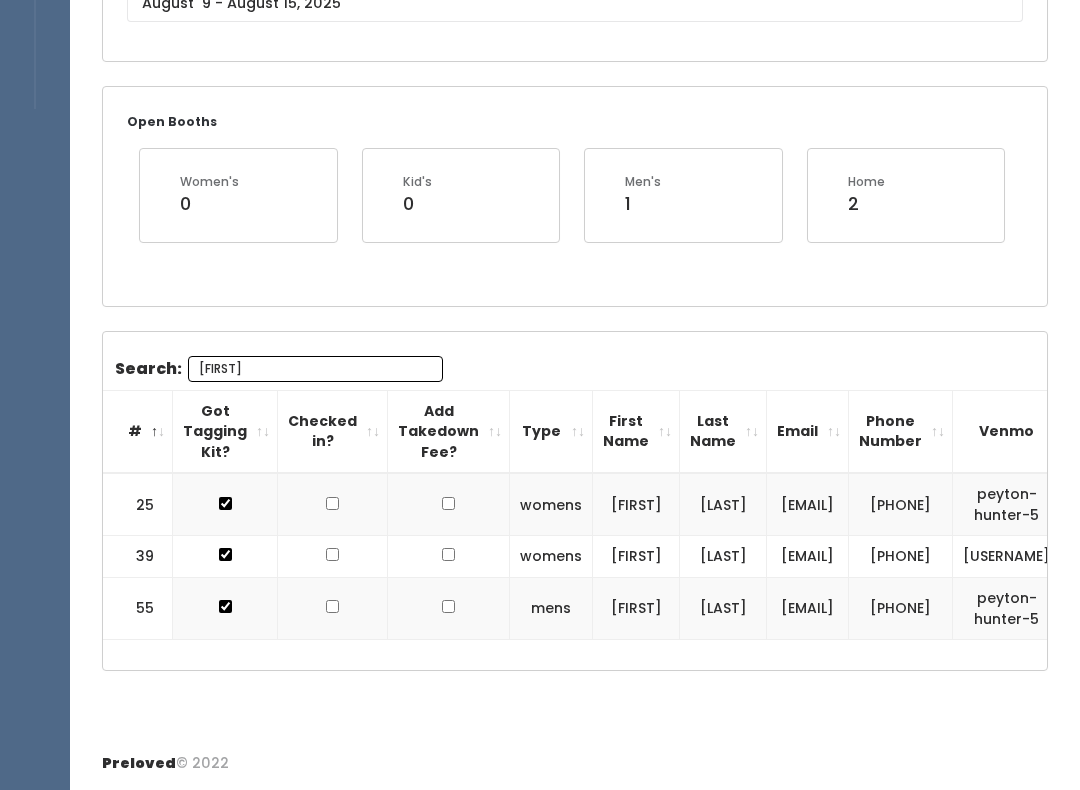scroll, scrollTop: 181, scrollLeft: 0, axis: vertical 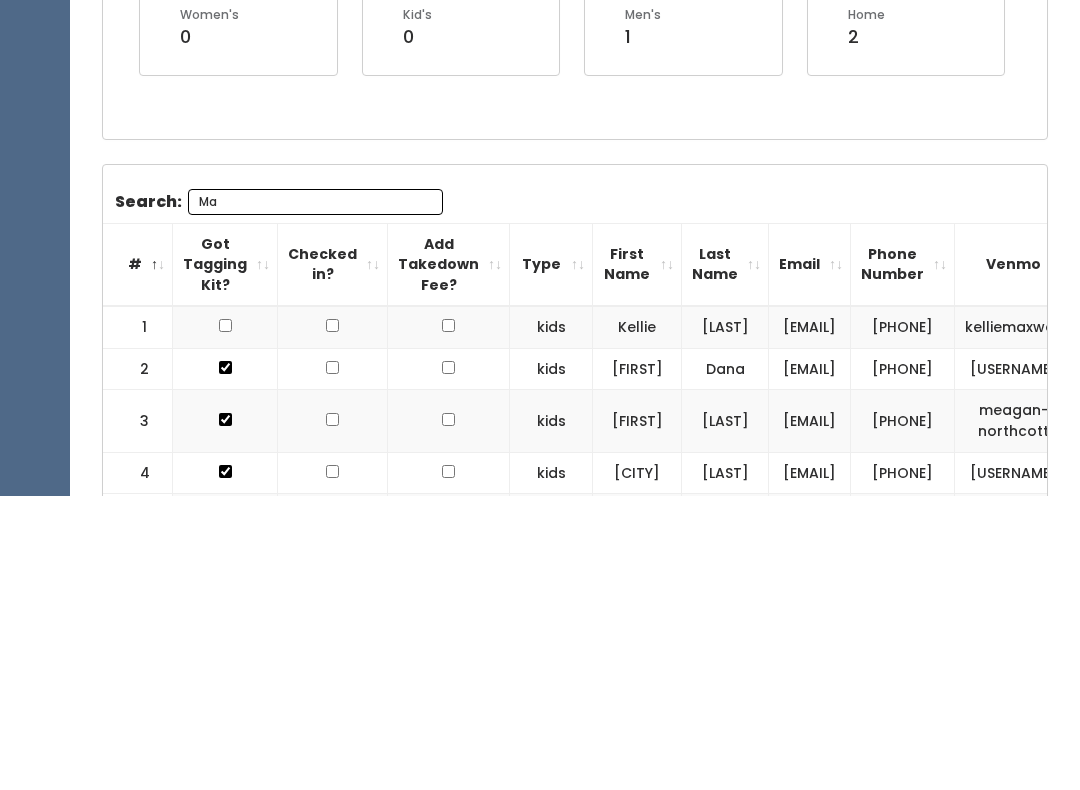 type on "M" 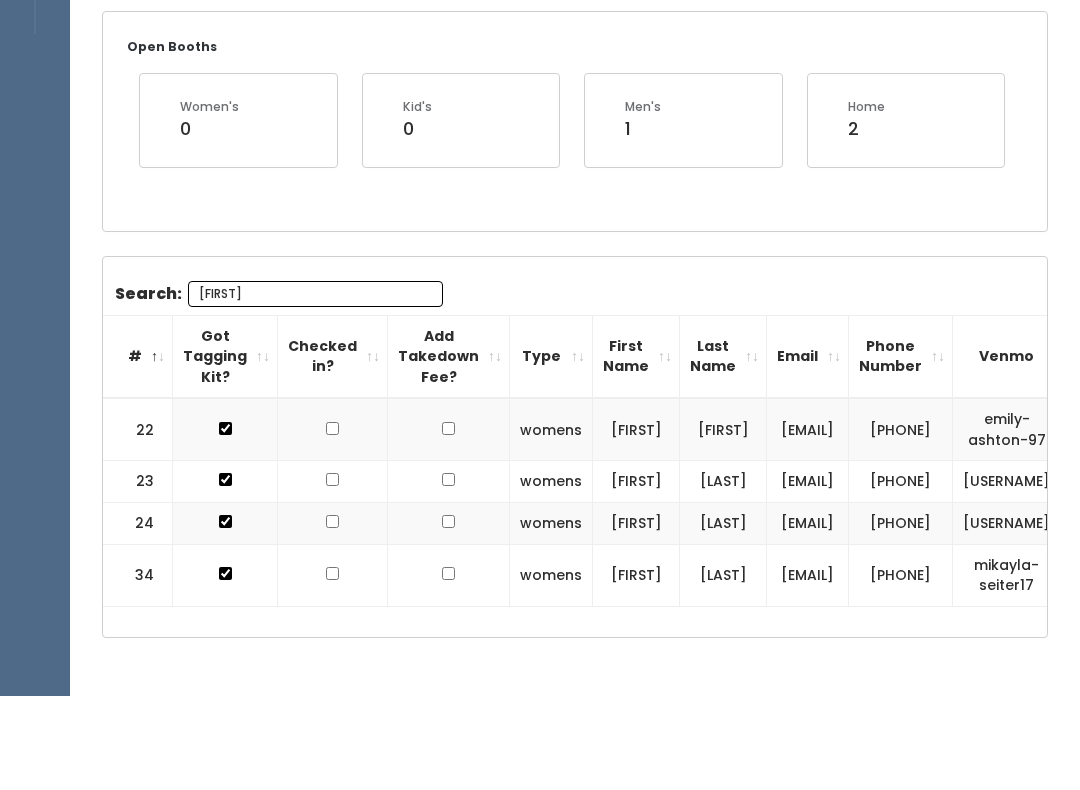 scroll, scrollTop: 181, scrollLeft: 0, axis: vertical 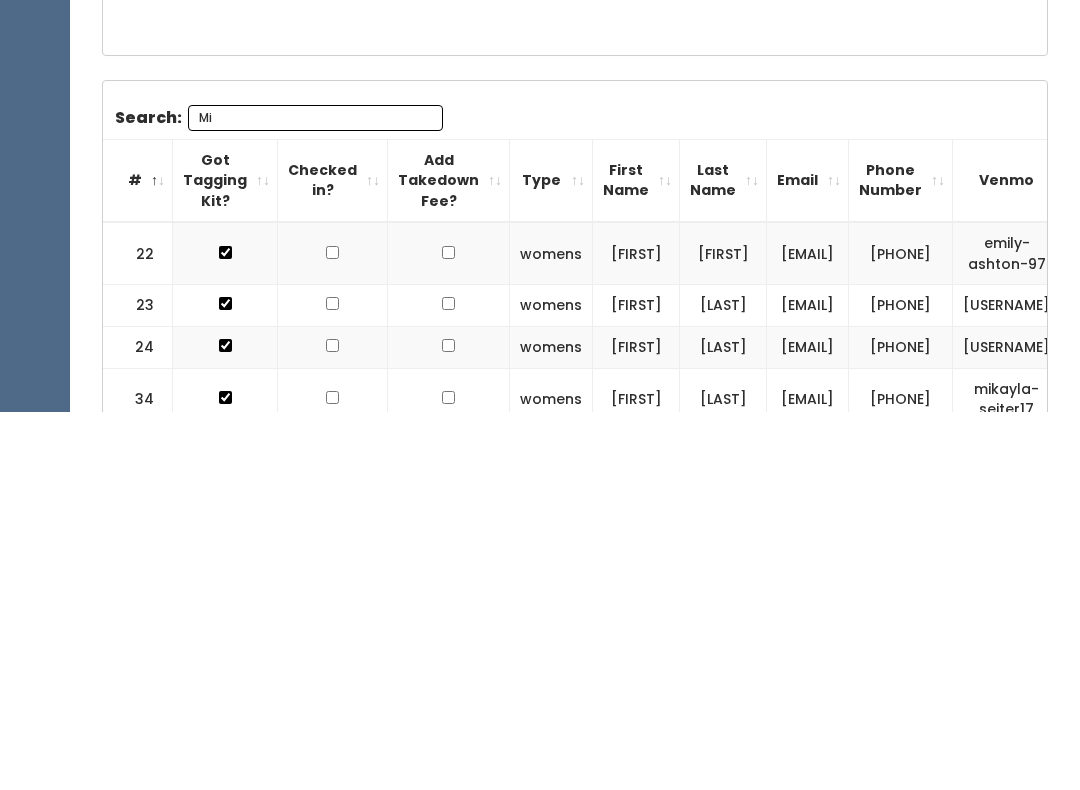 type on "M" 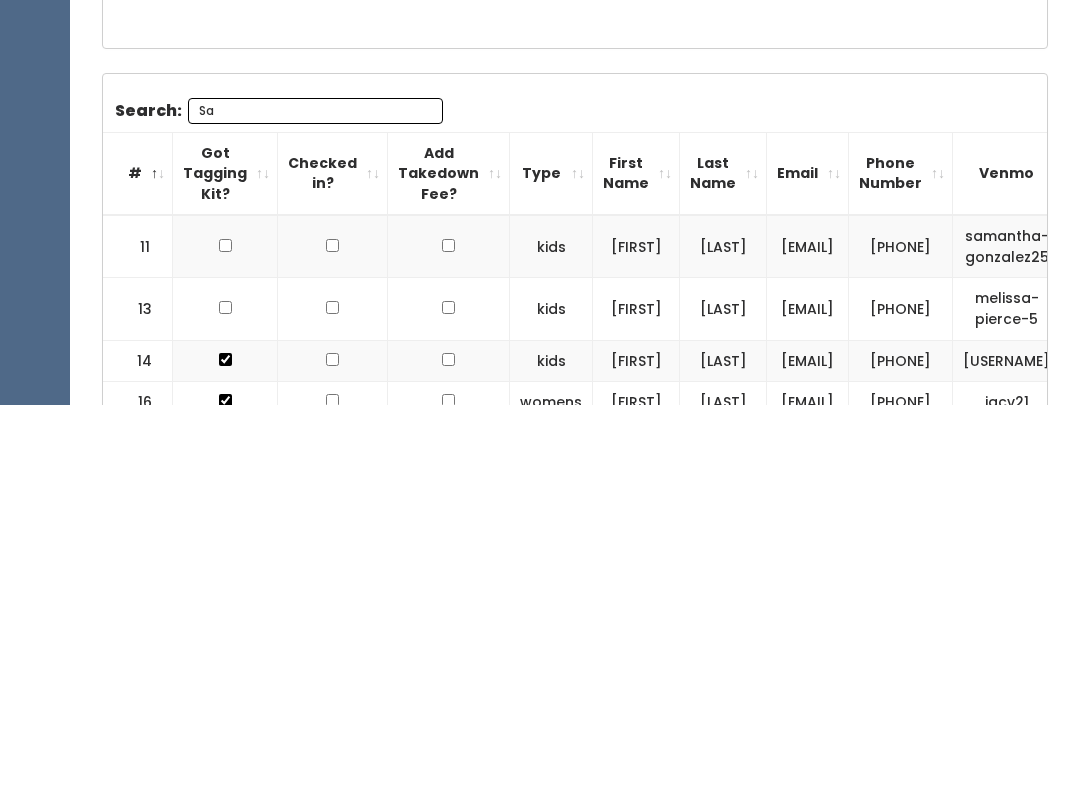 type on "S" 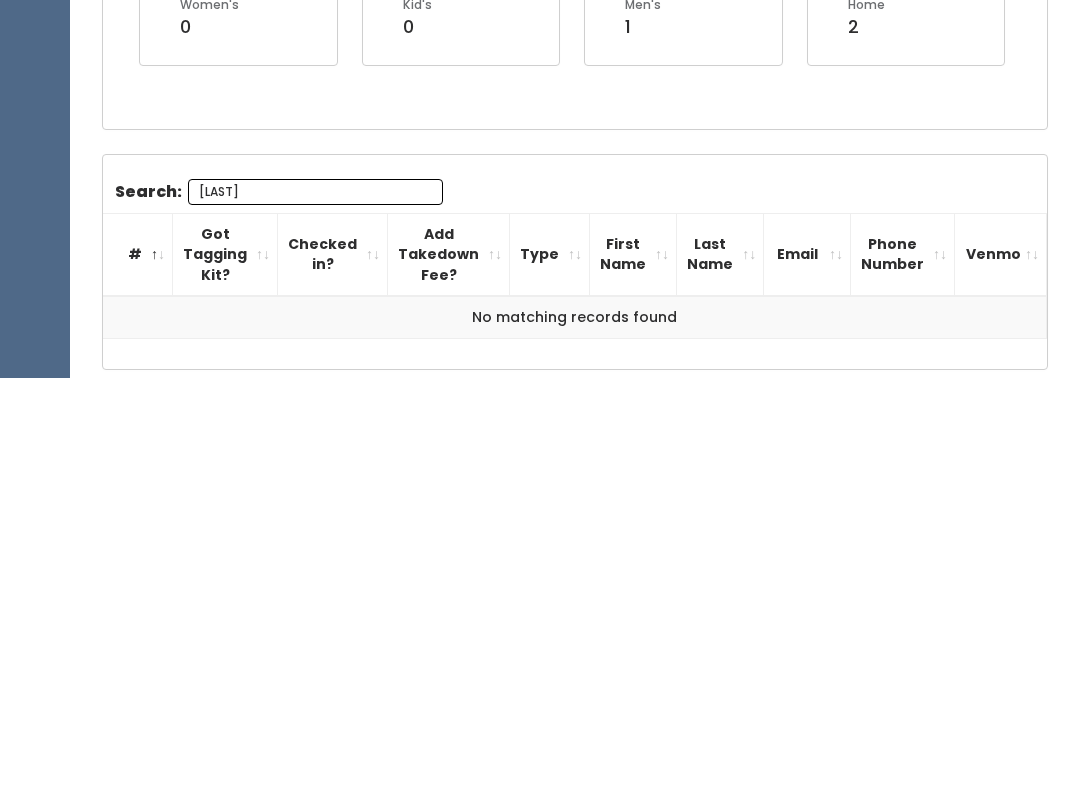 scroll, scrollTop: 128, scrollLeft: 0, axis: vertical 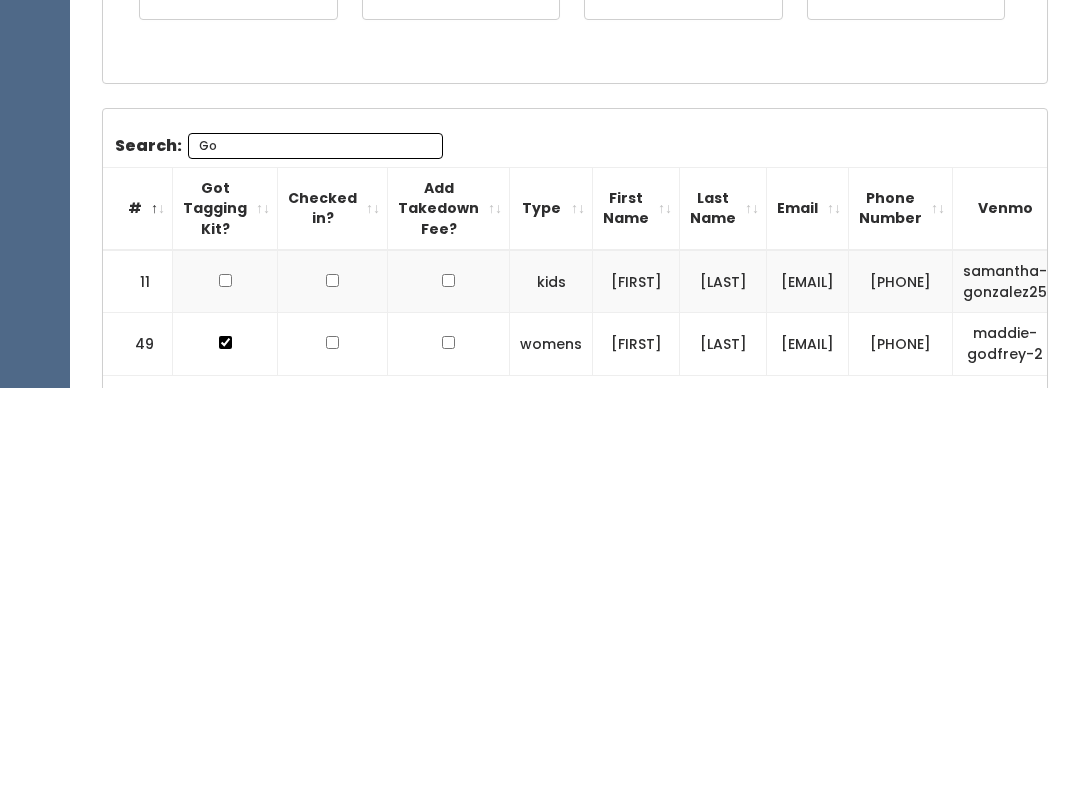 type on "G" 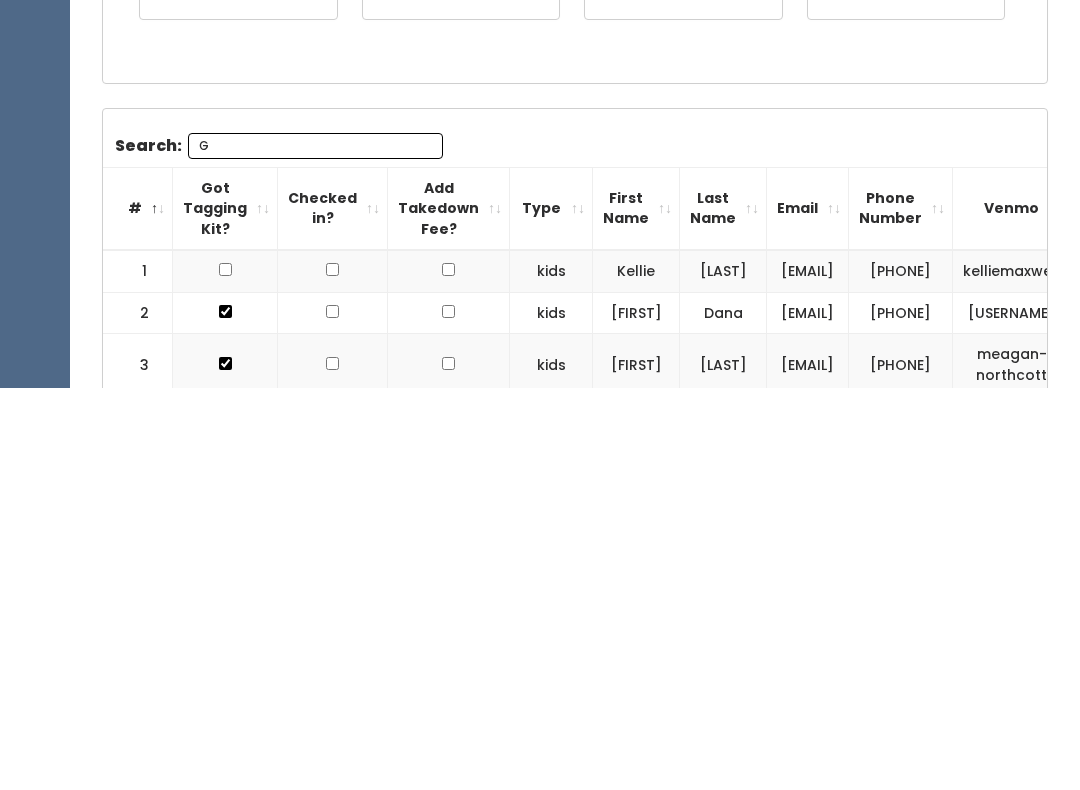 type 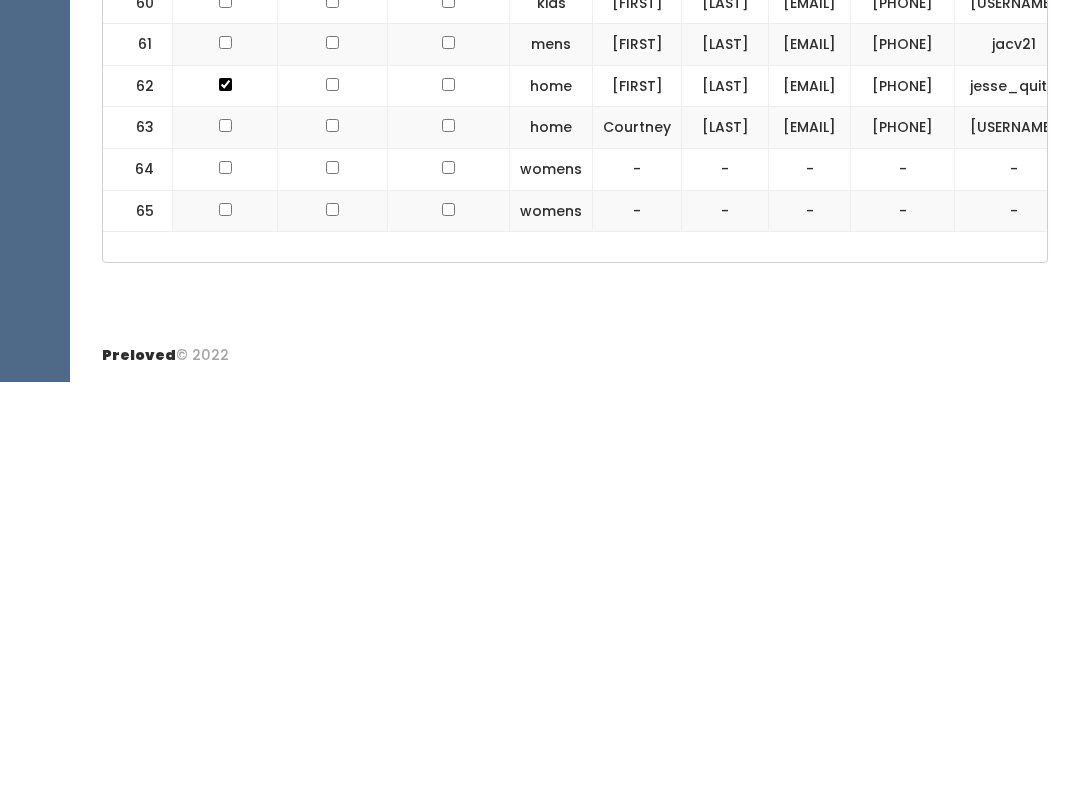 scroll, scrollTop: 3307, scrollLeft: 0, axis: vertical 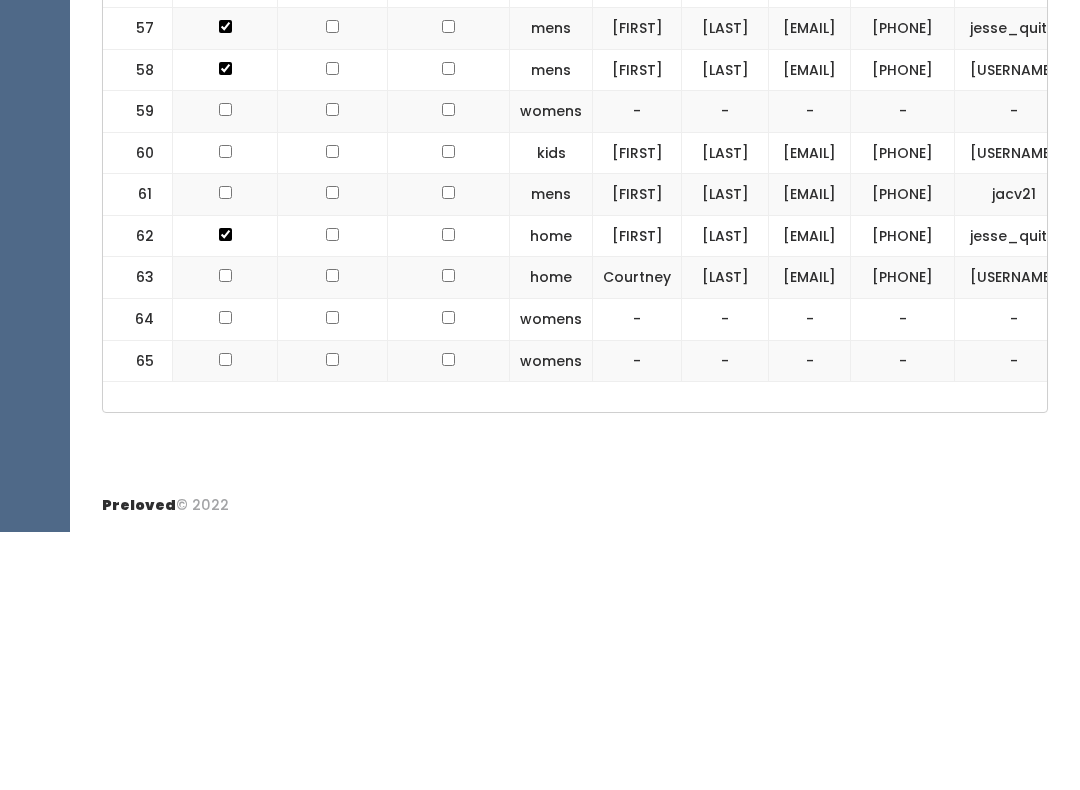 click at bounding box center [225, -66] 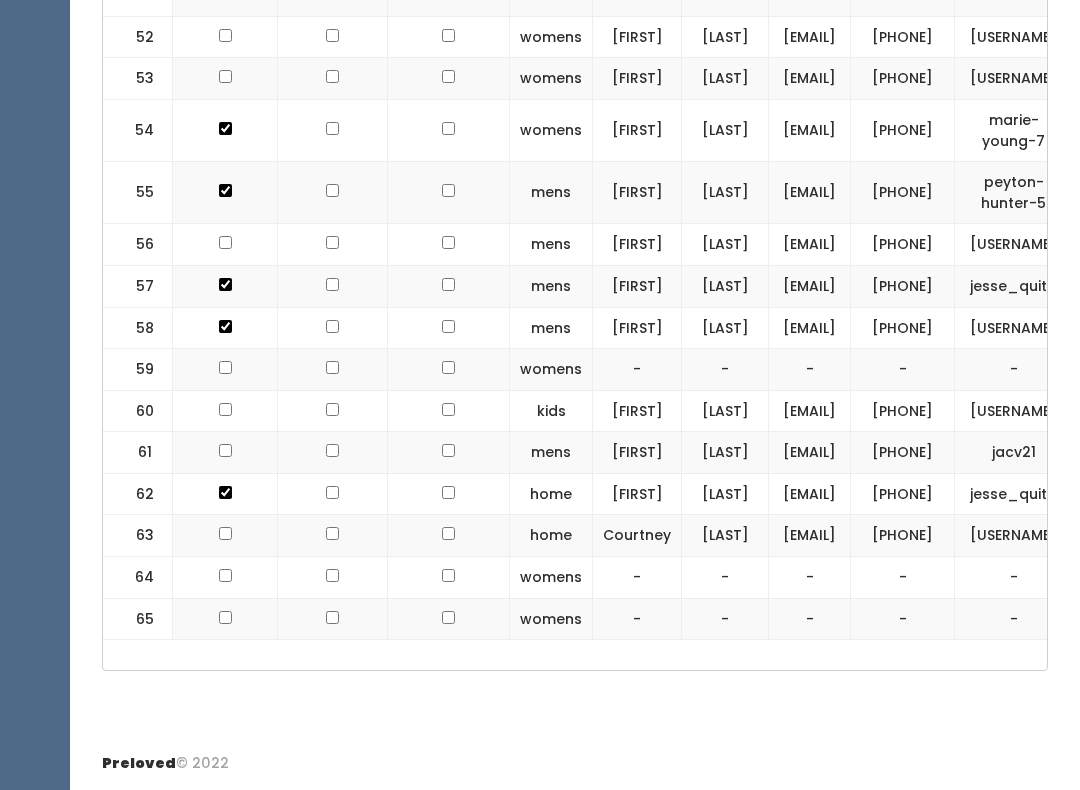 click at bounding box center [225, -66] 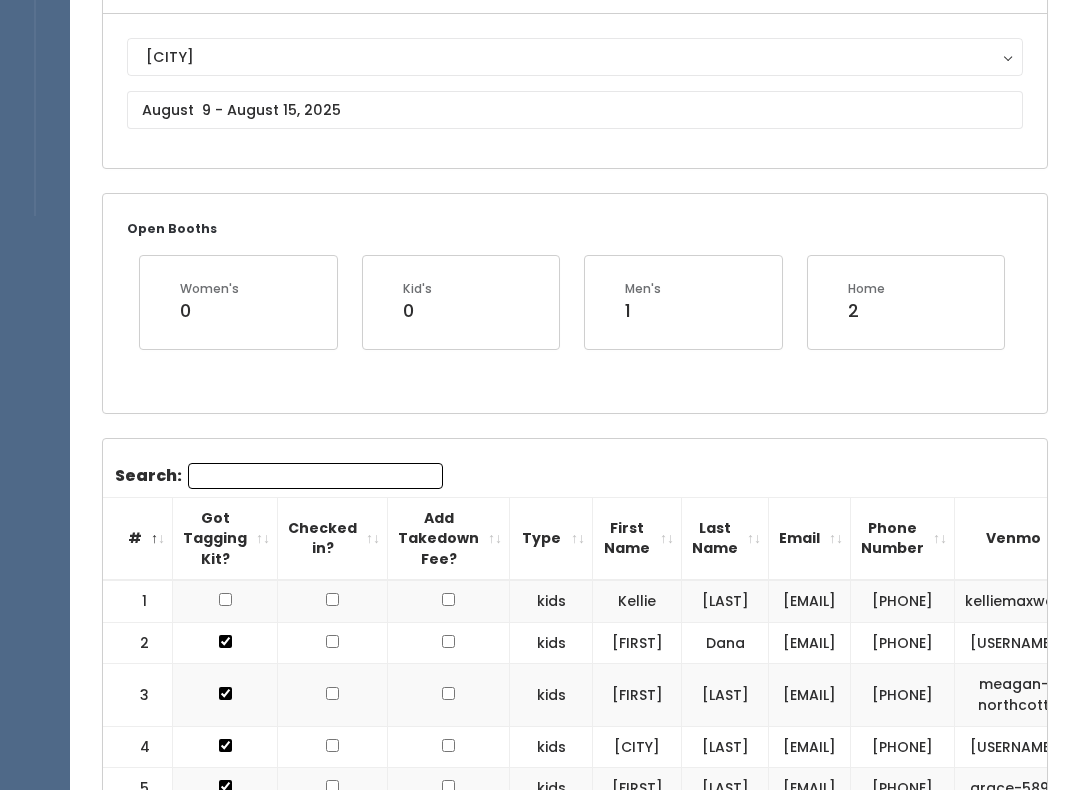 scroll, scrollTop: 0, scrollLeft: 0, axis: both 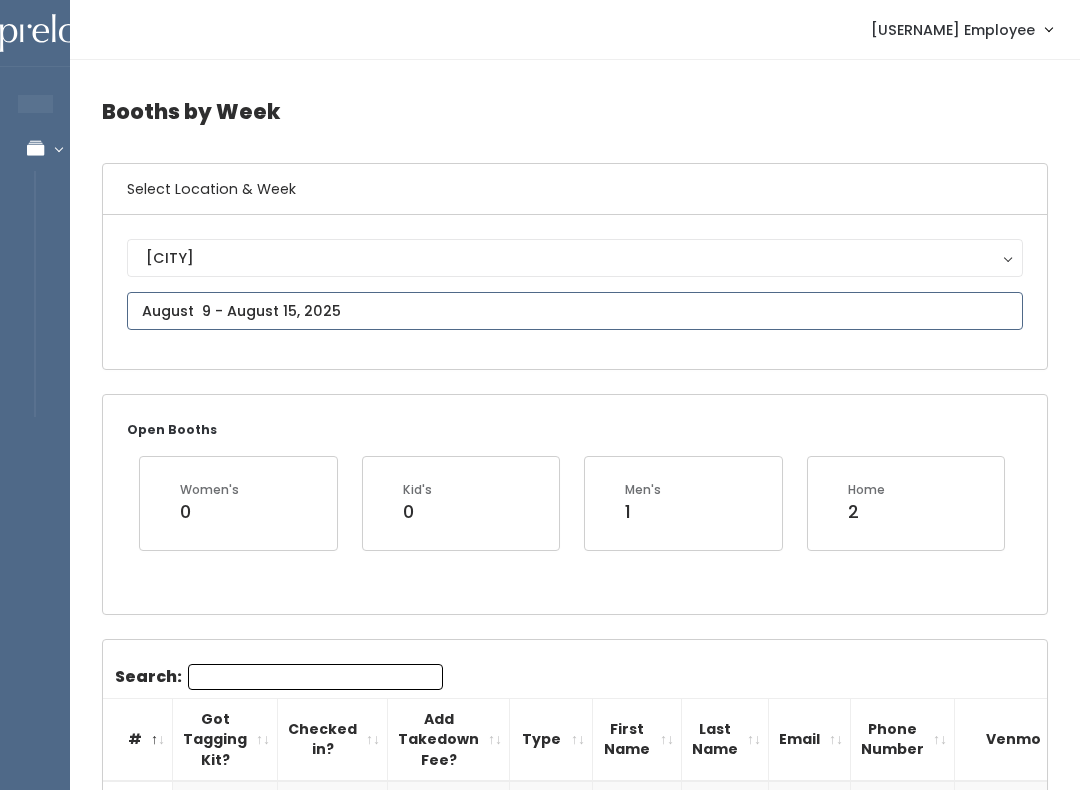 click at bounding box center (575, 311) 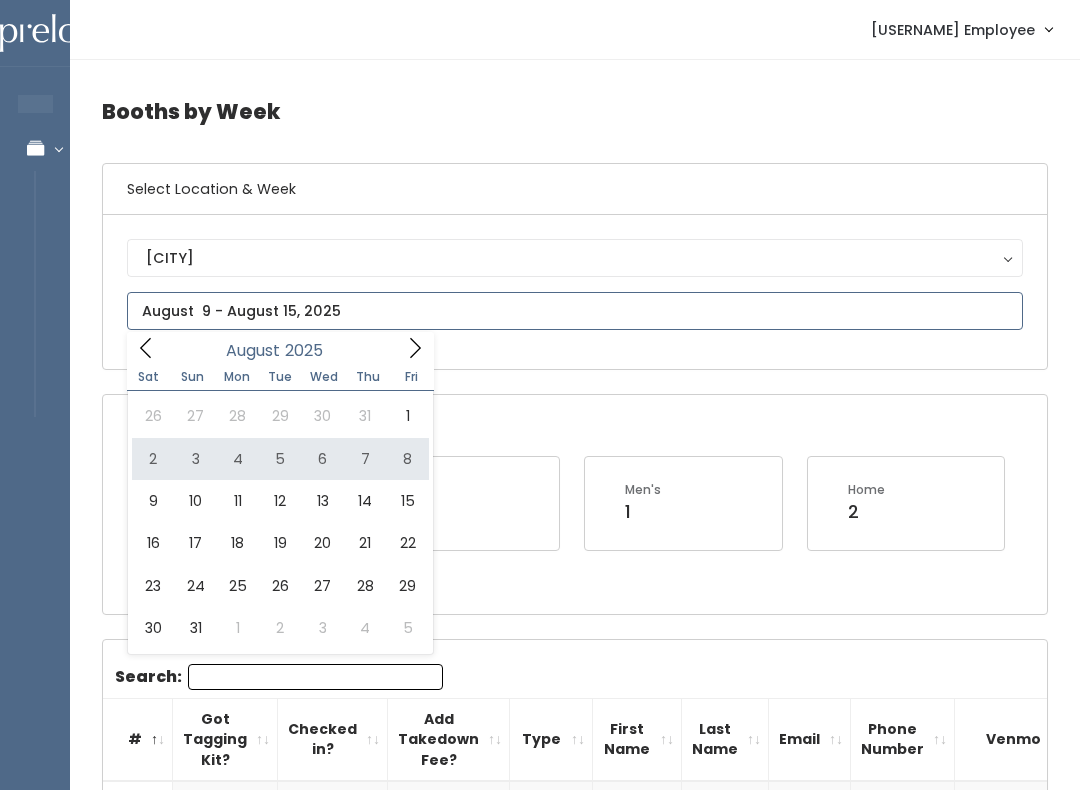 type on "August 2 to August 8" 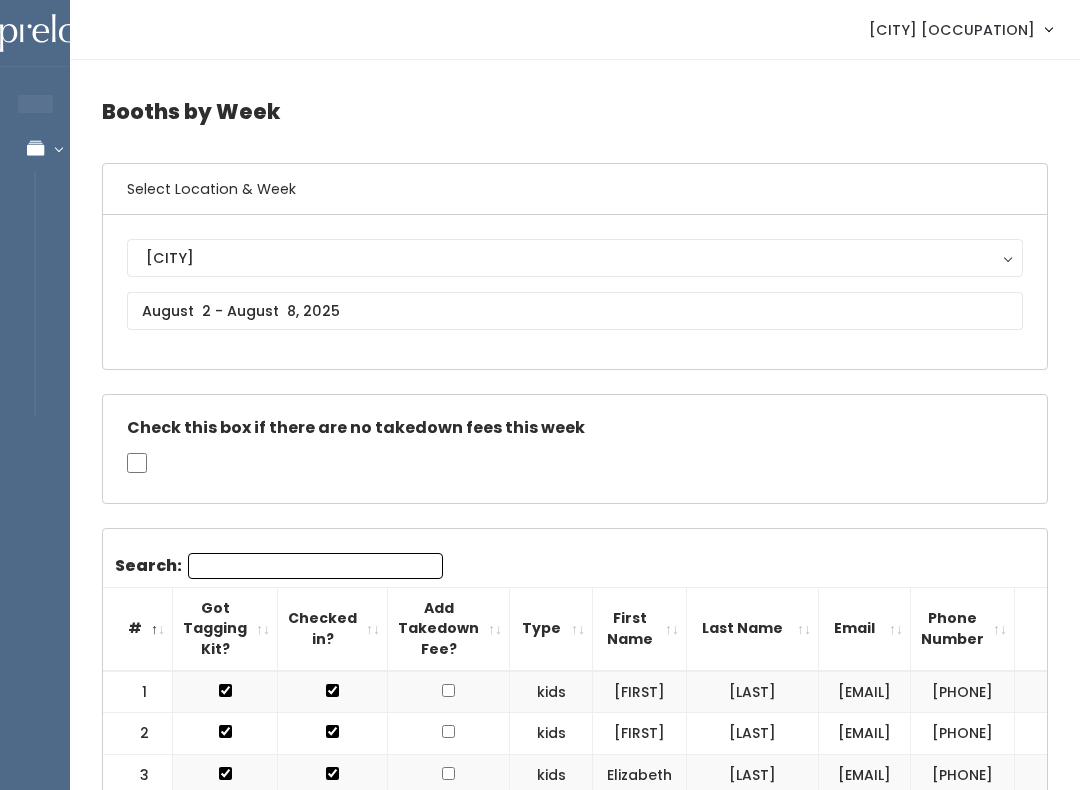 scroll, scrollTop: 0, scrollLeft: 0, axis: both 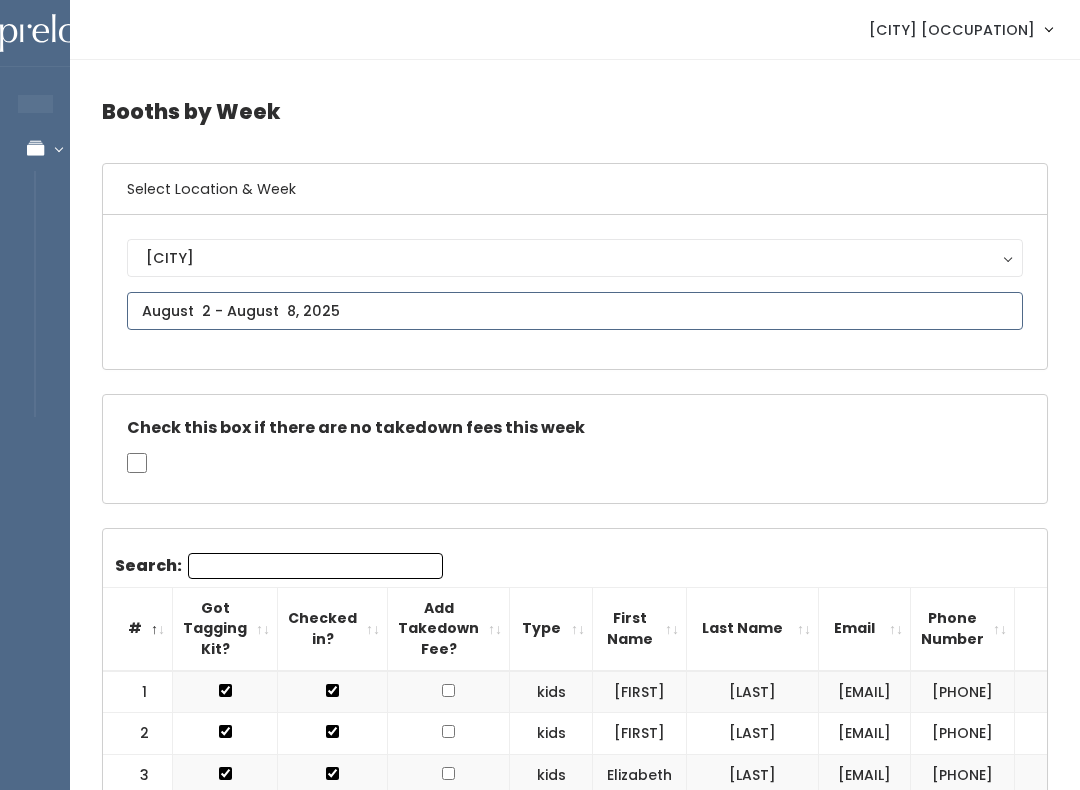 click on "EMPLOYEES
Manage Bookings
Booths by Week
All Bookings
Bookings with Booths
Booth Discounts
Seller Check-in
Provo Employee
Admin Home
My bookings
Account settings" at bounding box center [540, 1896] 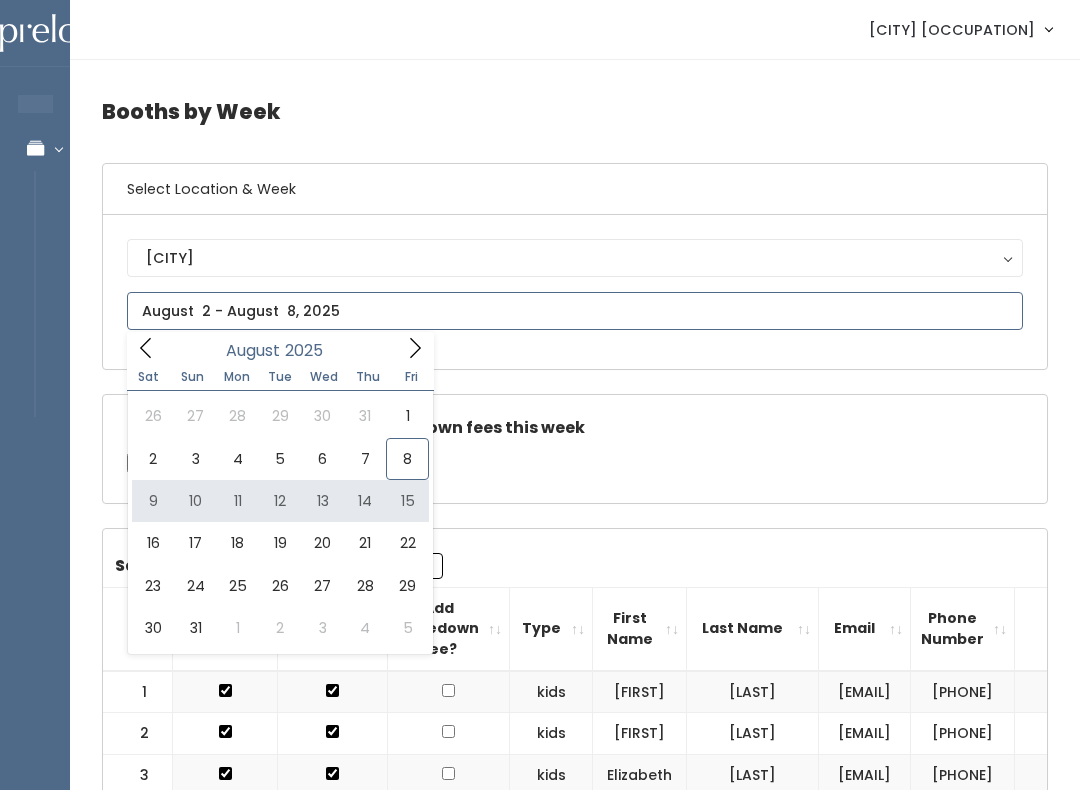 type on "August 9 to August 15" 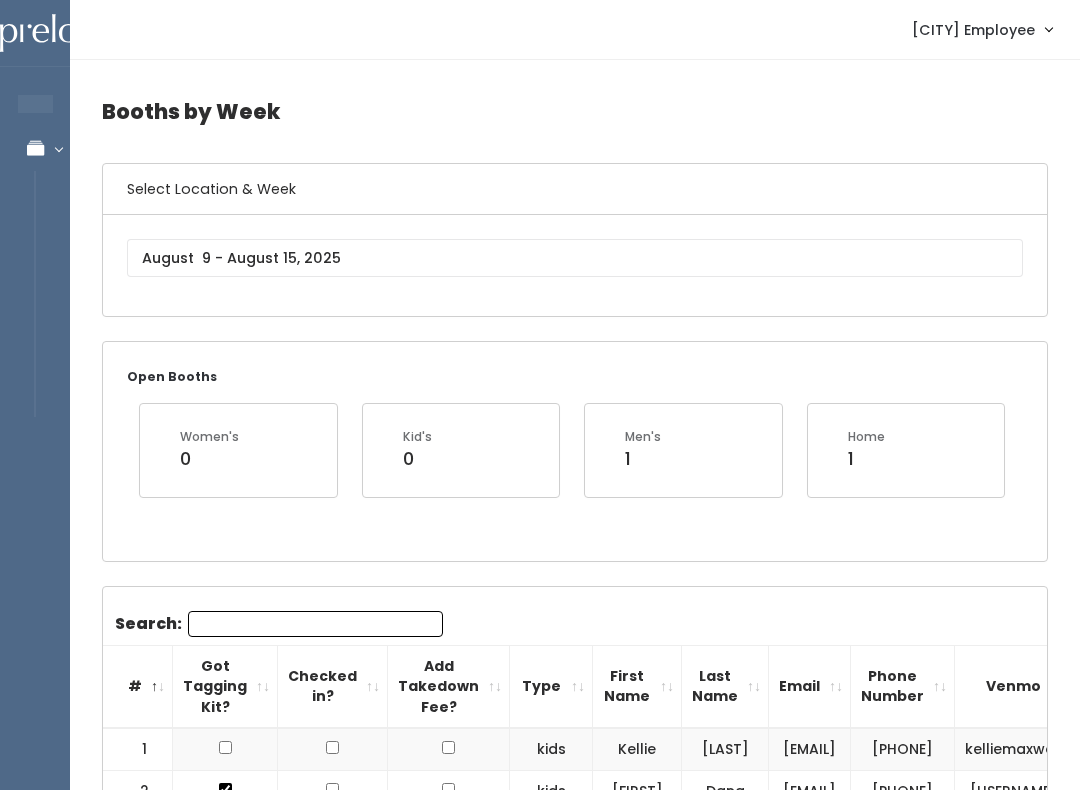 scroll, scrollTop: 0, scrollLeft: 0, axis: both 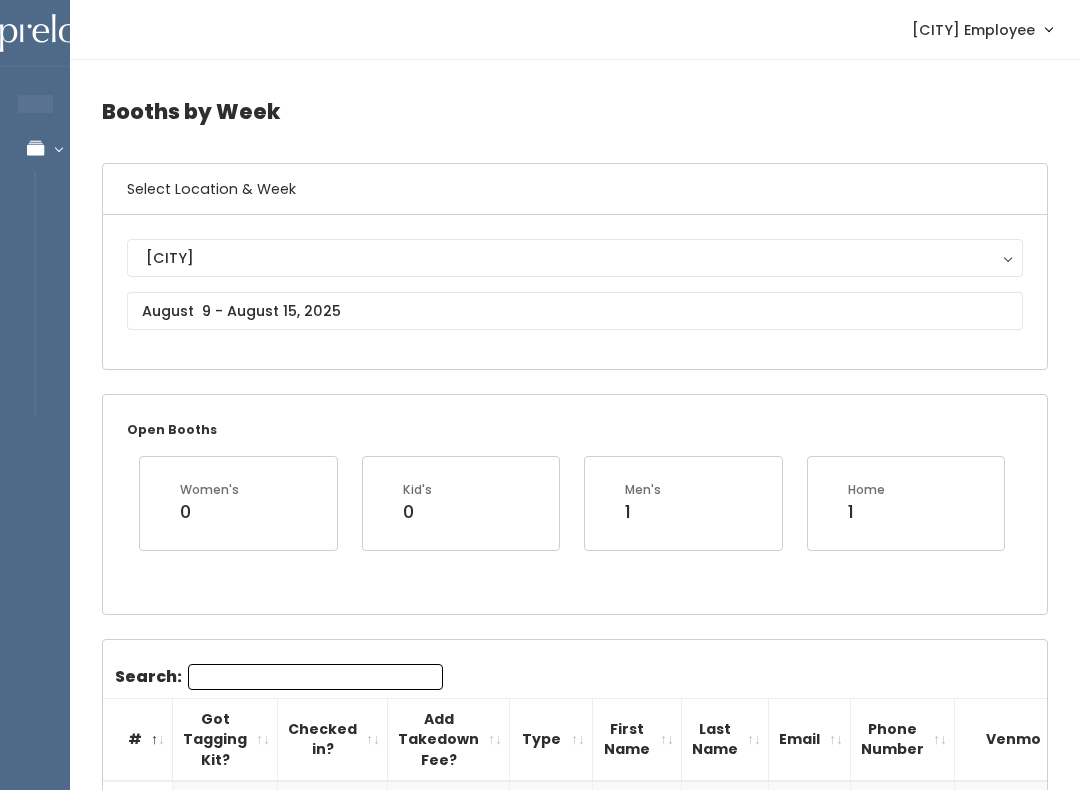 click on "Men's
1" at bounding box center [683, 503] 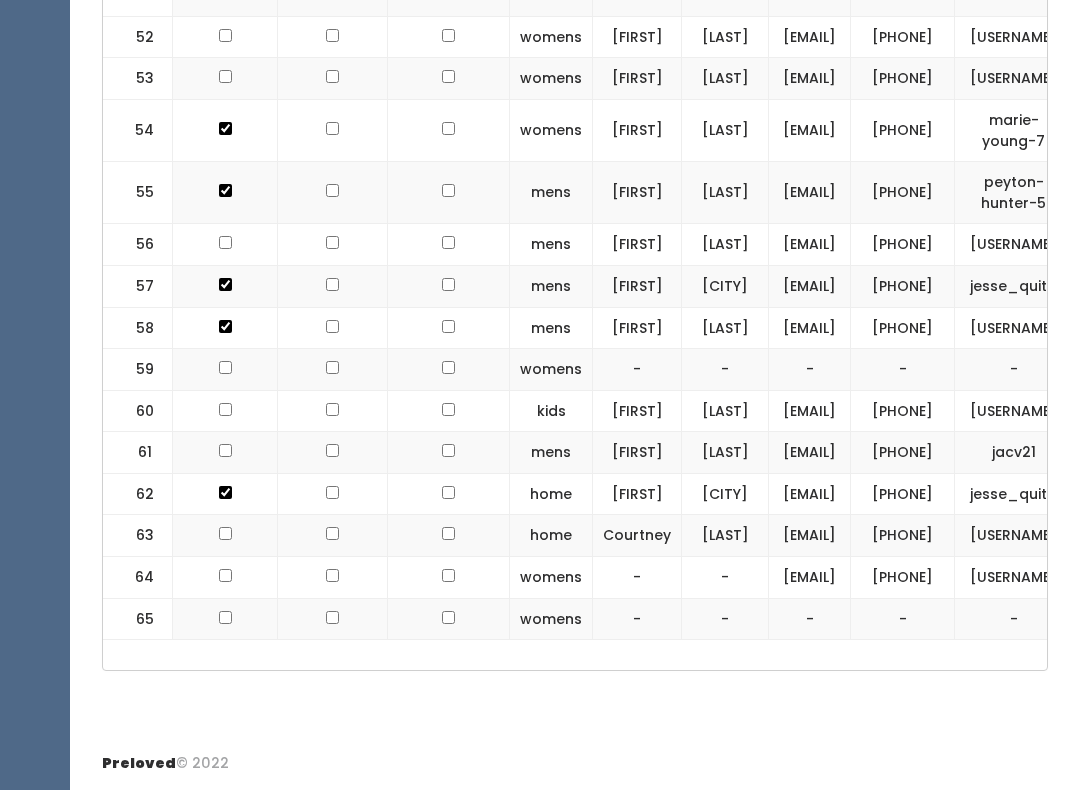 scroll, scrollTop: 4064, scrollLeft: 0, axis: vertical 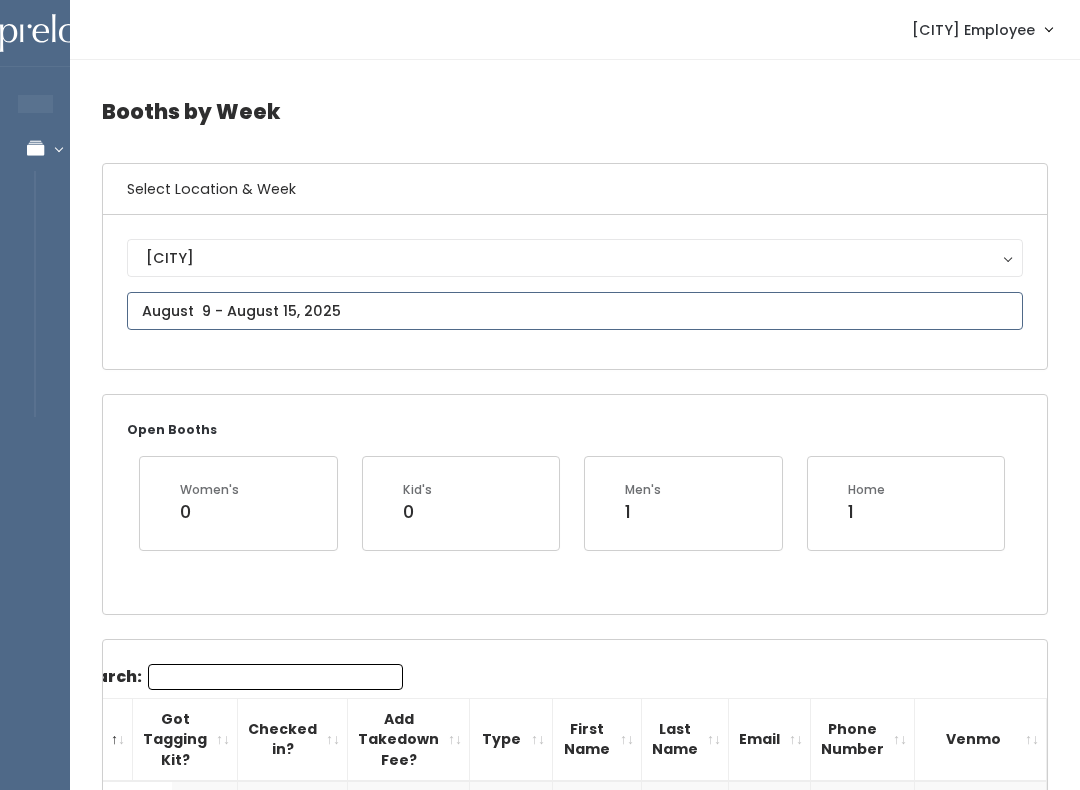click on "EMPLOYEES
Manage Bookings
Booths by Week
All Bookings
Bookings with Booths
Booth Discounts
Seller Check-in
Provo Employee
Admin Home
My bookings
Account settings" at bounding box center [540, 1982] 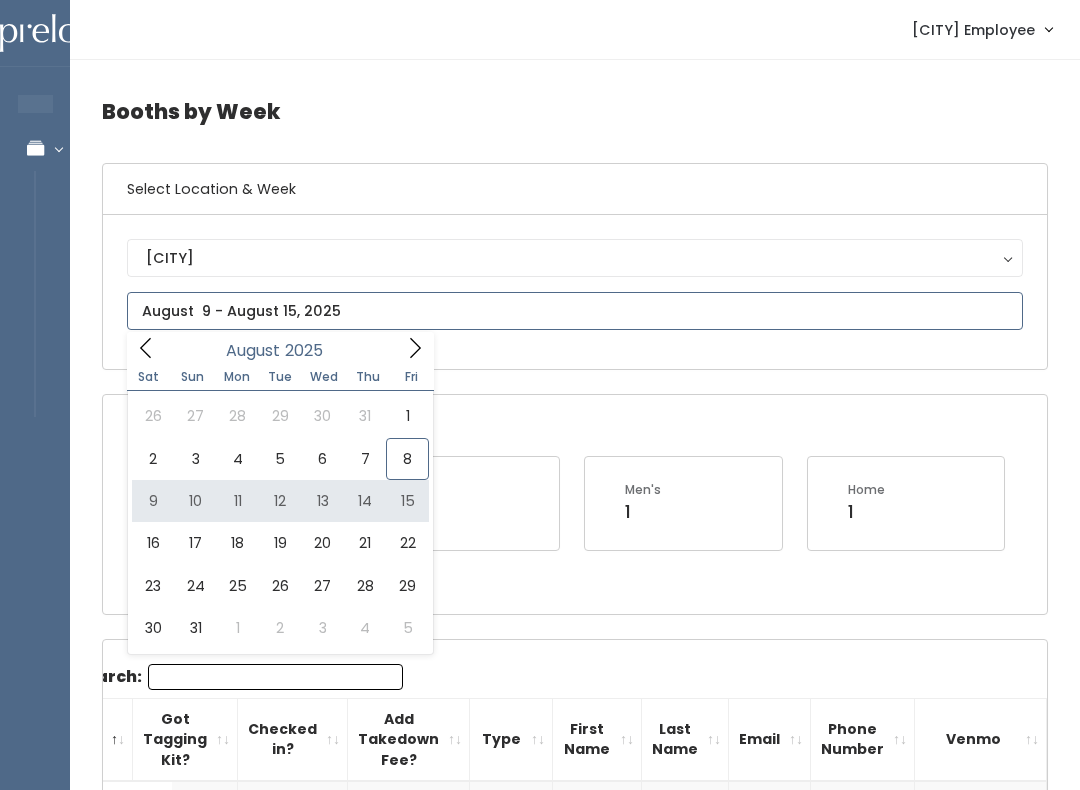 type on "August 9 to August 15" 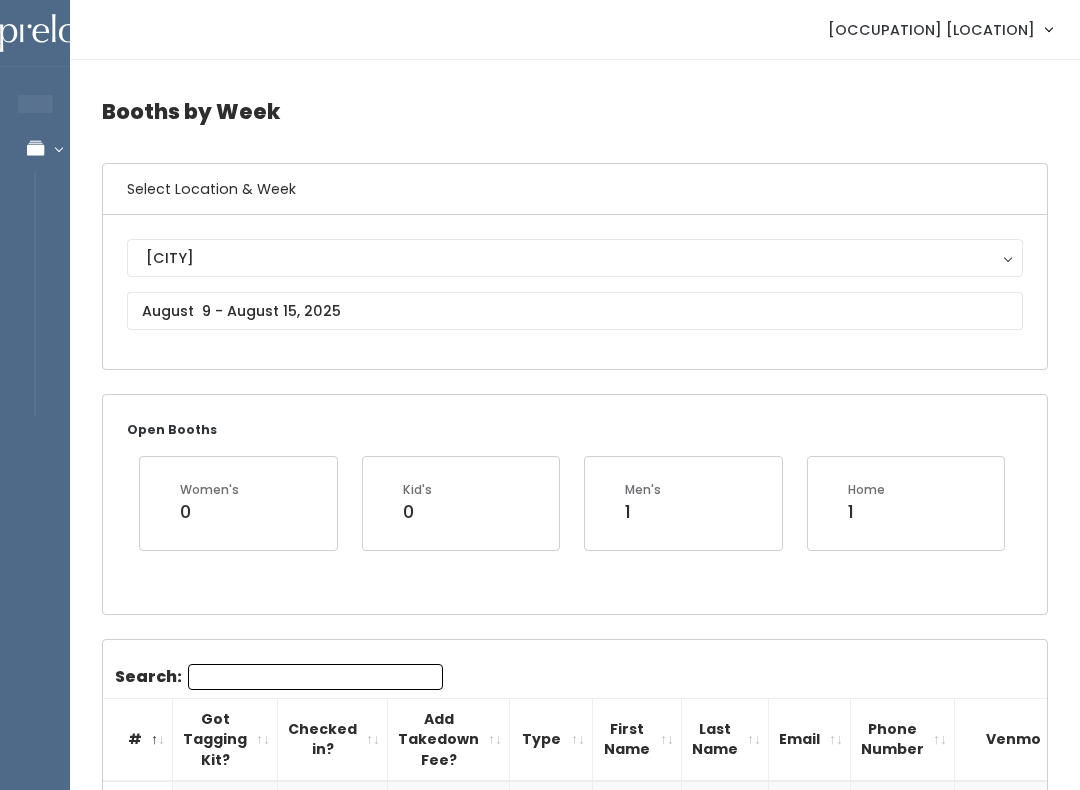scroll, scrollTop: 0, scrollLeft: 0, axis: both 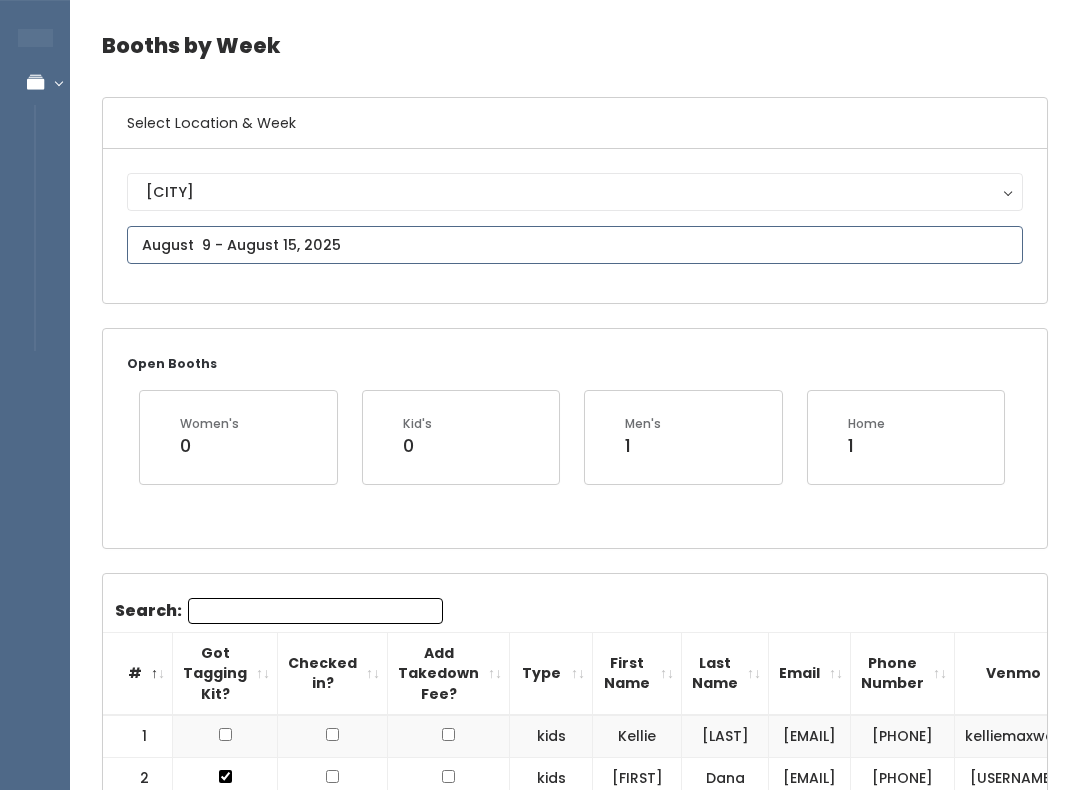 click at bounding box center [575, 245] 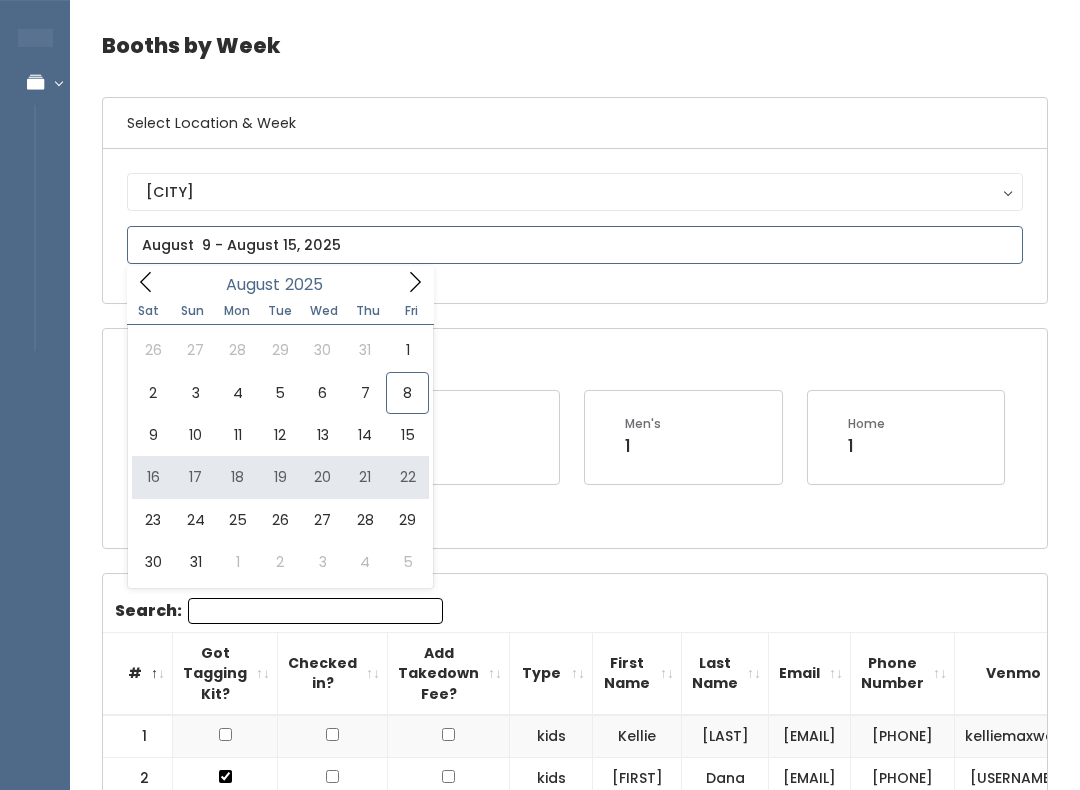 type on "[DATE_RANGE]" 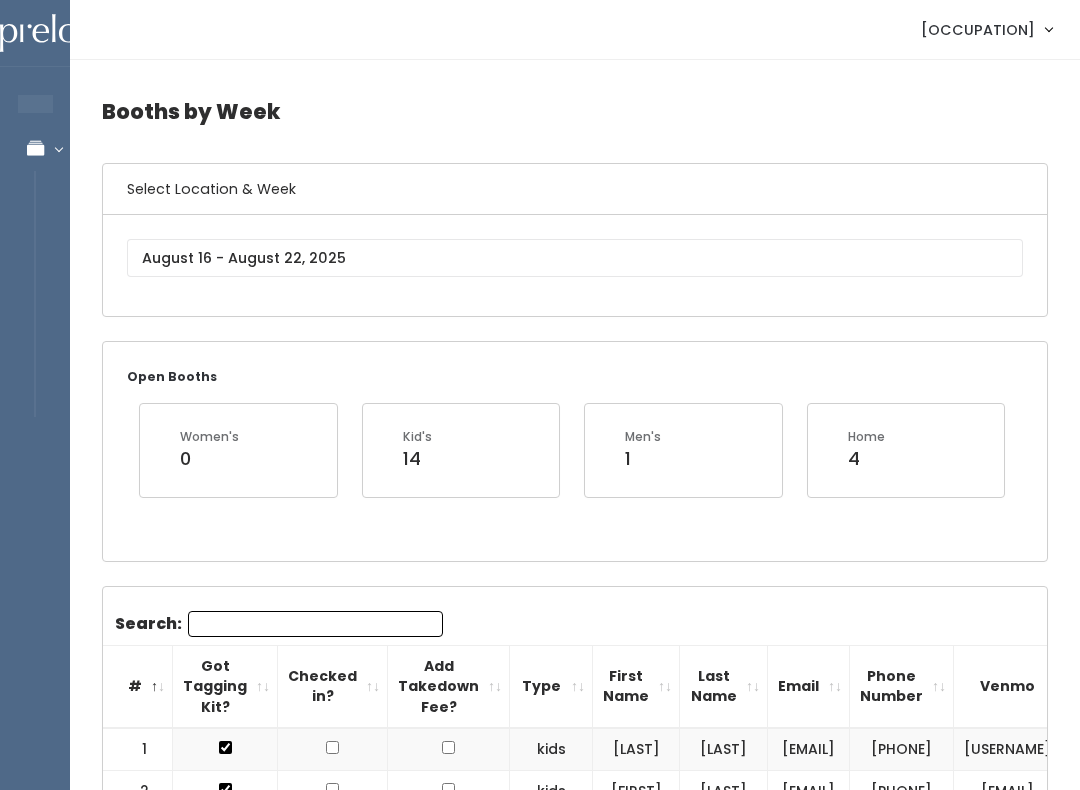 scroll, scrollTop: 0, scrollLeft: 0, axis: both 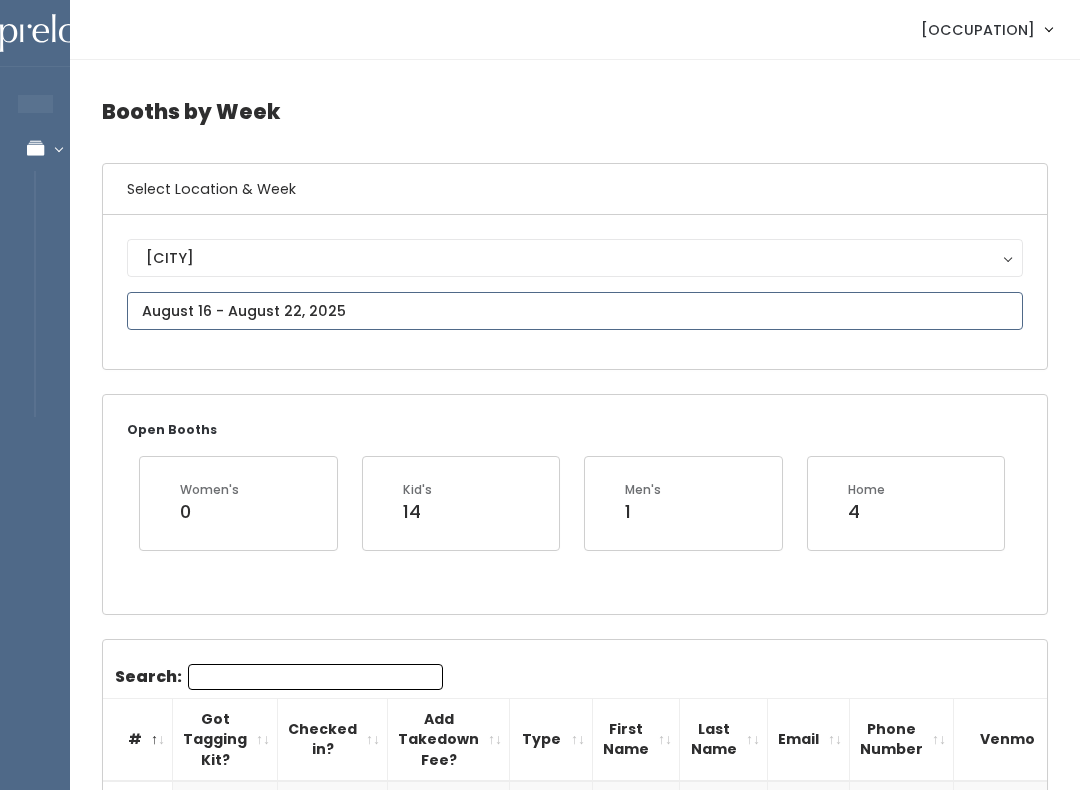 click at bounding box center (575, 311) 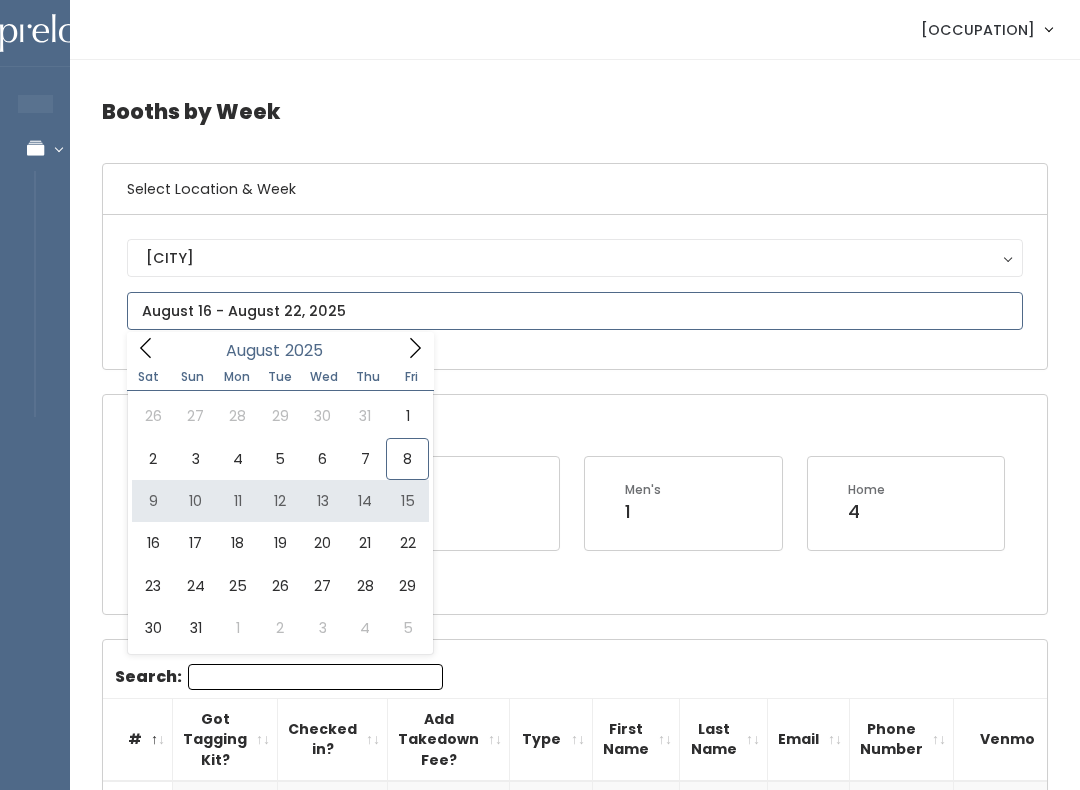 type on "August 9 to August 15" 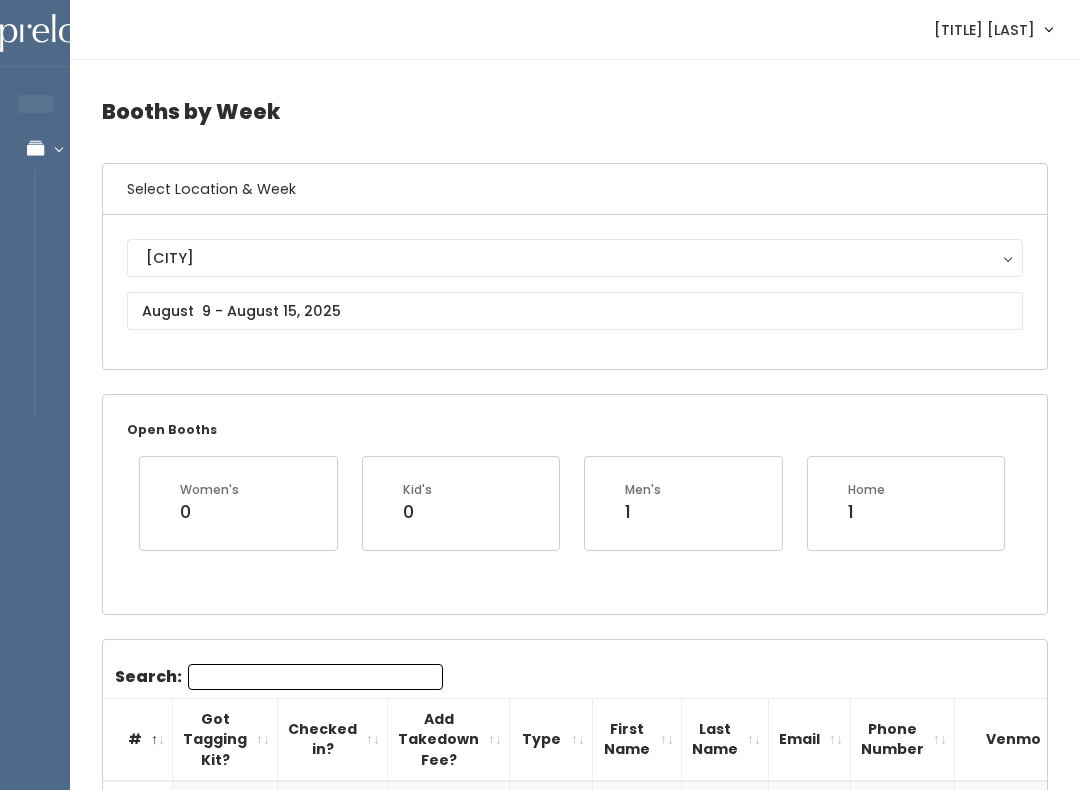 scroll, scrollTop: 0, scrollLeft: 0, axis: both 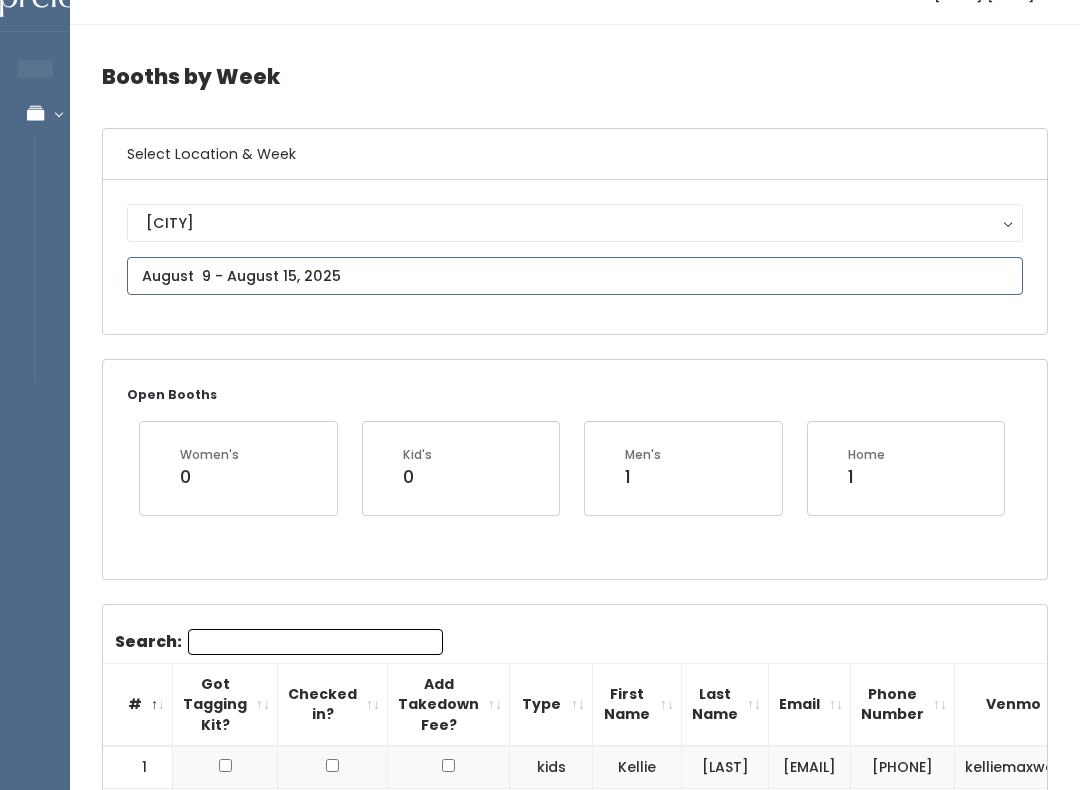 click at bounding box center [575, 276] 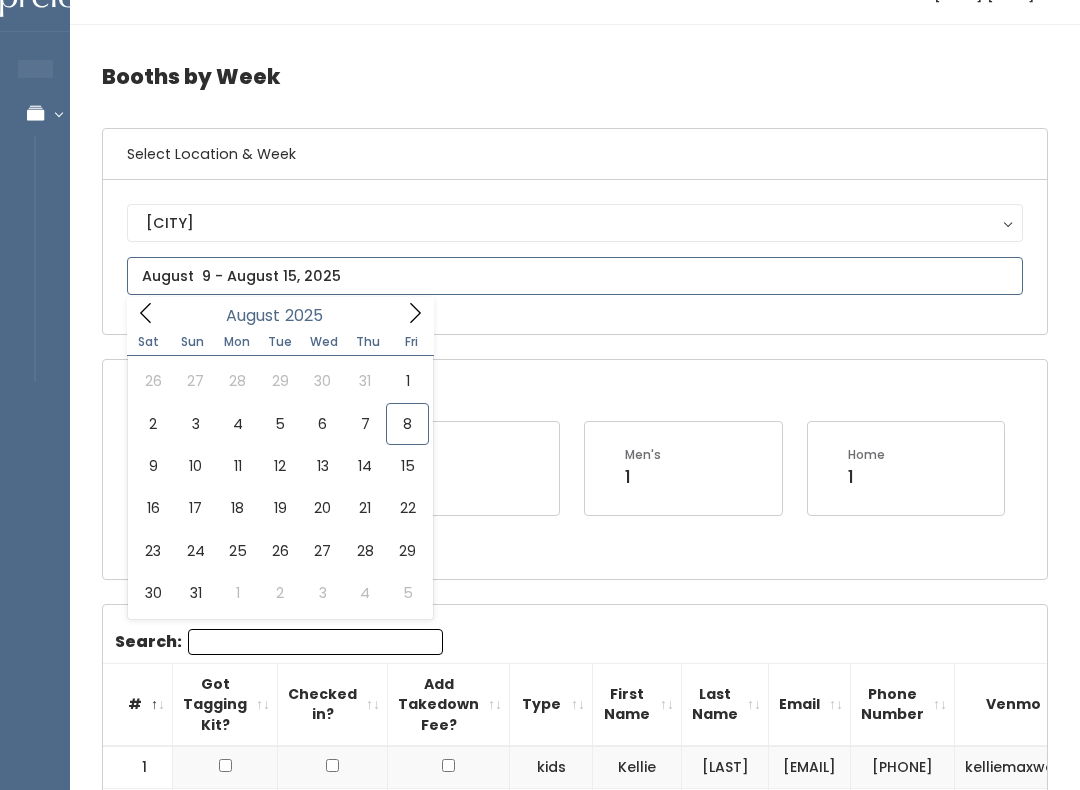 type on "[DATE_RANGE]" 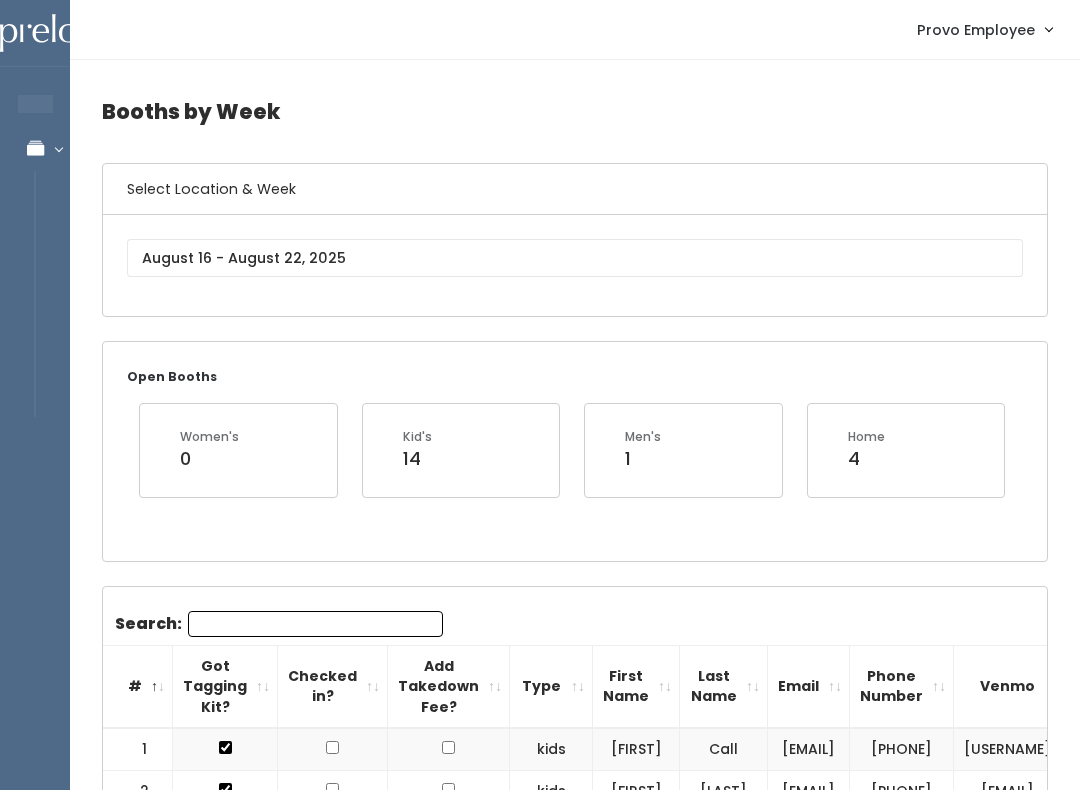 scroll, scrollTop: 0, scrollLeft: 0, axis: both 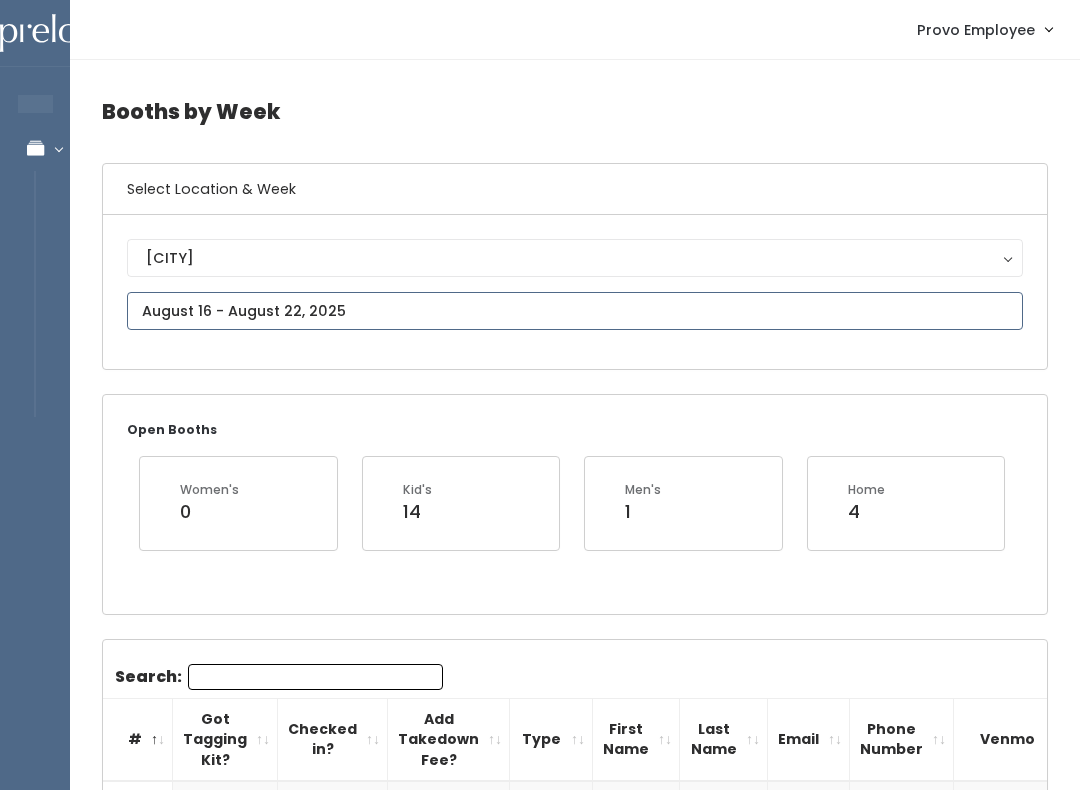 click at bounding box center [575, 311] 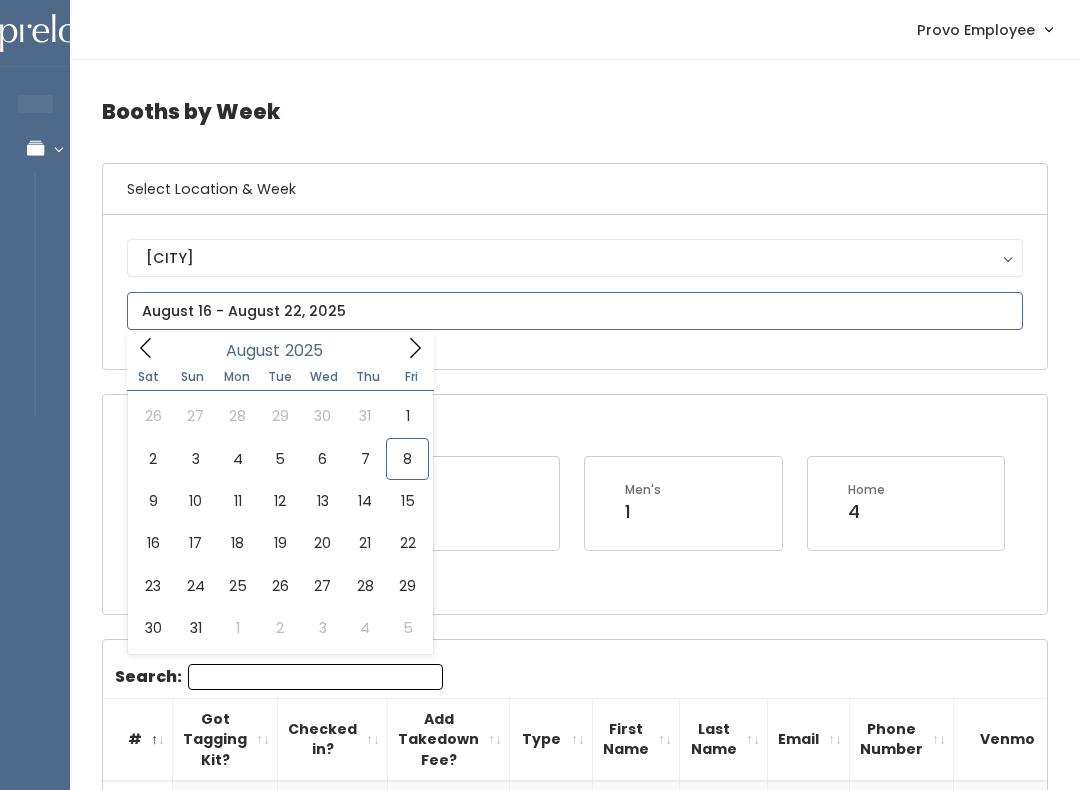type on "August 23 to August 29" 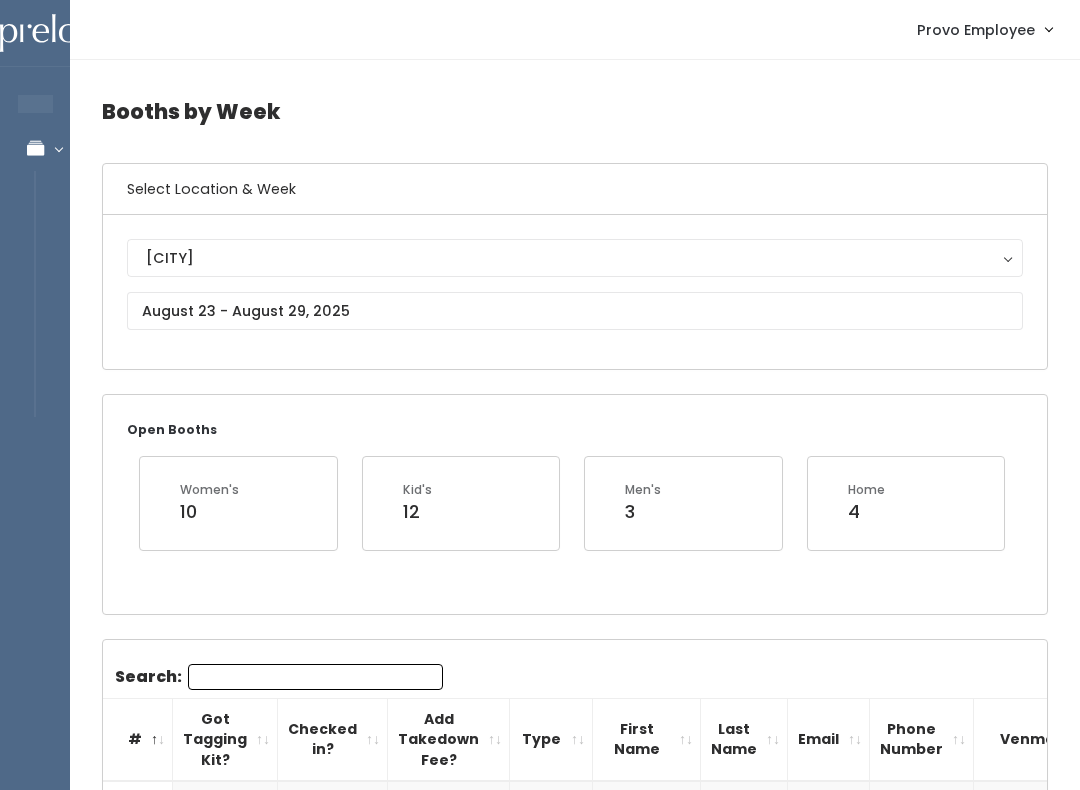 scroll, scrollTop: 0, scrollLeft: 0, axis: both 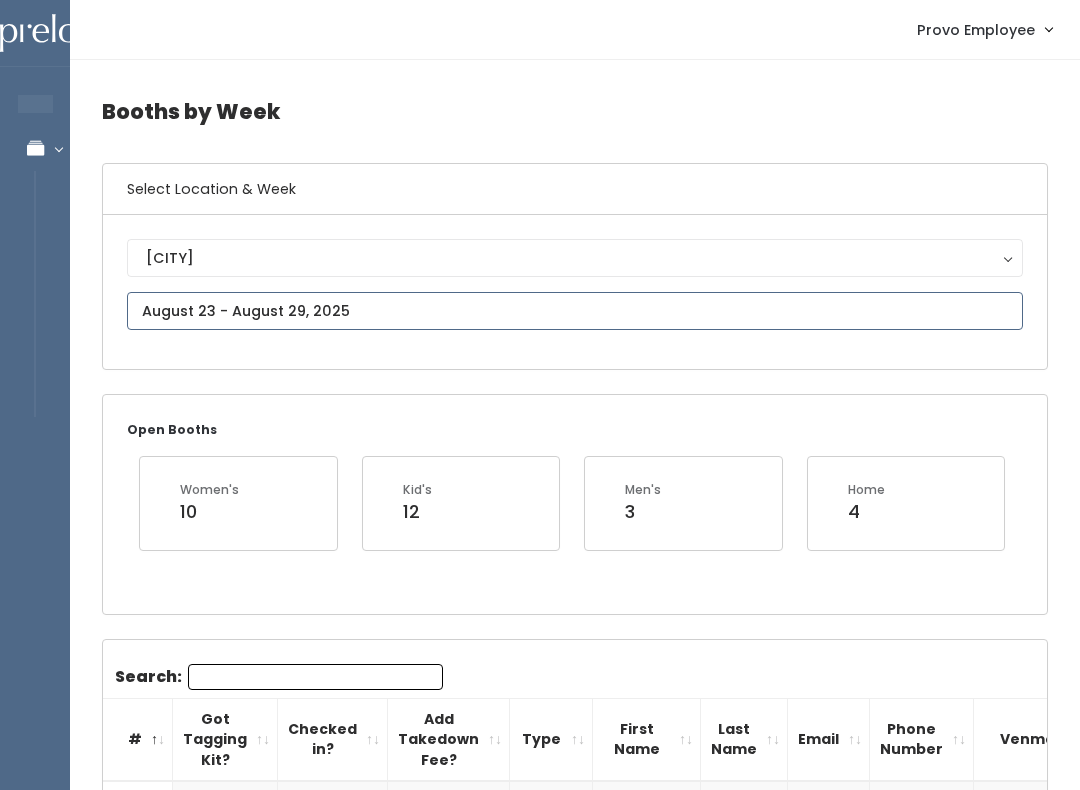 click at bounding box center (575, 311) 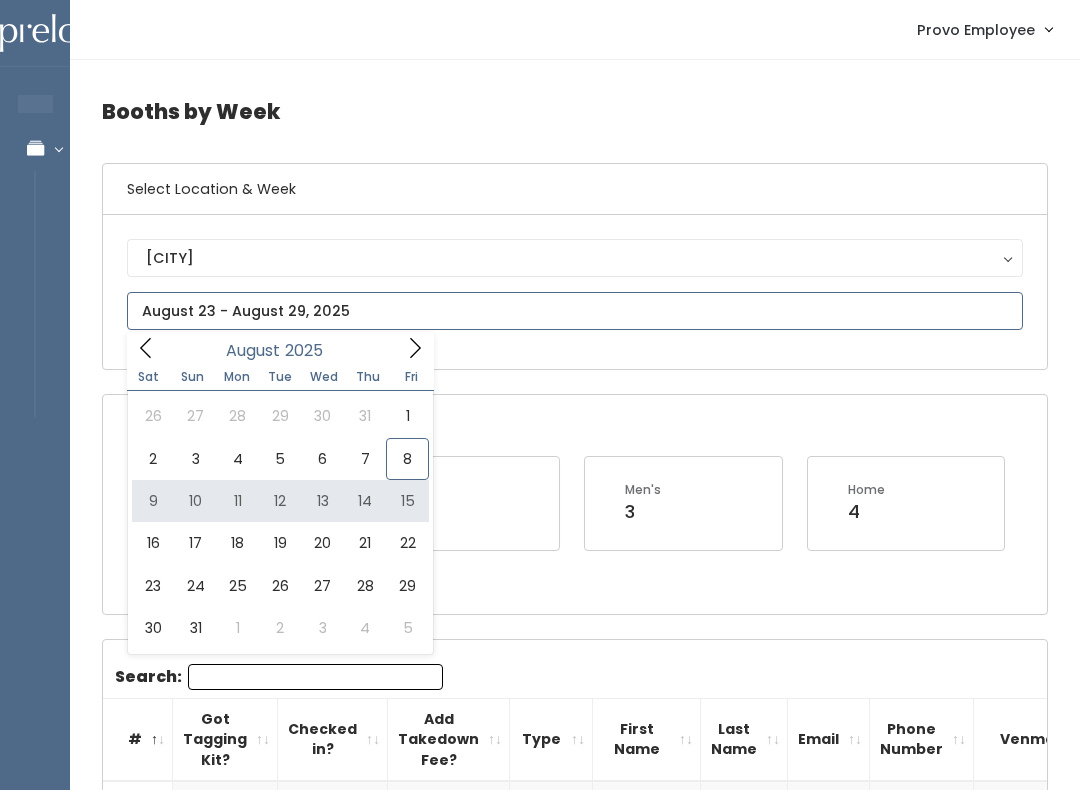 type on "August 9 to August 15" 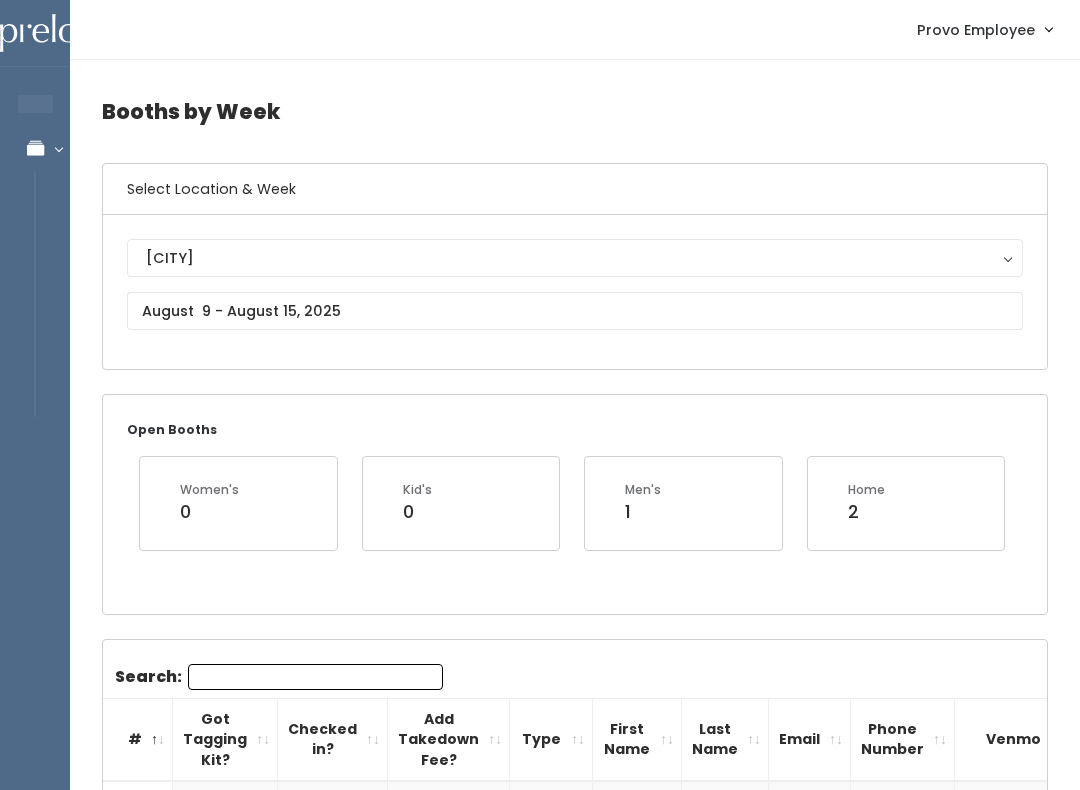 scroll, scrollTop: 0, scrollLeft: 0, axis: both 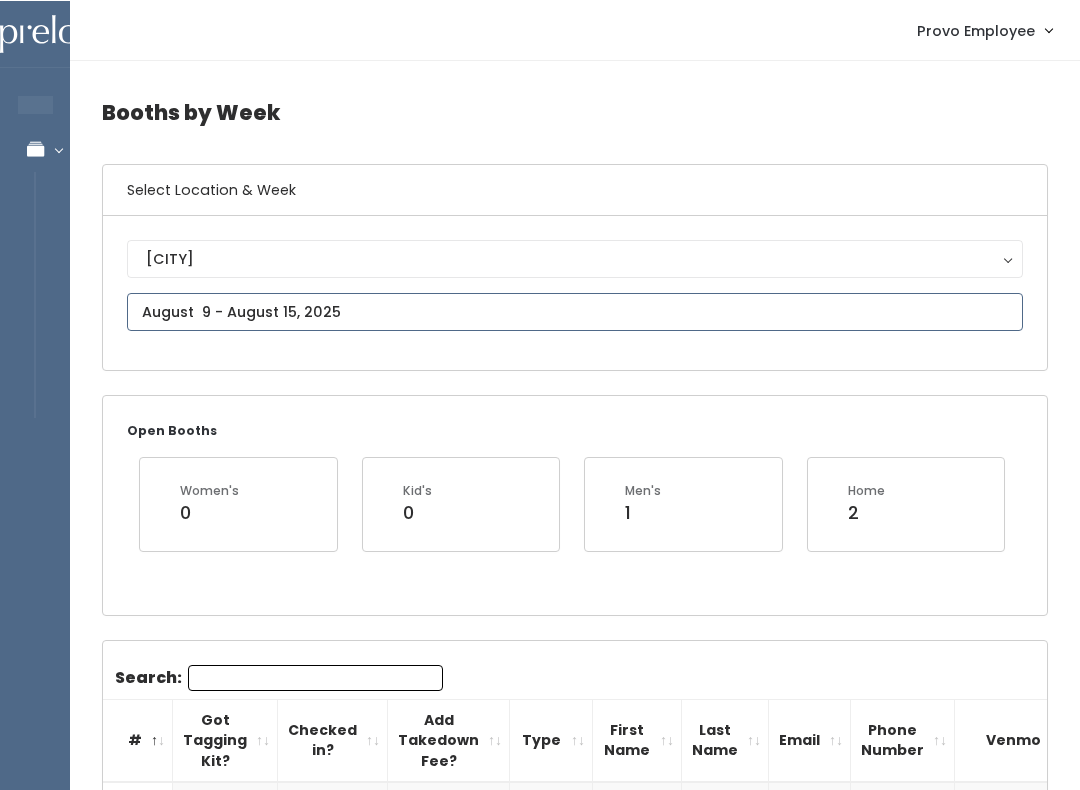 click at bounding box center (575, 311) 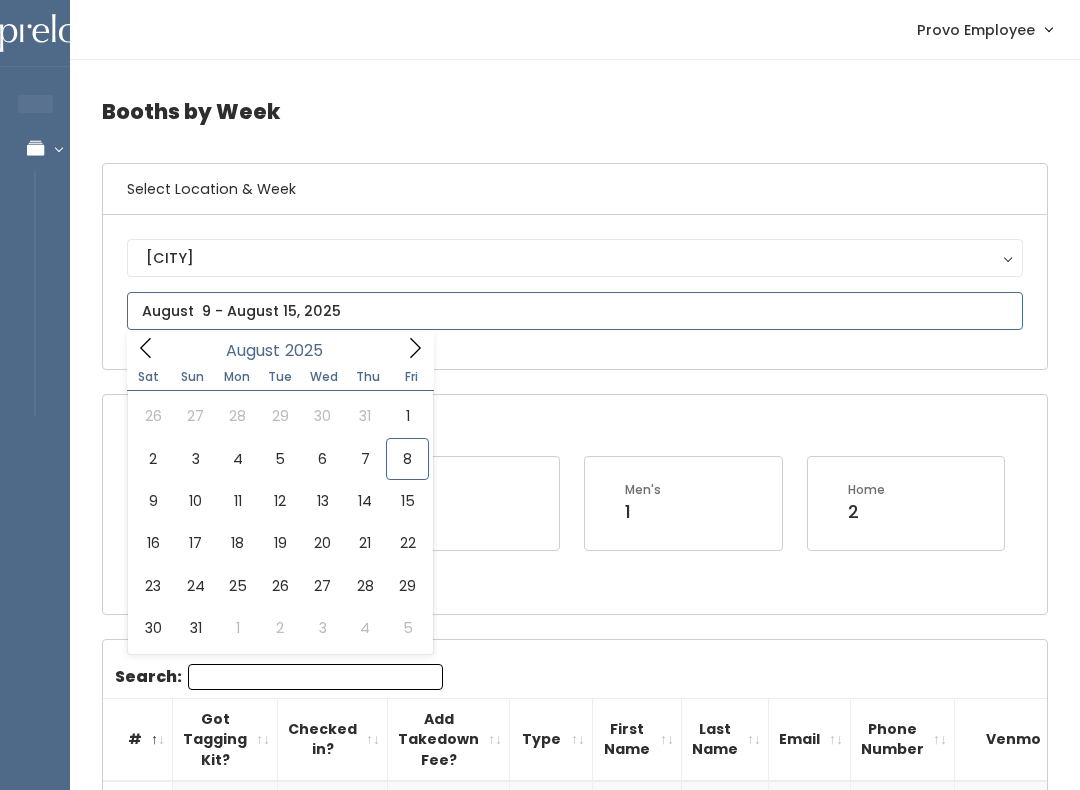 type on "August 9 to August 15" 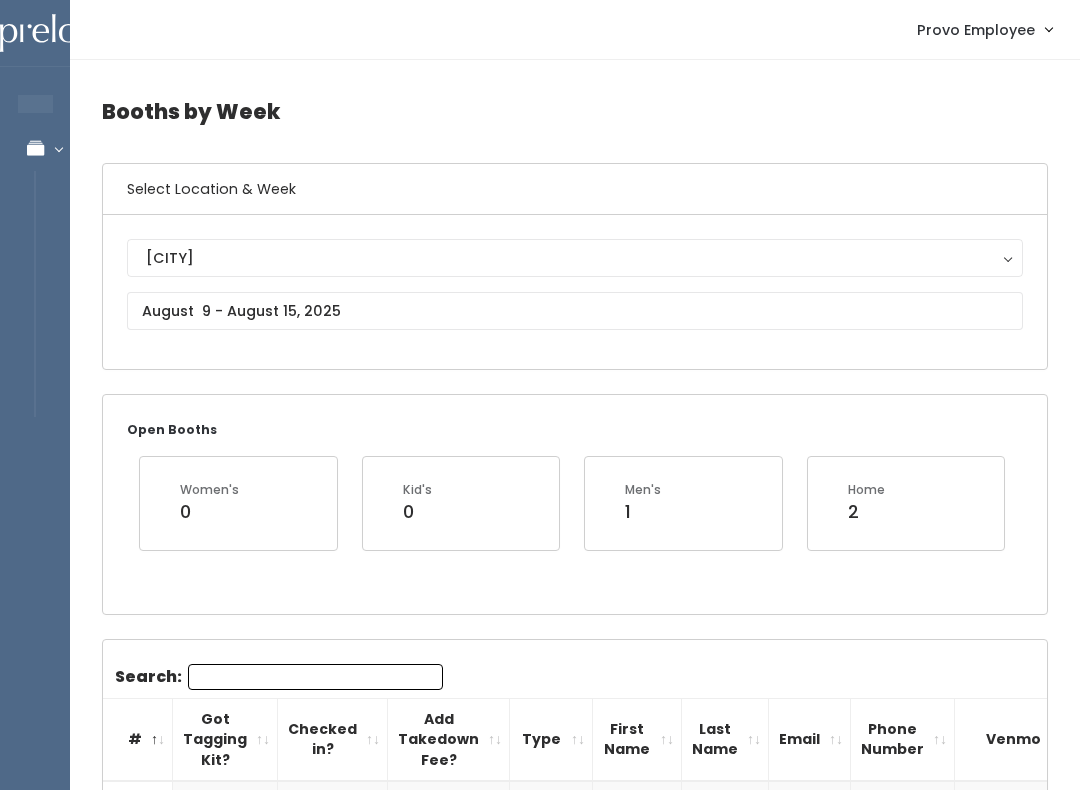 scroll, scrollTop: 0, scrollLeft: 0, axis: both 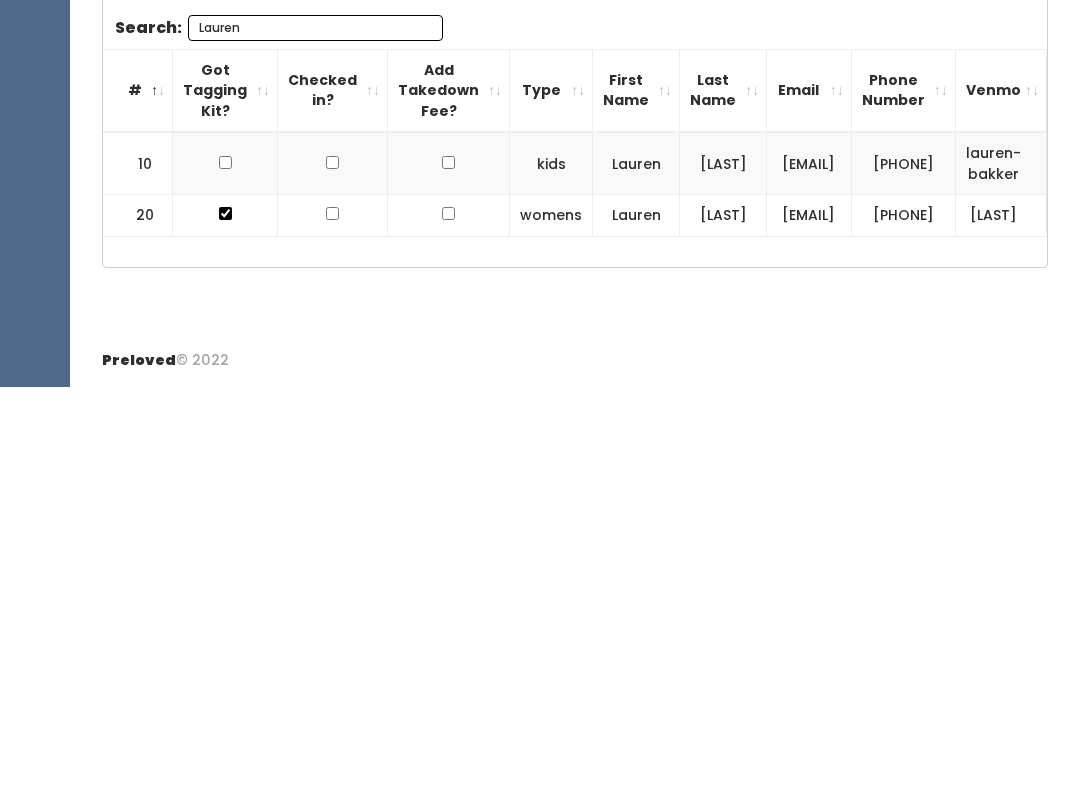 type on "Lauren" 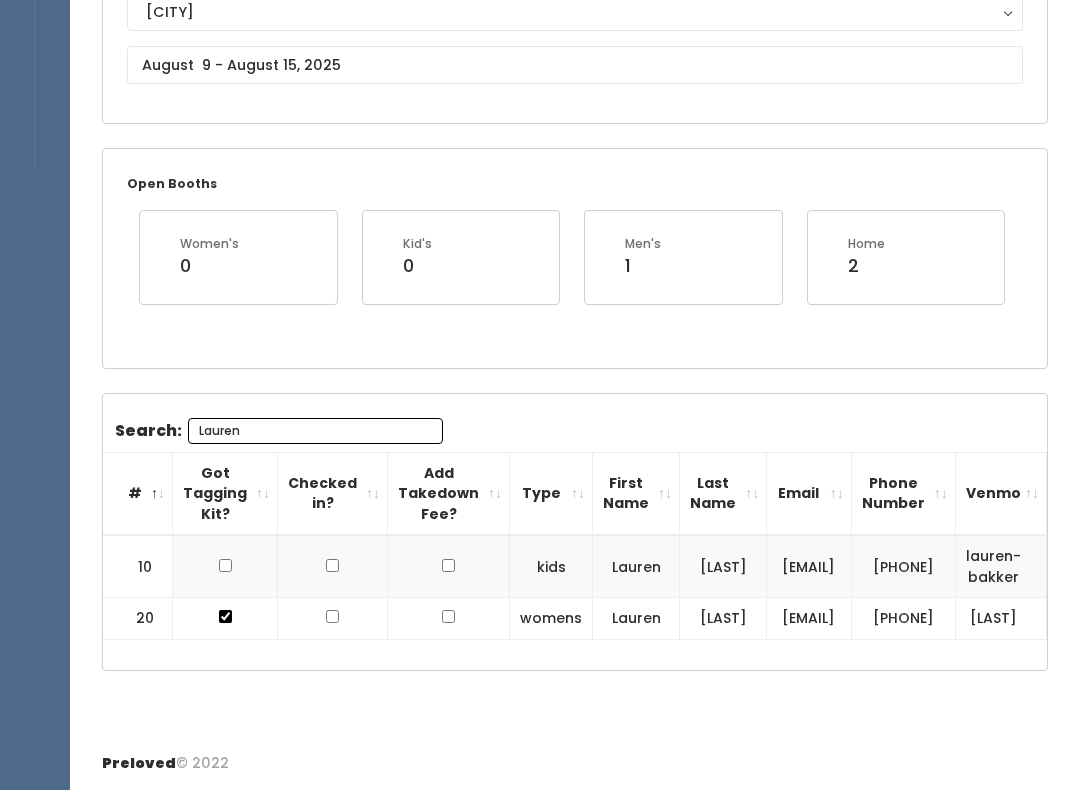 click at bounding box center [225, 565] 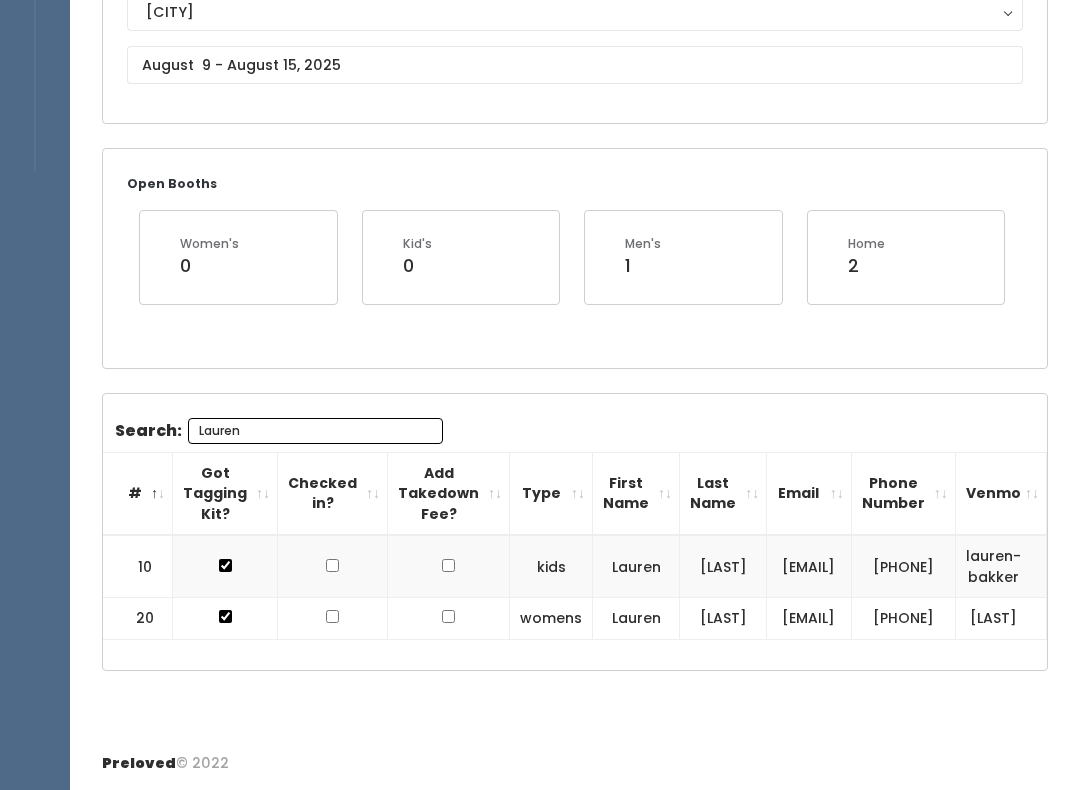 scroll, scrollTop: 0, scrollLeft: 148, axis: horizontal 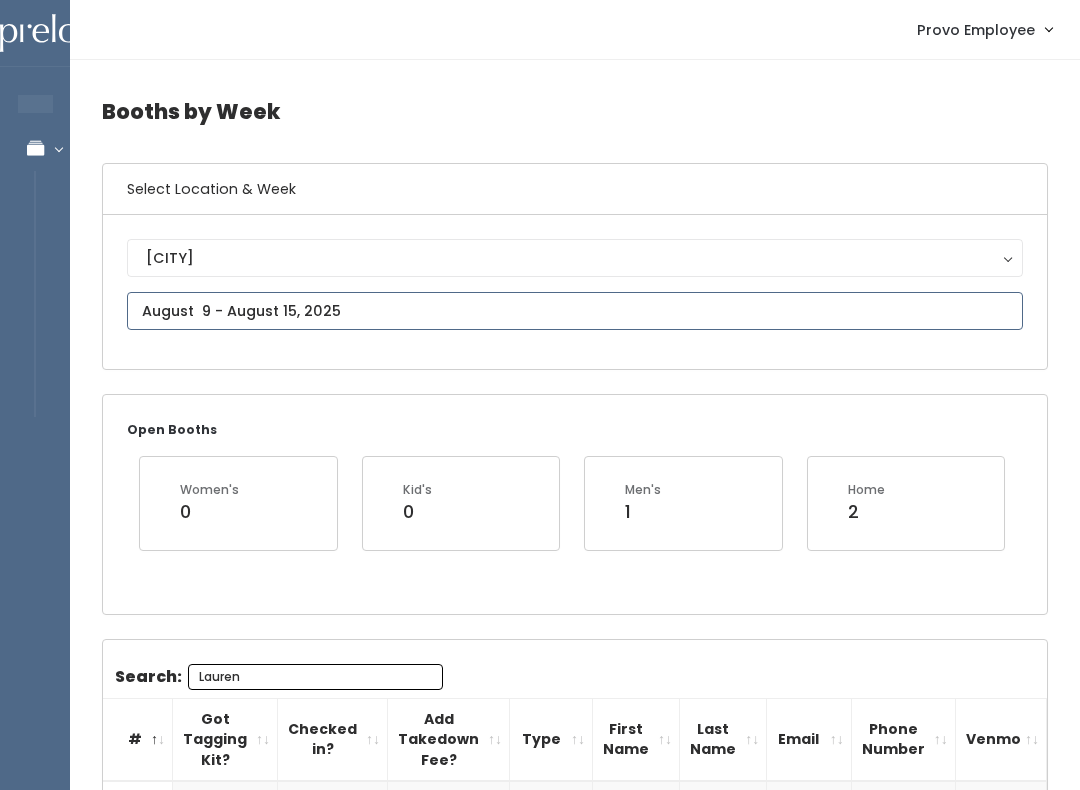 click at bounding box center (575, 311) 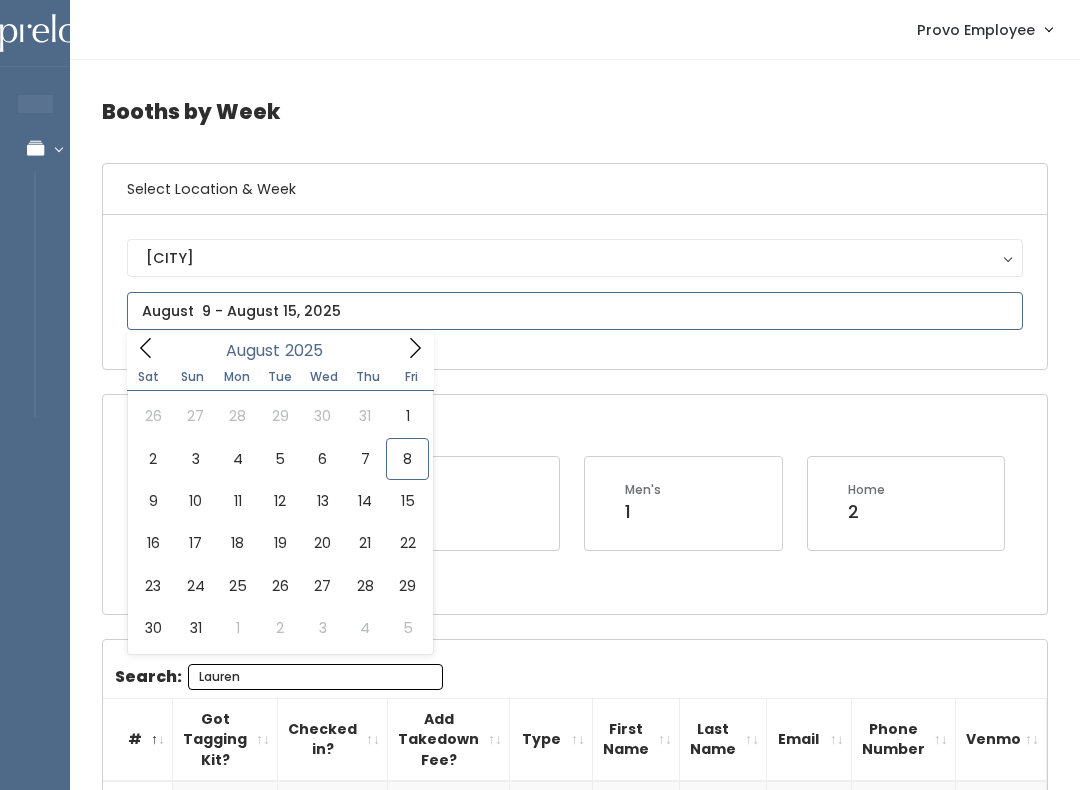 type on "August 9 to August 15" 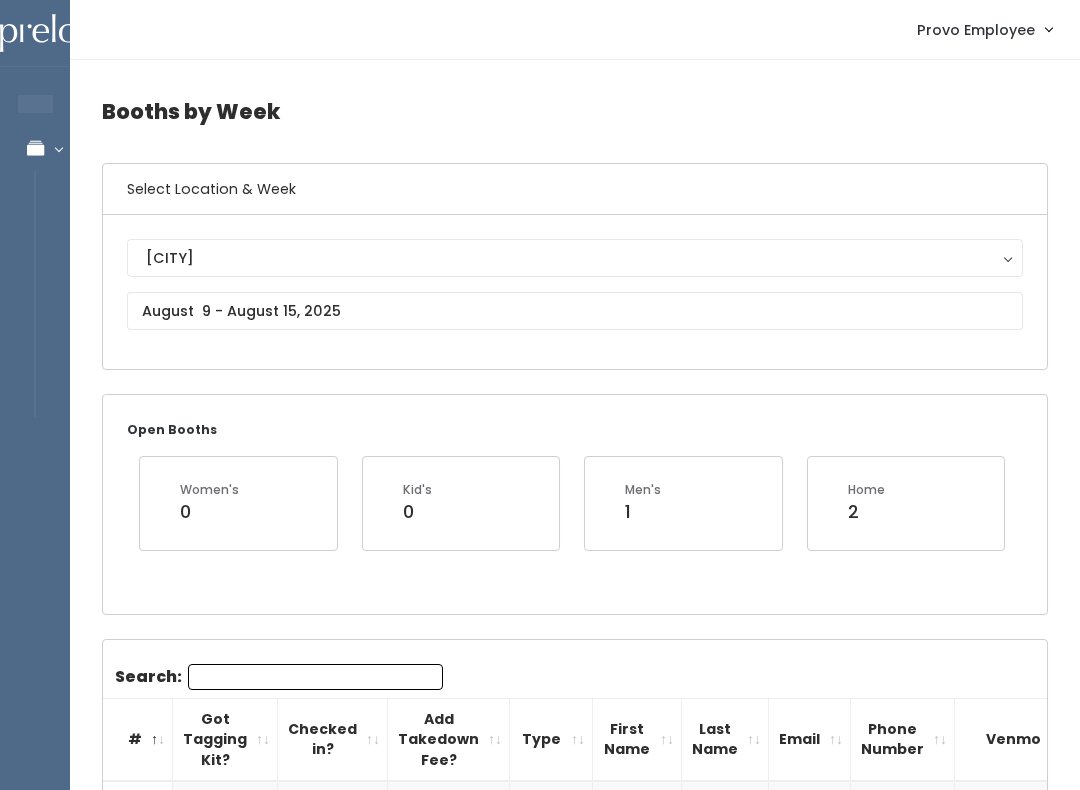 scroll, scrollTop: 0, scrollLeft: 0, axis: both 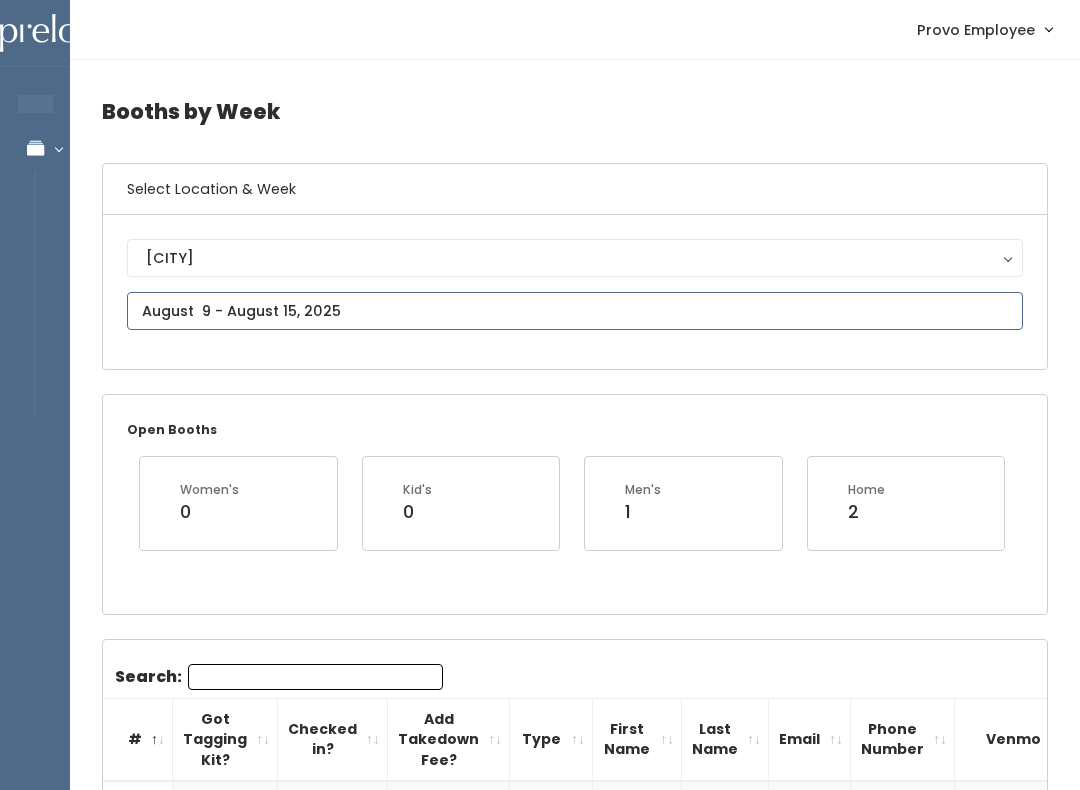 click on "EMPLOYEES
Manage Bookings
Booths by Week
All Bookings
Bookings with Booths
Booth Discounts
Seller Check-in
[CITY] Employee
Admin Home
My bookings
Account settings" at bounding box center (540, 1982) 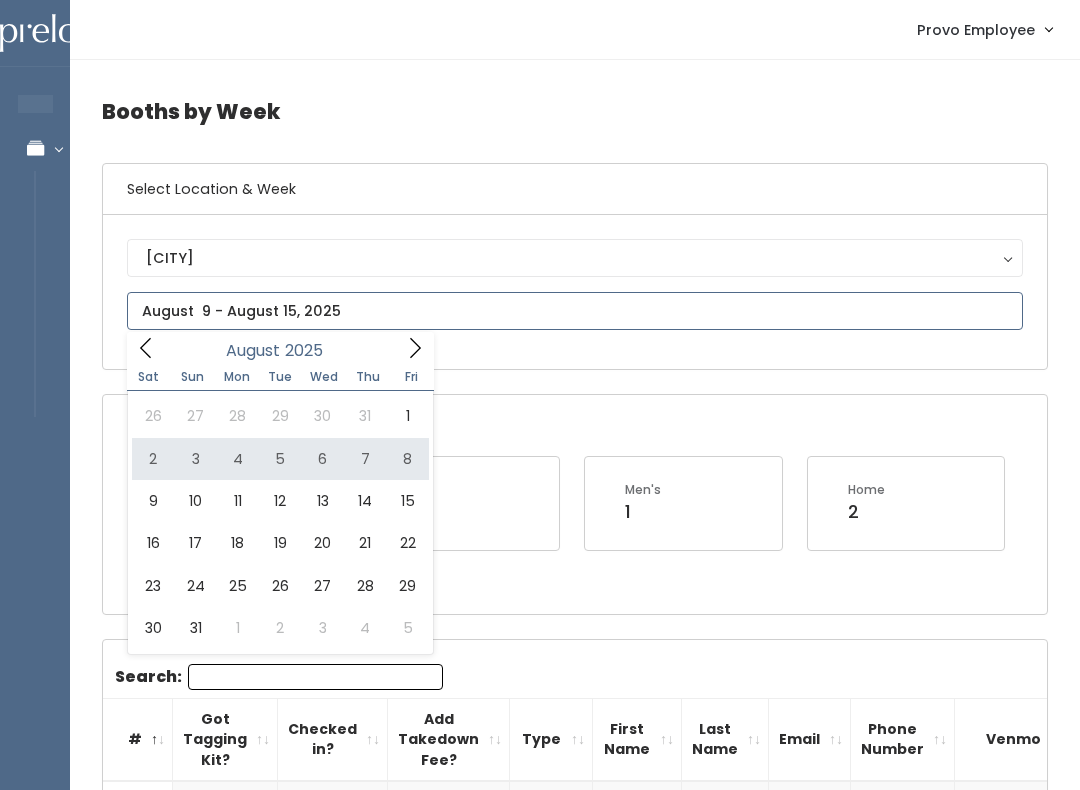 type on "August 2 to August 8" 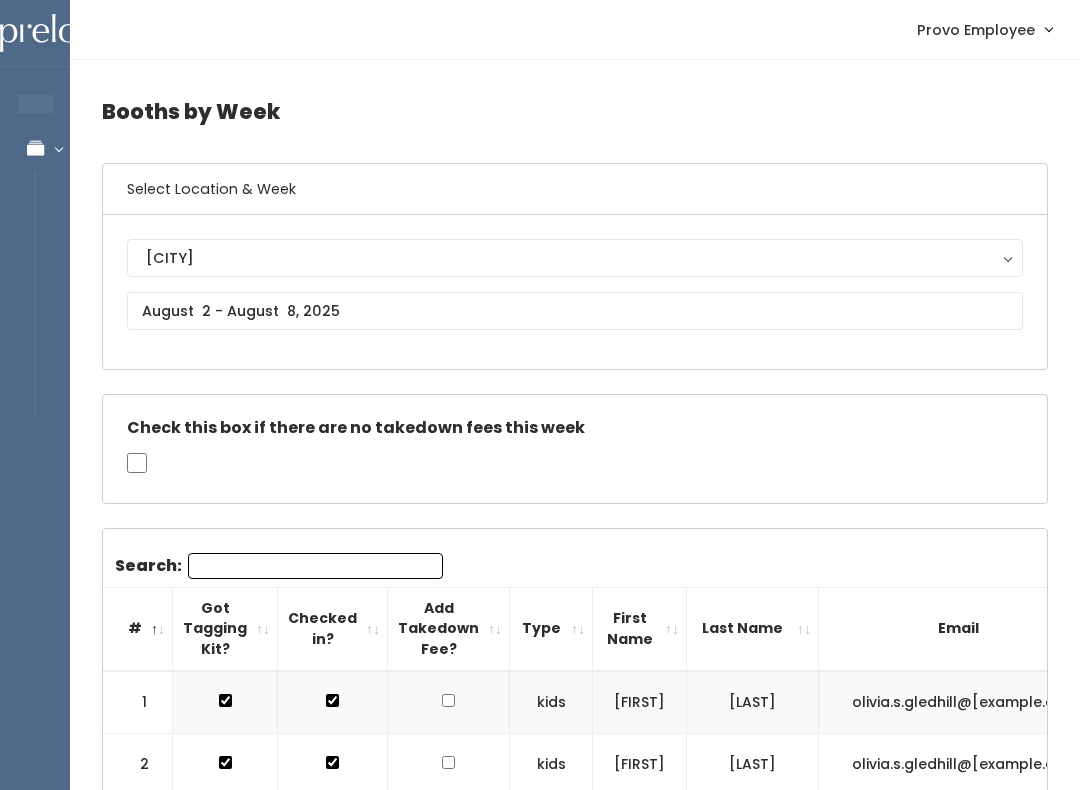 scroll, scrollTop: 0, scrollLeft: 0, axis: both 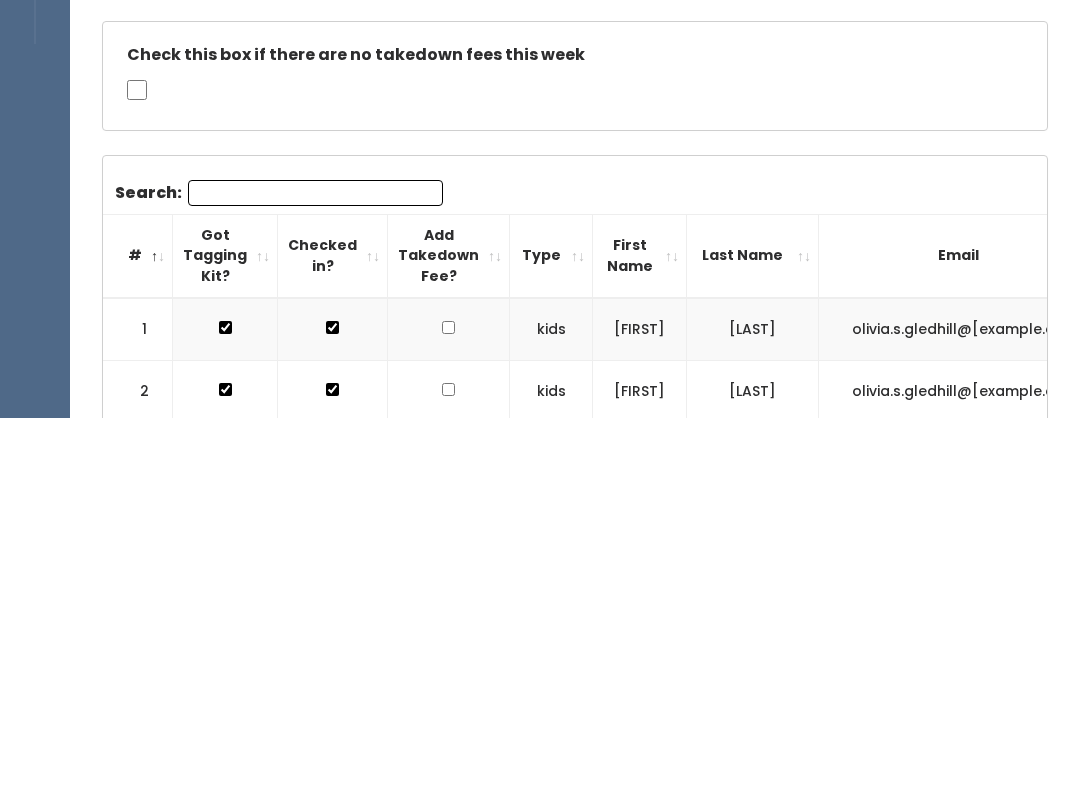 type on "[FIRST]" 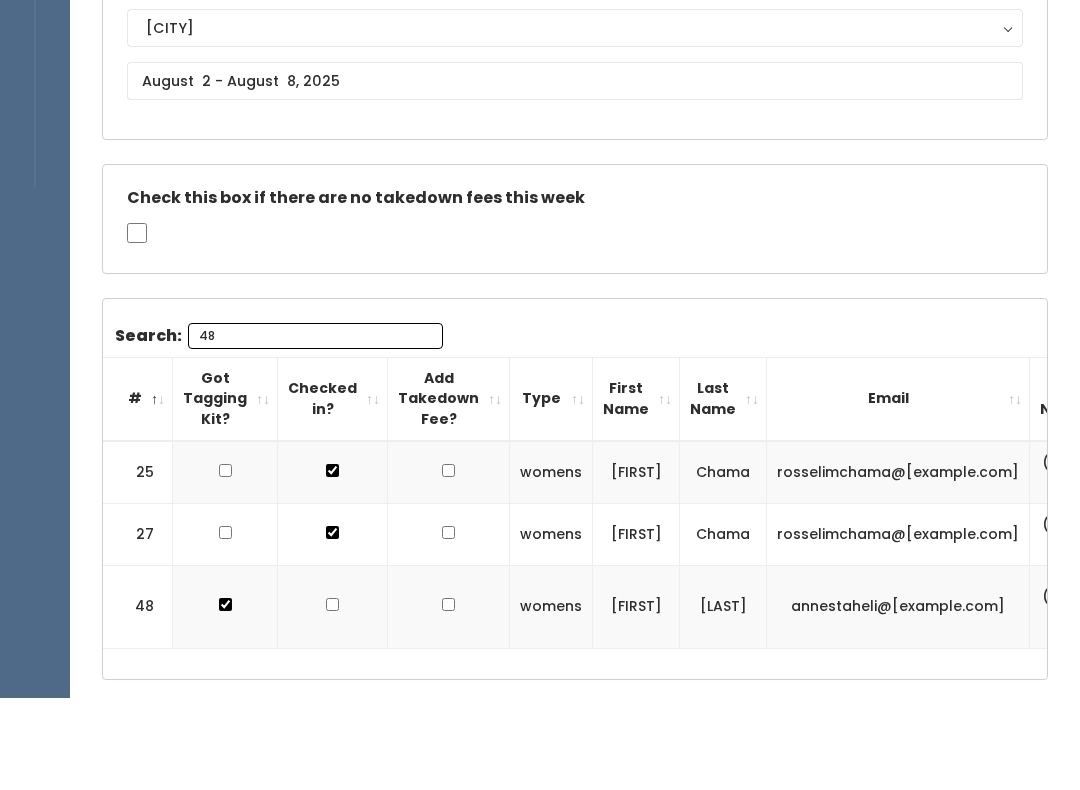 scroll, scrollTop: 148, scrollLeft: 0, axis: vertical 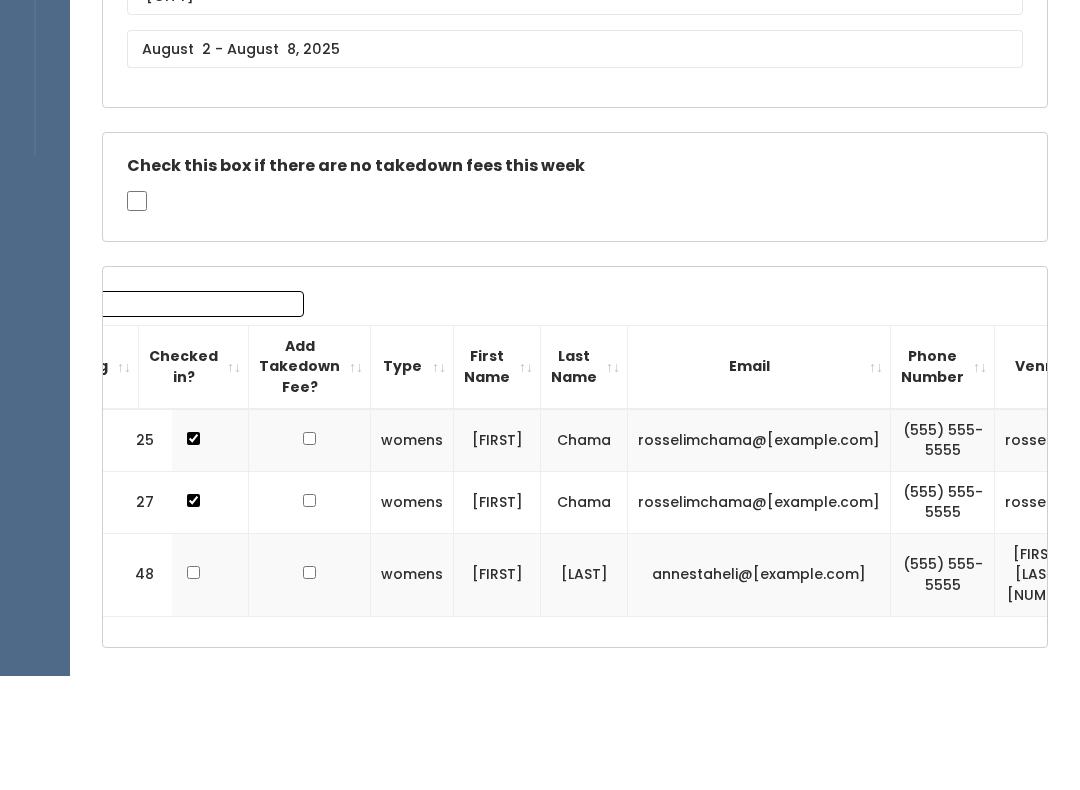 type on "48" 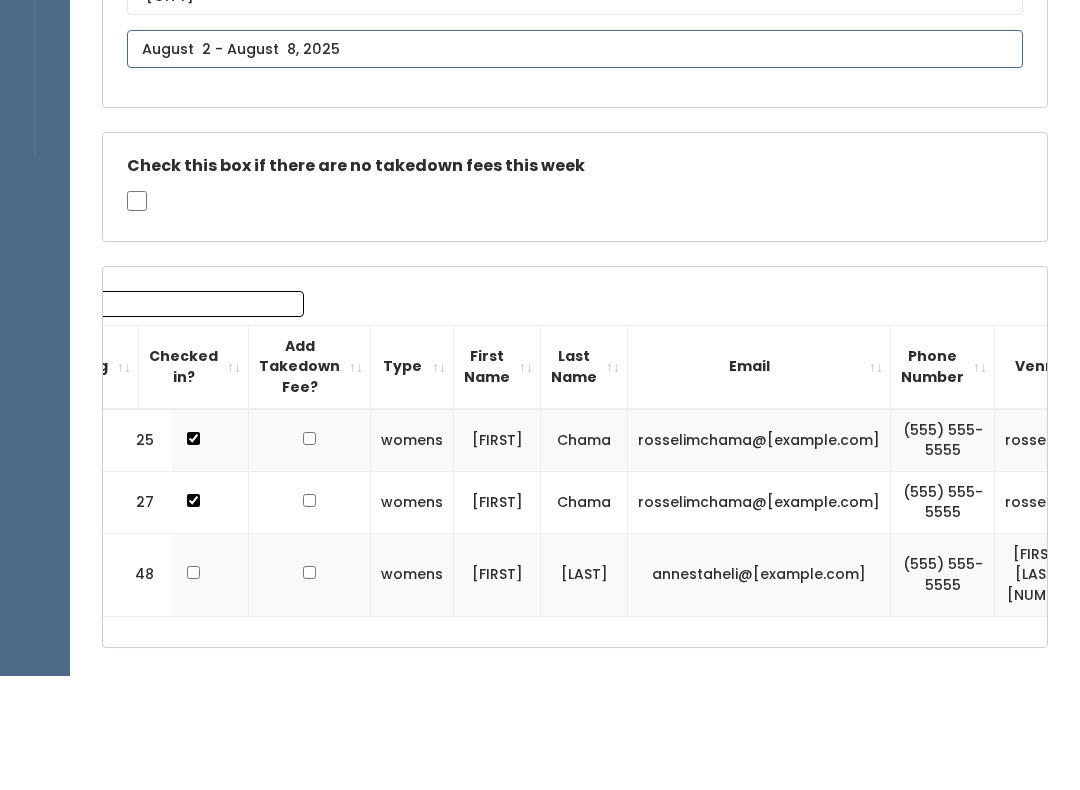click on "EMPLOYEES
Manage Bookings
Booths by Week
All Bookings
Bookings with Booths
Booth Discounts
Seller Check-in
Provo Employee
Admin Home
My bookings
Account settings" at bounding box center (540, 366) 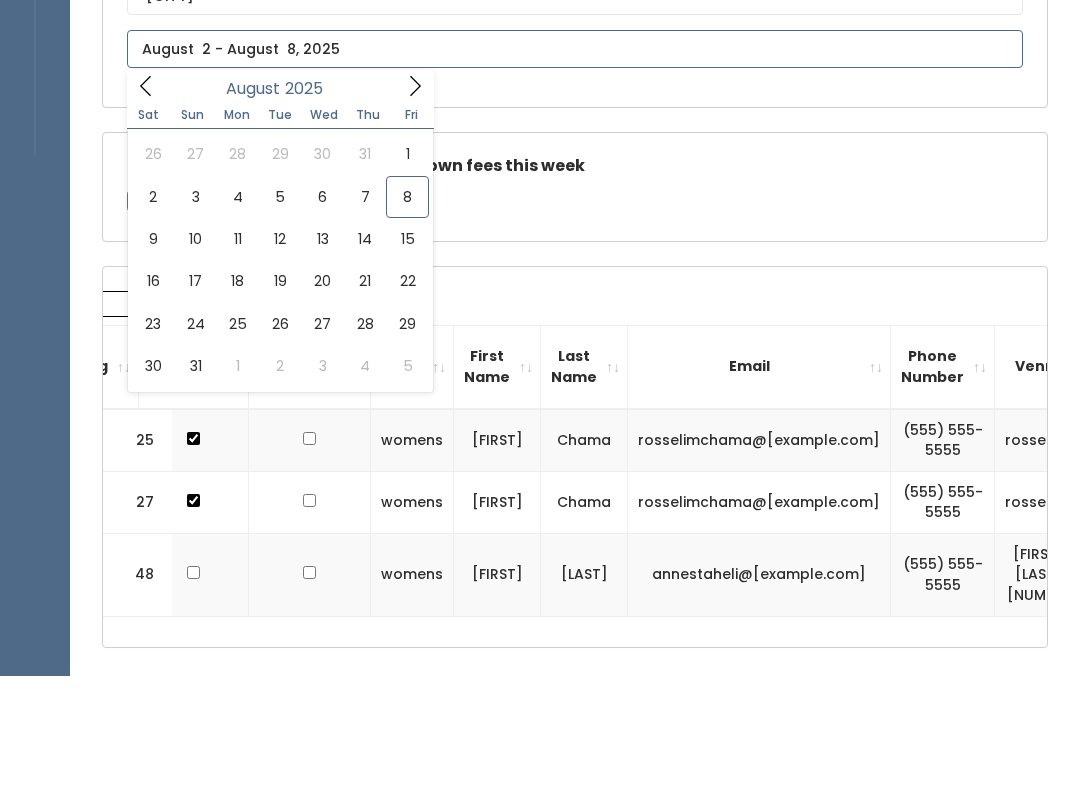 scroll, scrollTop: 230, scrollLeft: 0, axis: vertical 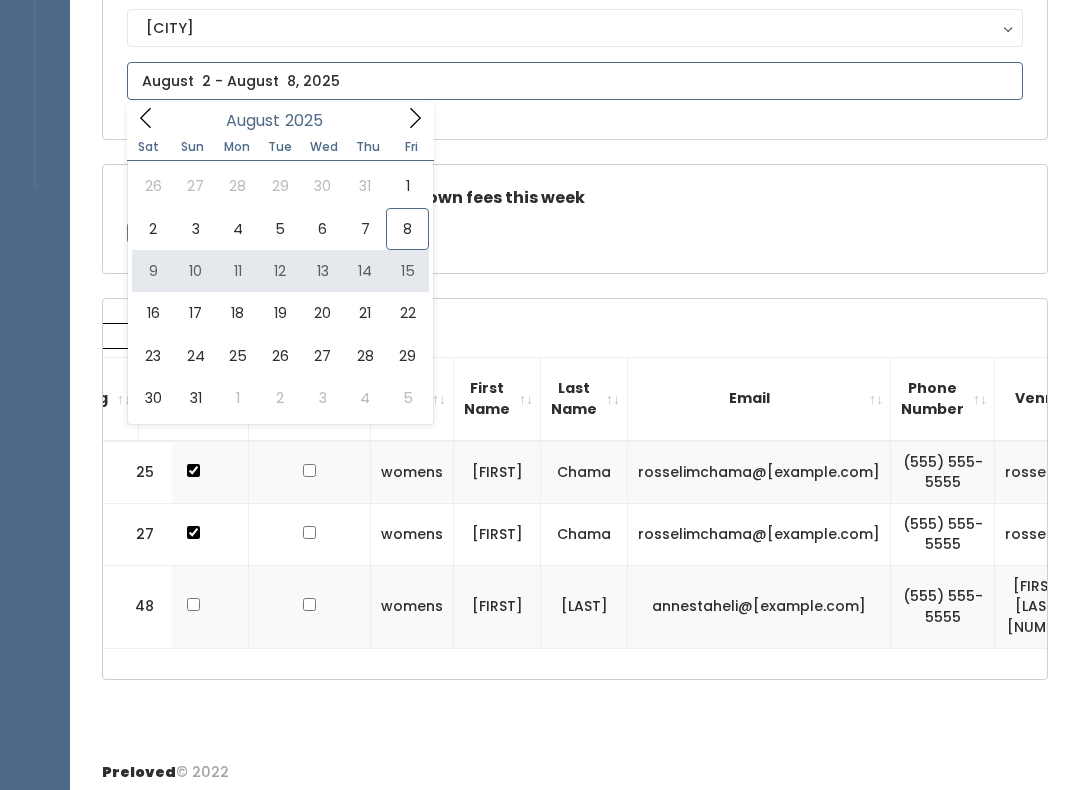 type on "August 9 to August 15" 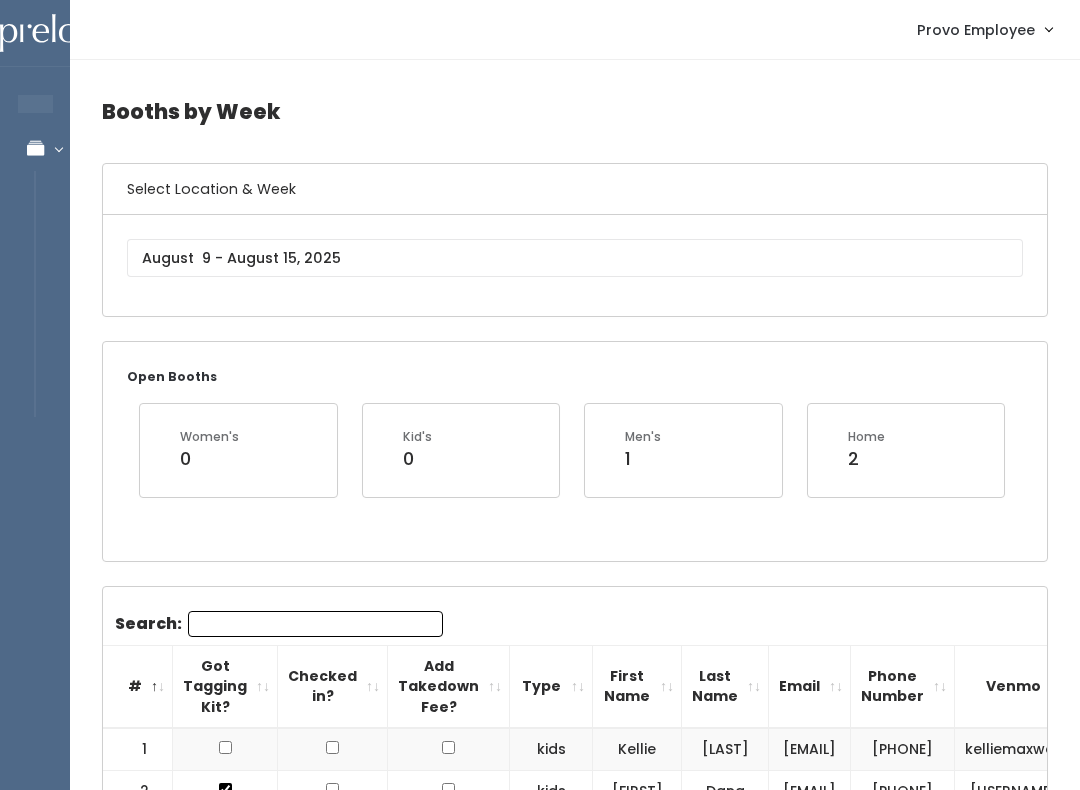 scroll, scrollTop: 0, scrollLeft: 0, axis: both 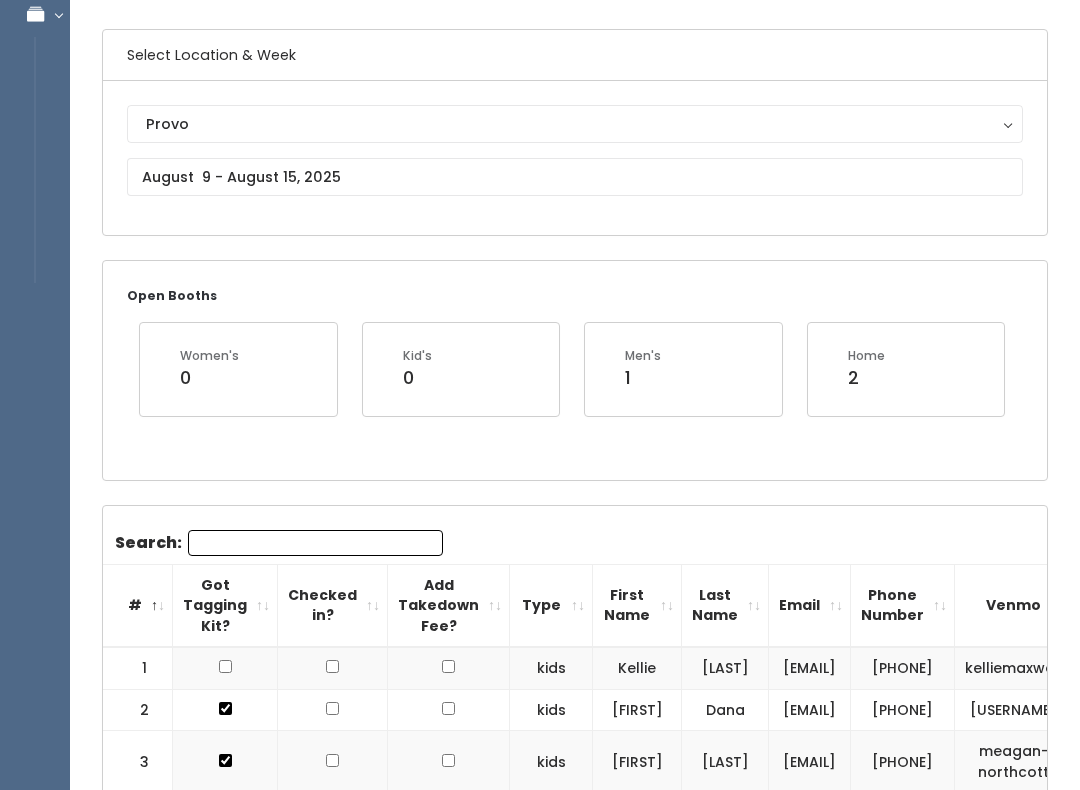 click on "Search:" at bounding box center [315, 543] 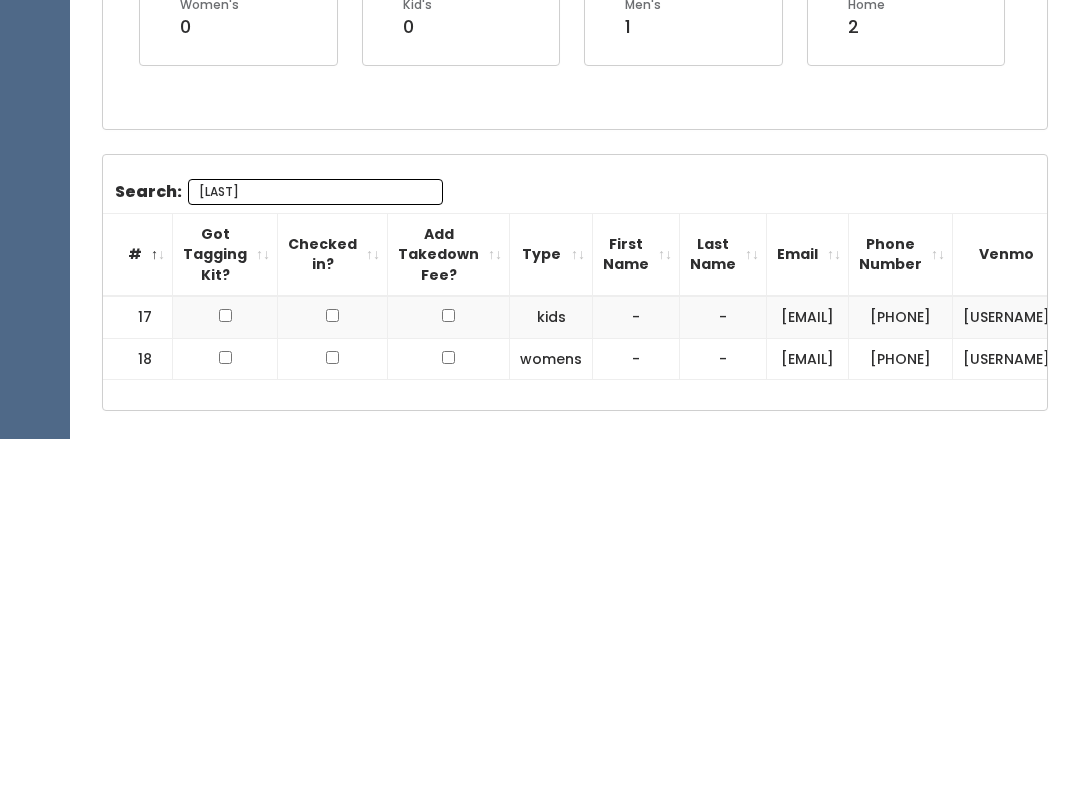scroll, scrollTop: 0, scrollLeft: 0, axis: both 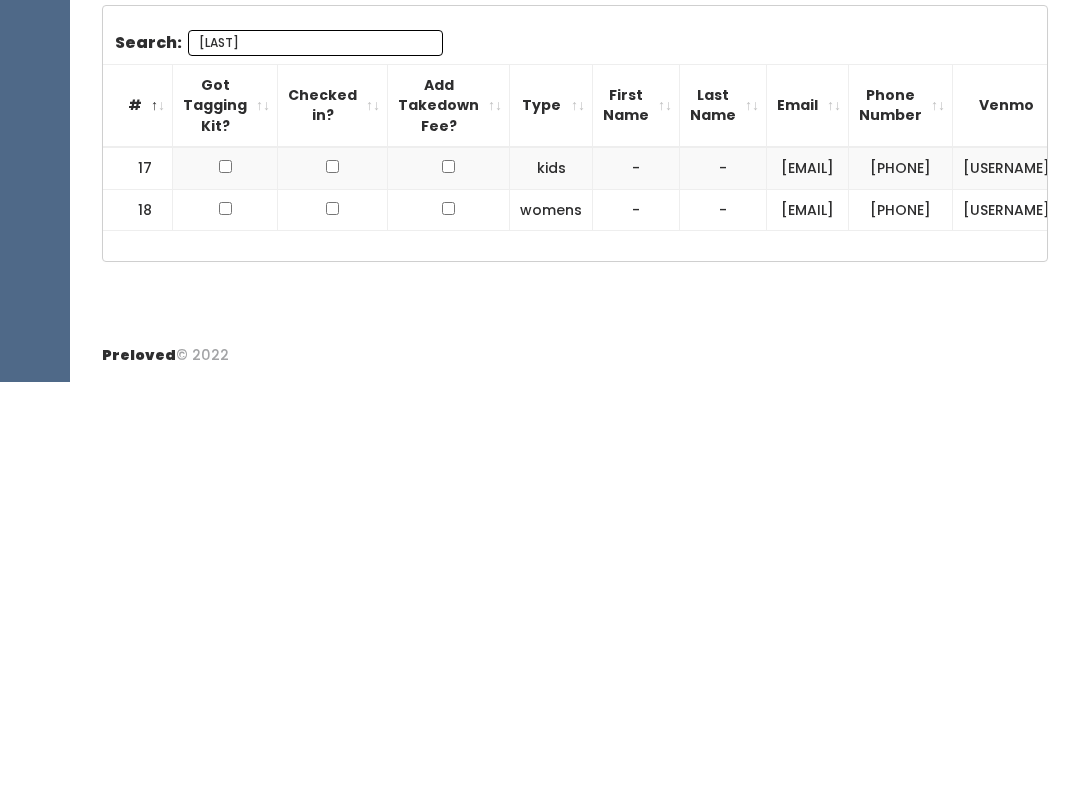 type on "Niles" 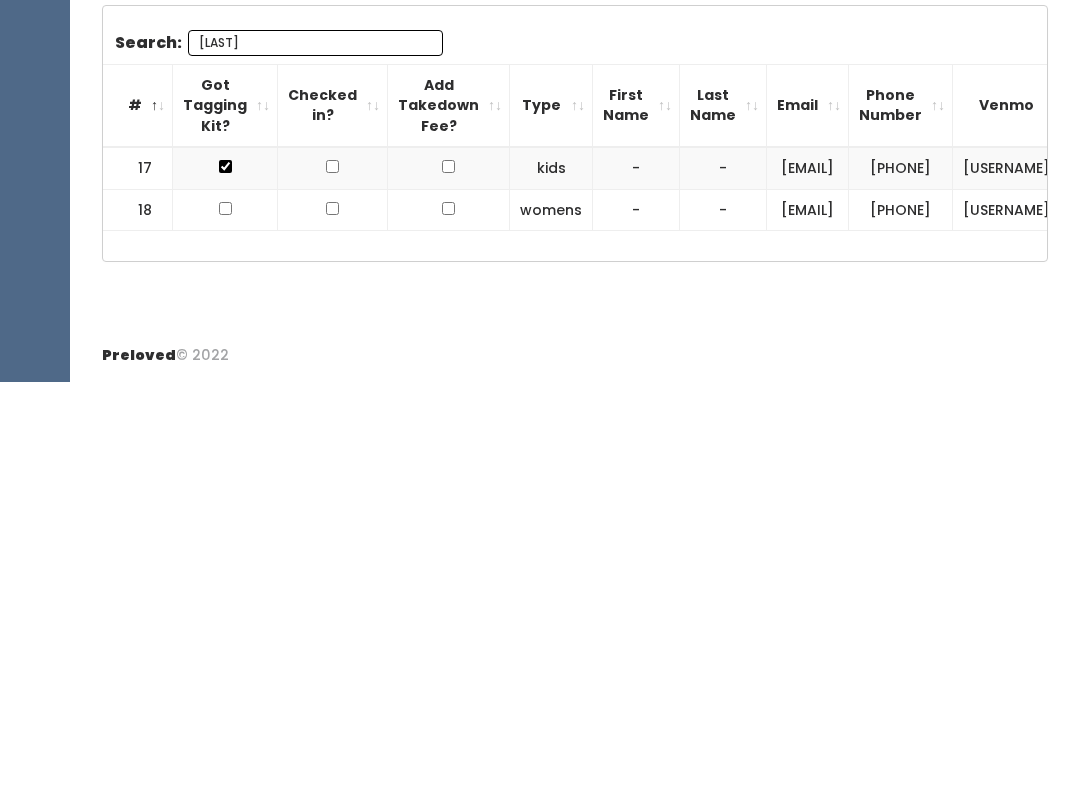 scroll, scrollTop: 261, scrollLeft: 0, axis: vertical 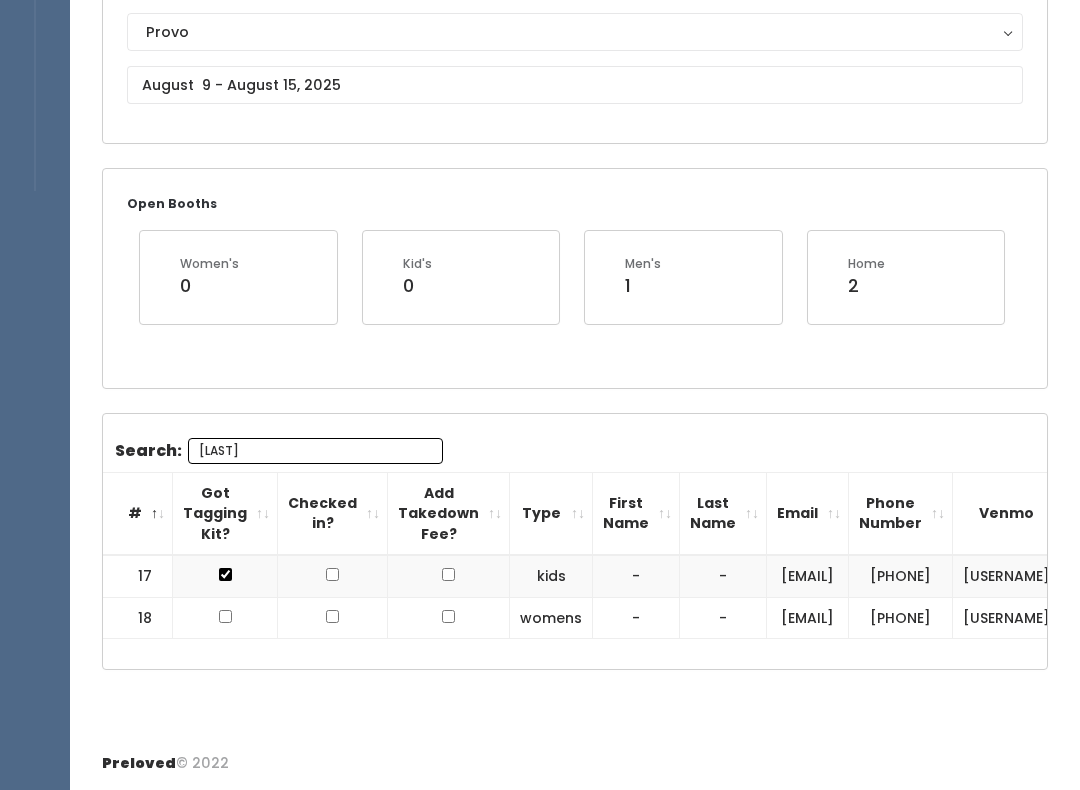 click at bounding box center [225, 618] 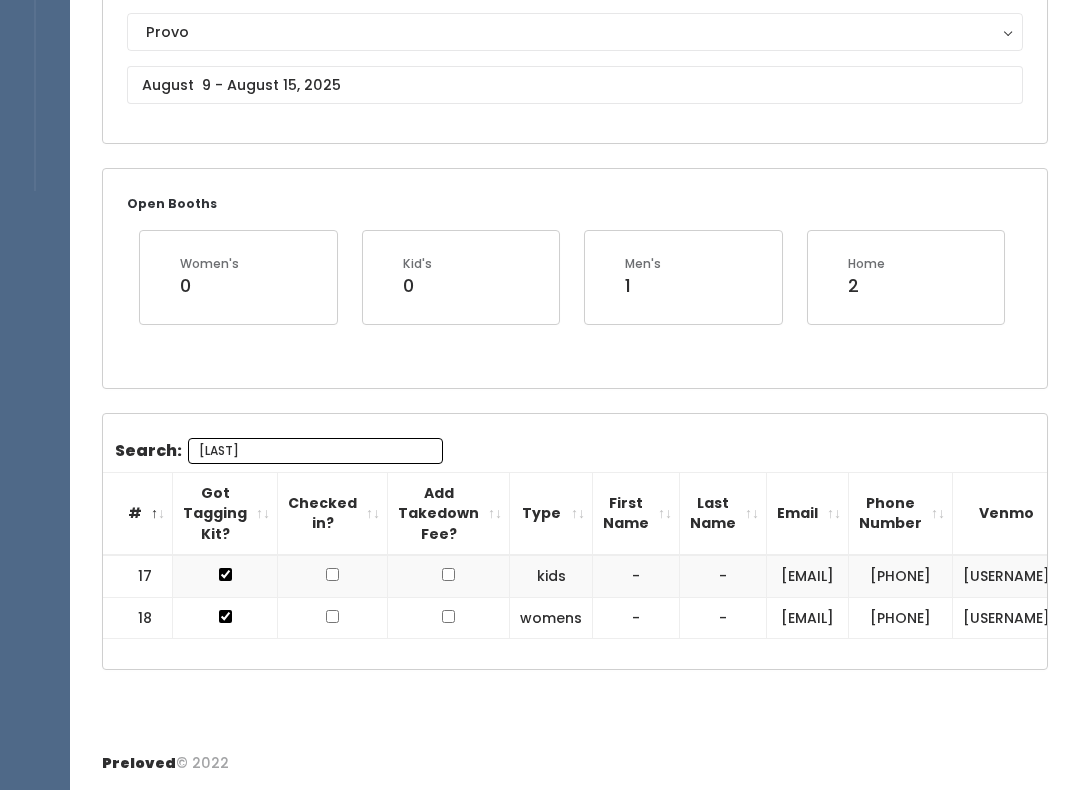 click on "Niles" at bounding box center (315, 451) 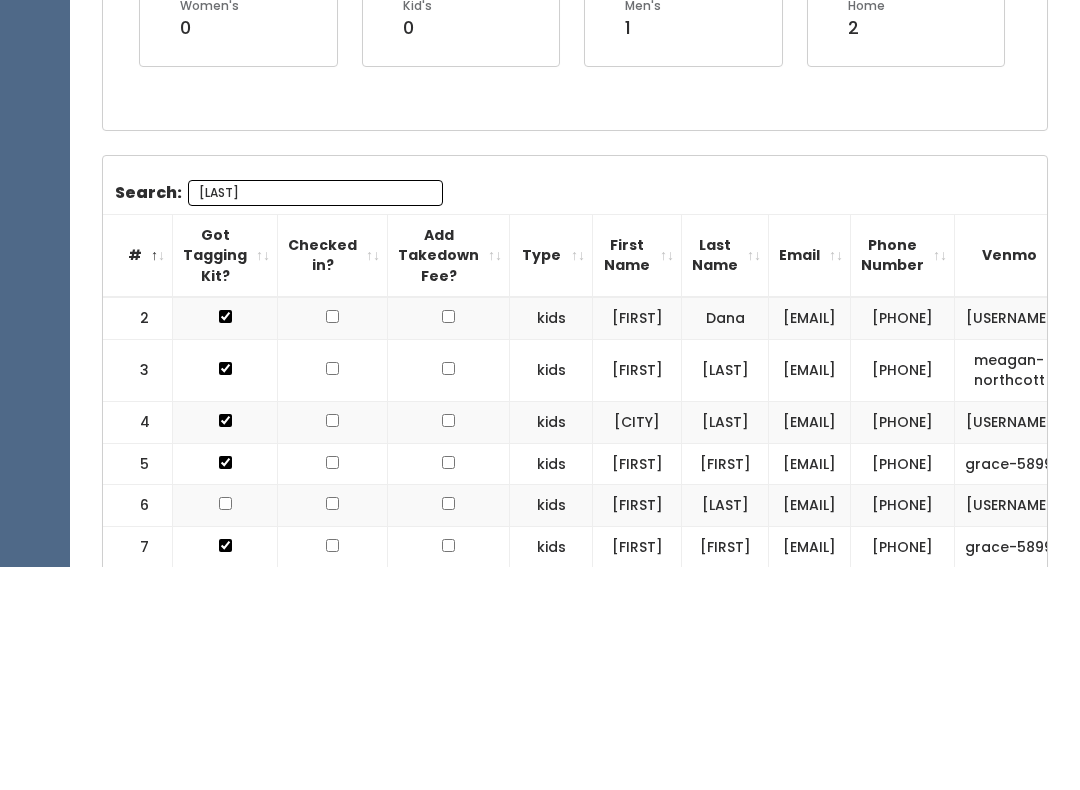 type on "N" 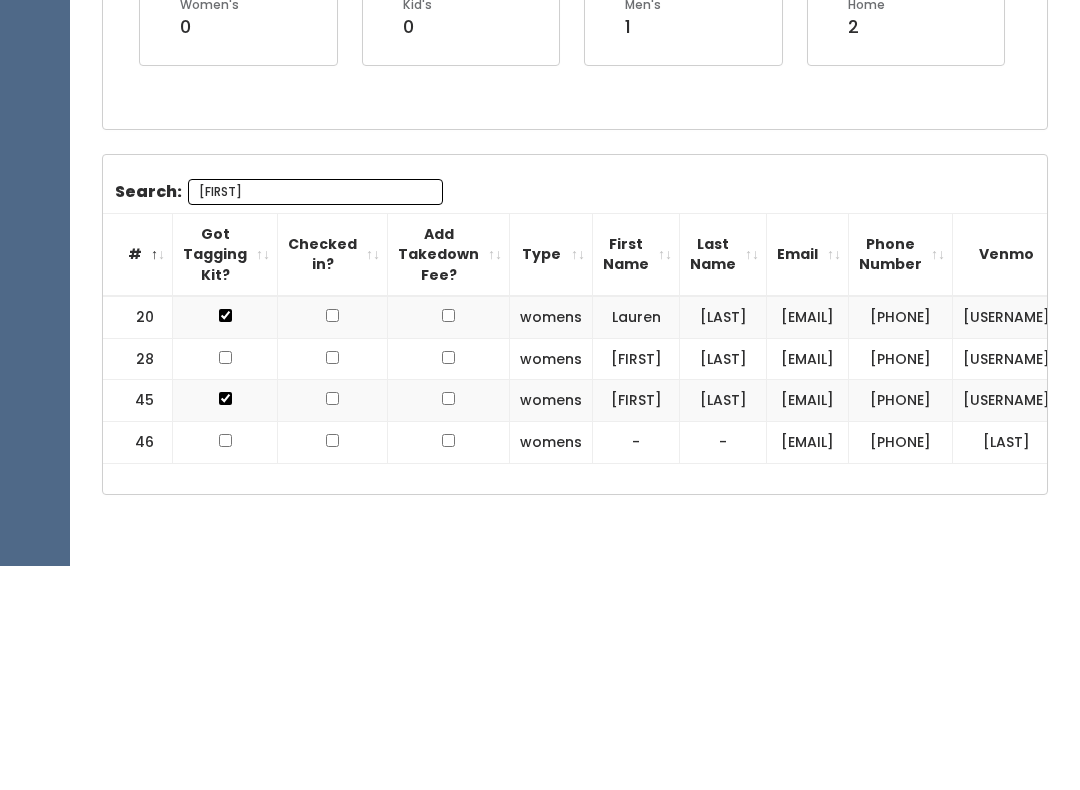 scroll, scrollTop: 265, scrollLeft: 0, axis: vertical 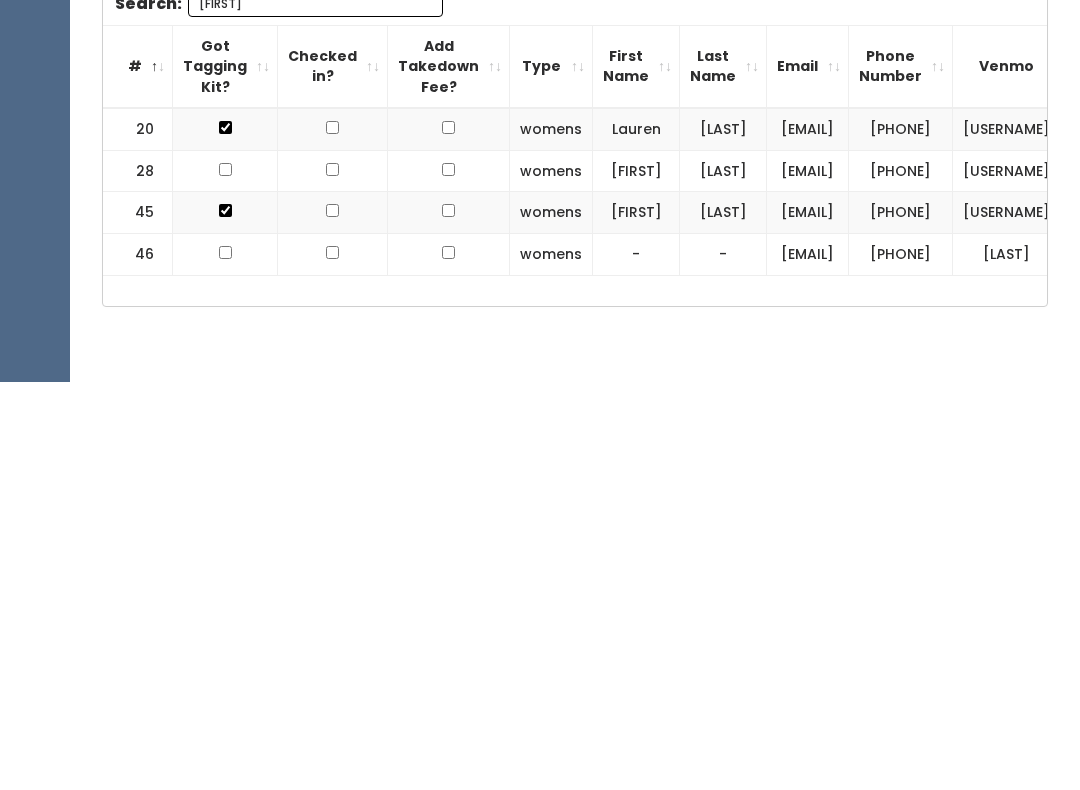 type on "Pa" 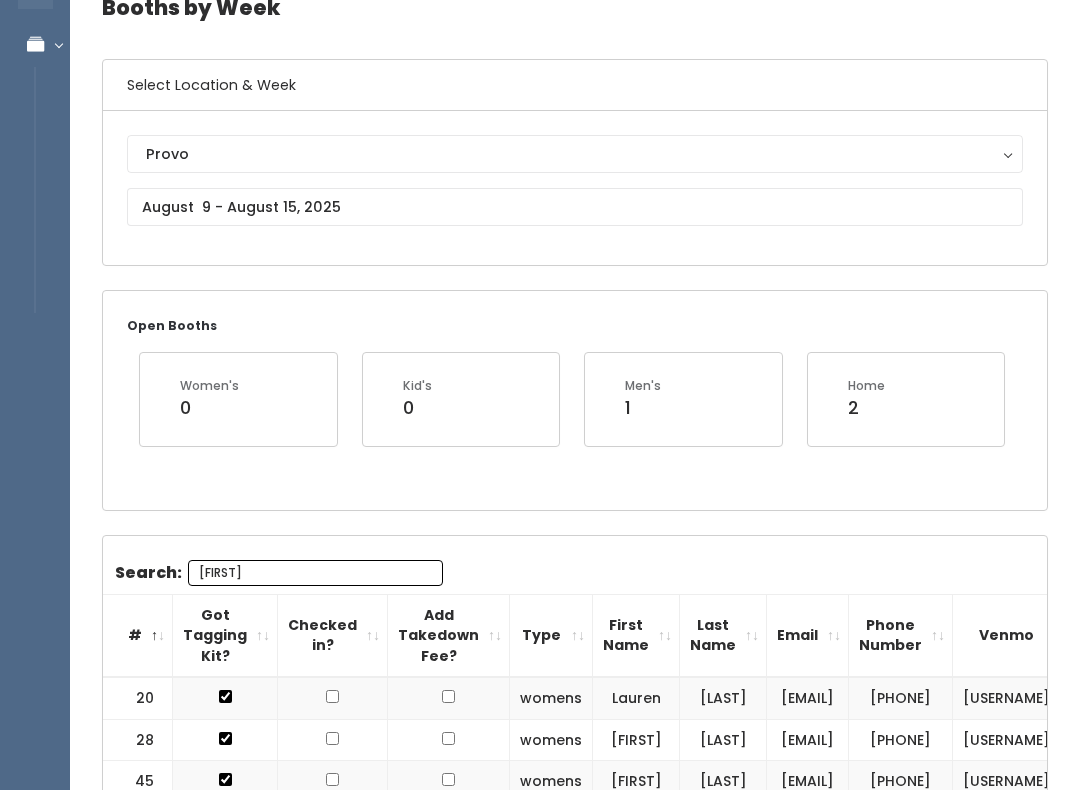 scroll, scrollTop: 106, scrollLeft: 0, axis: vertical 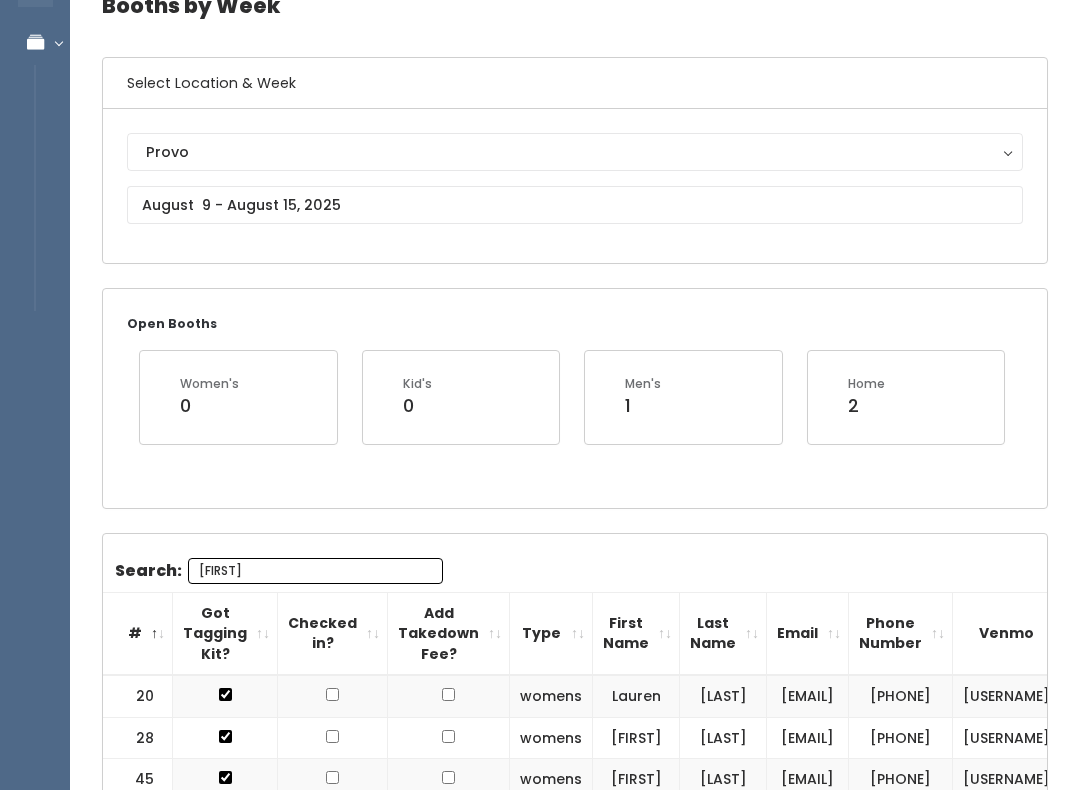 click on "Pa" at bounding box center (315, 571) 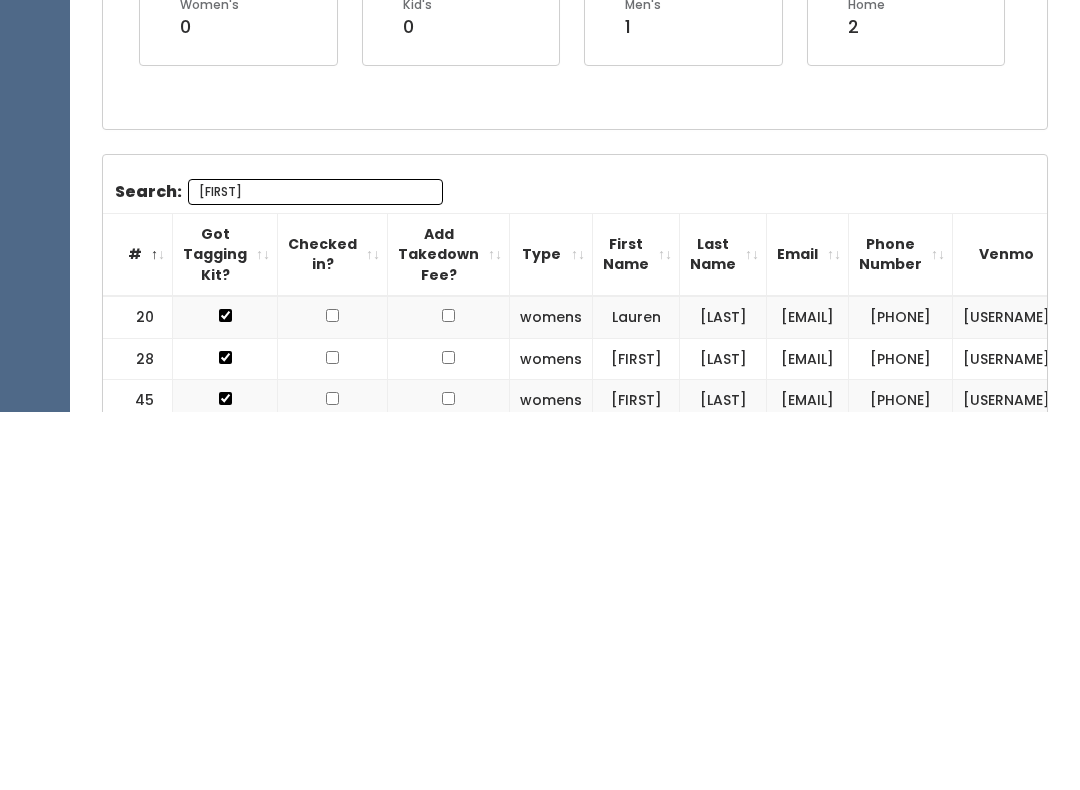 type on "P" 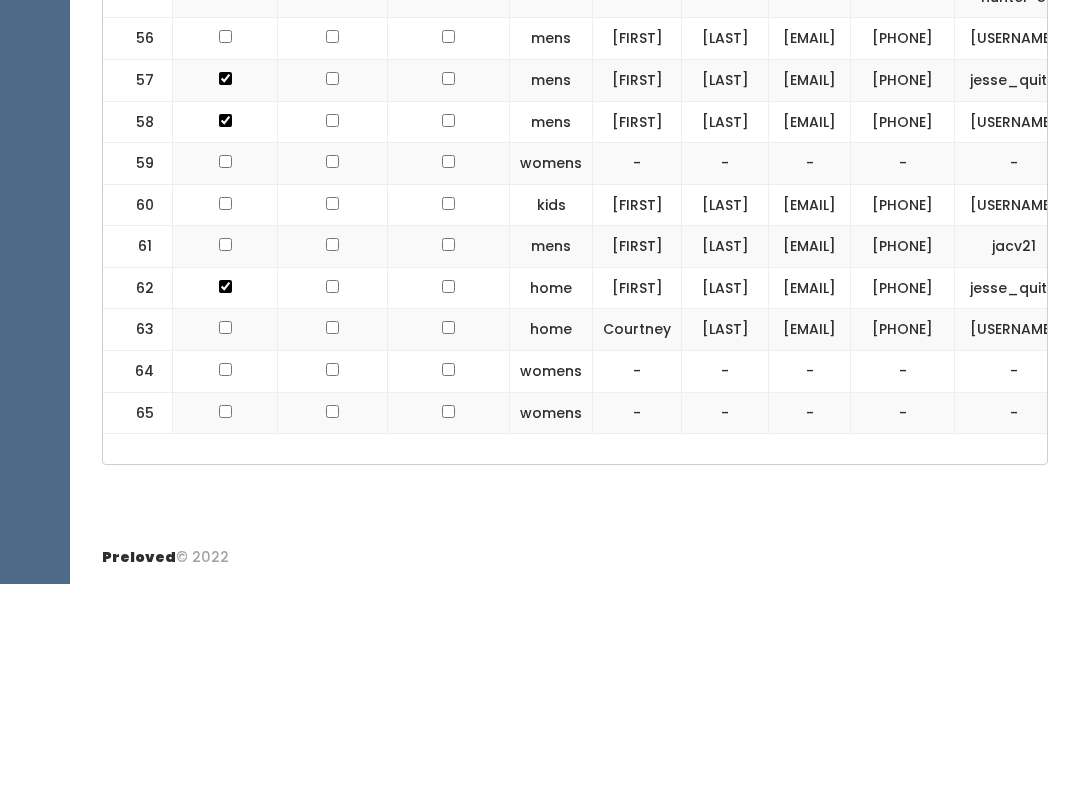 scroll, scrollTop: 3722, scrollLeft: 0, axis: vertical 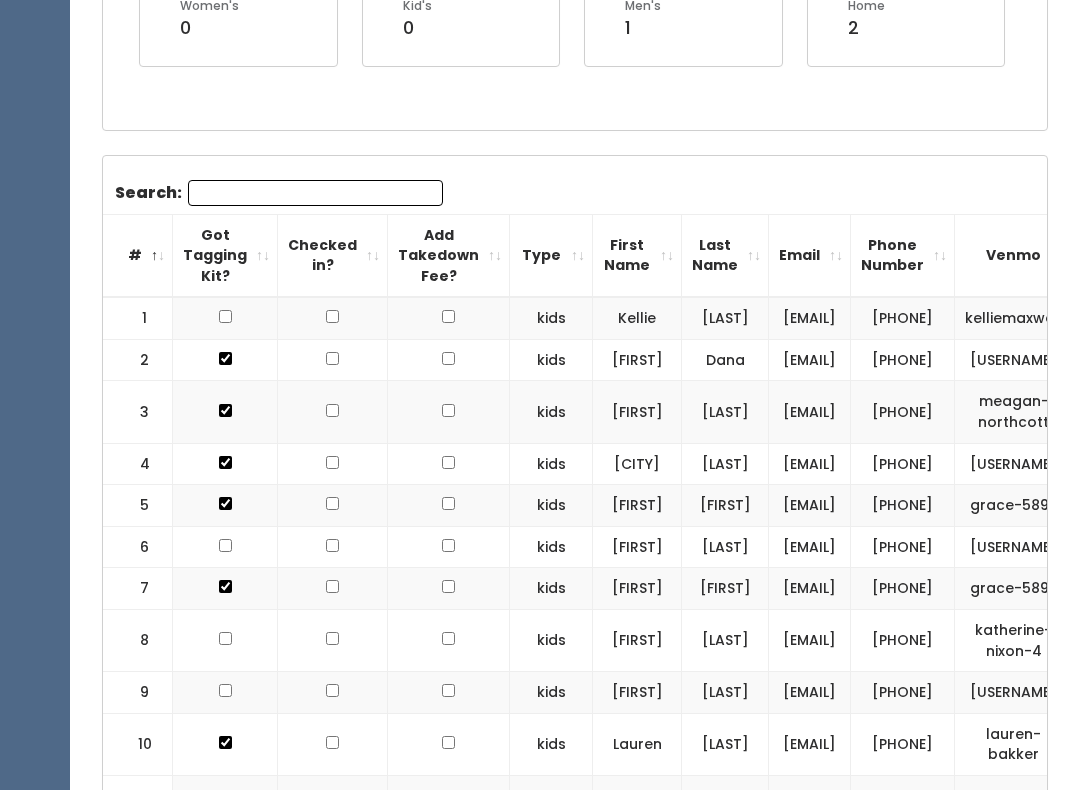 type 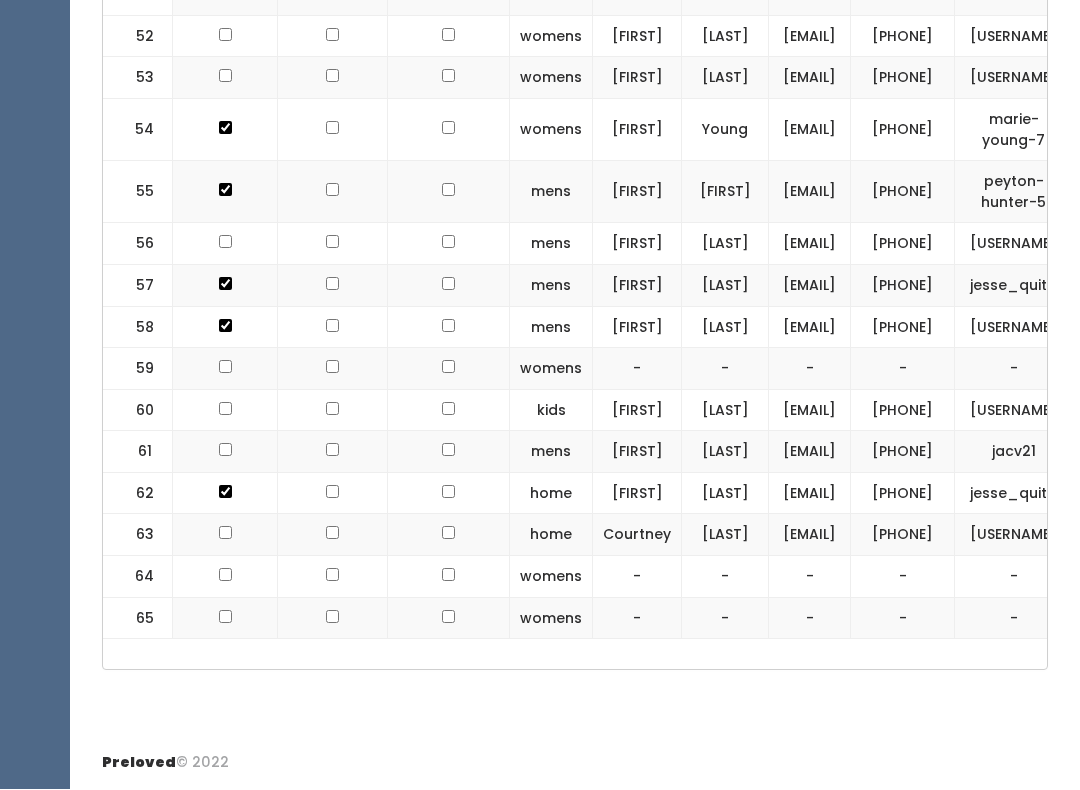 scroll, scrollTop: 3853, scrollLeft: 0, axis: vertical 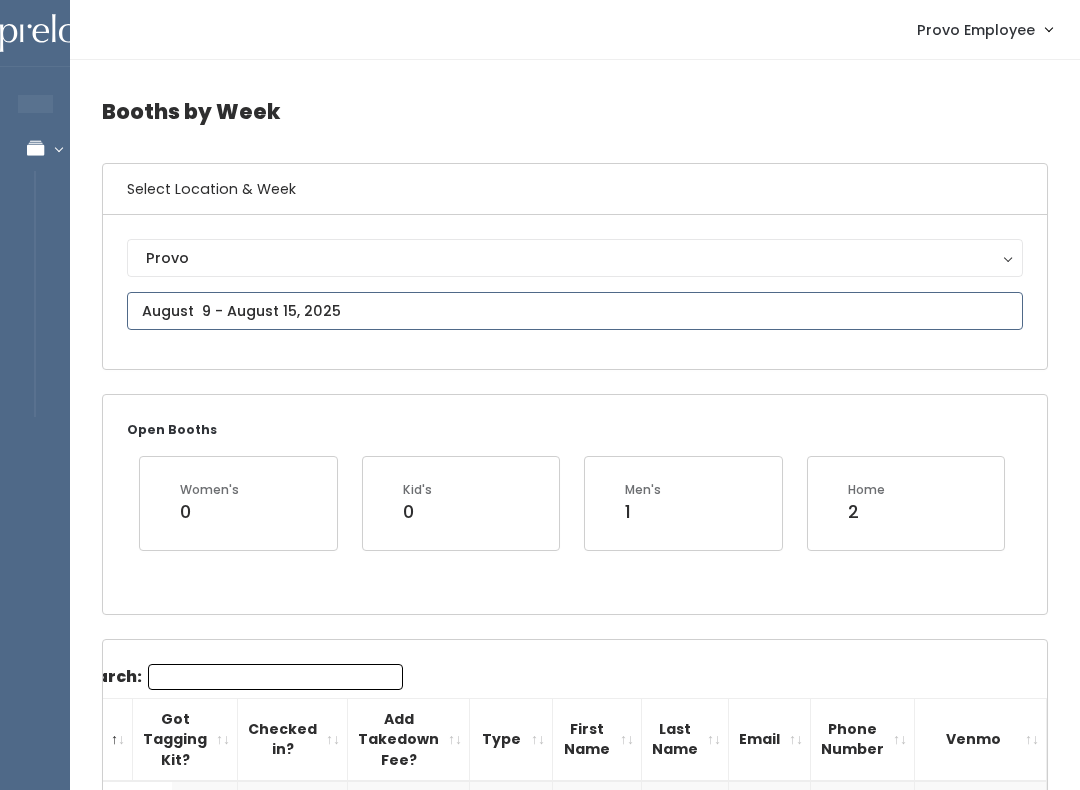 click at bounding box center [575, 311] 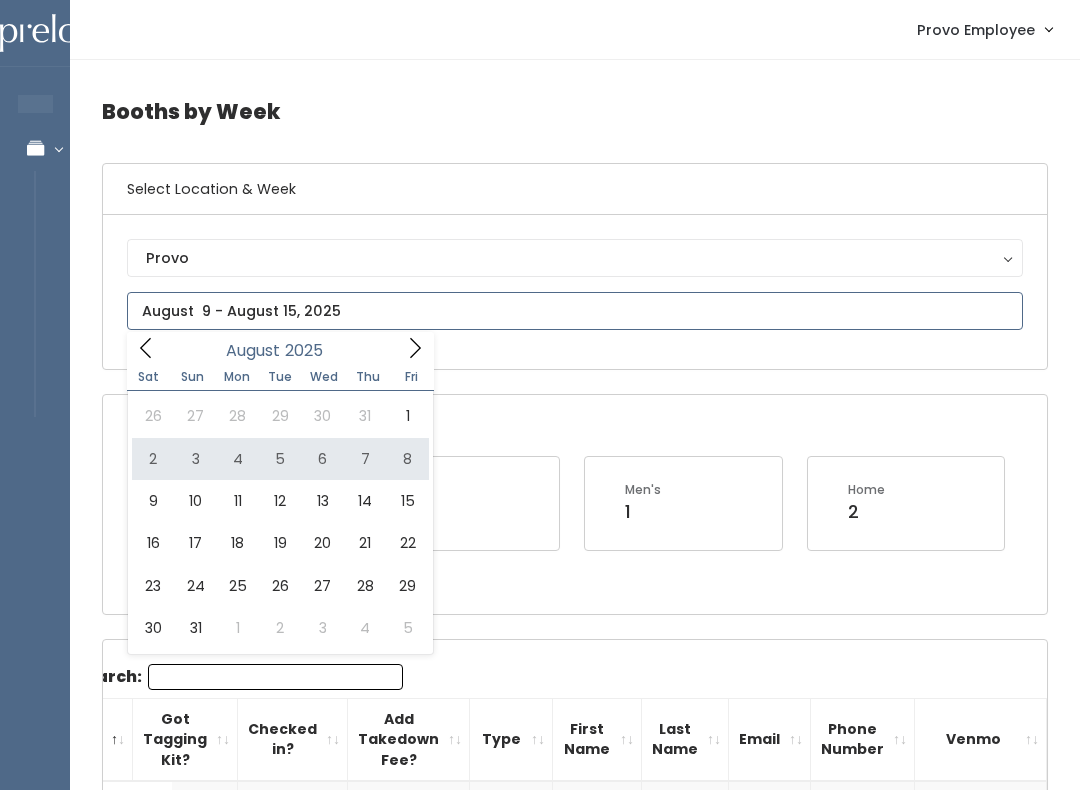 type on "August 2 to August 8" 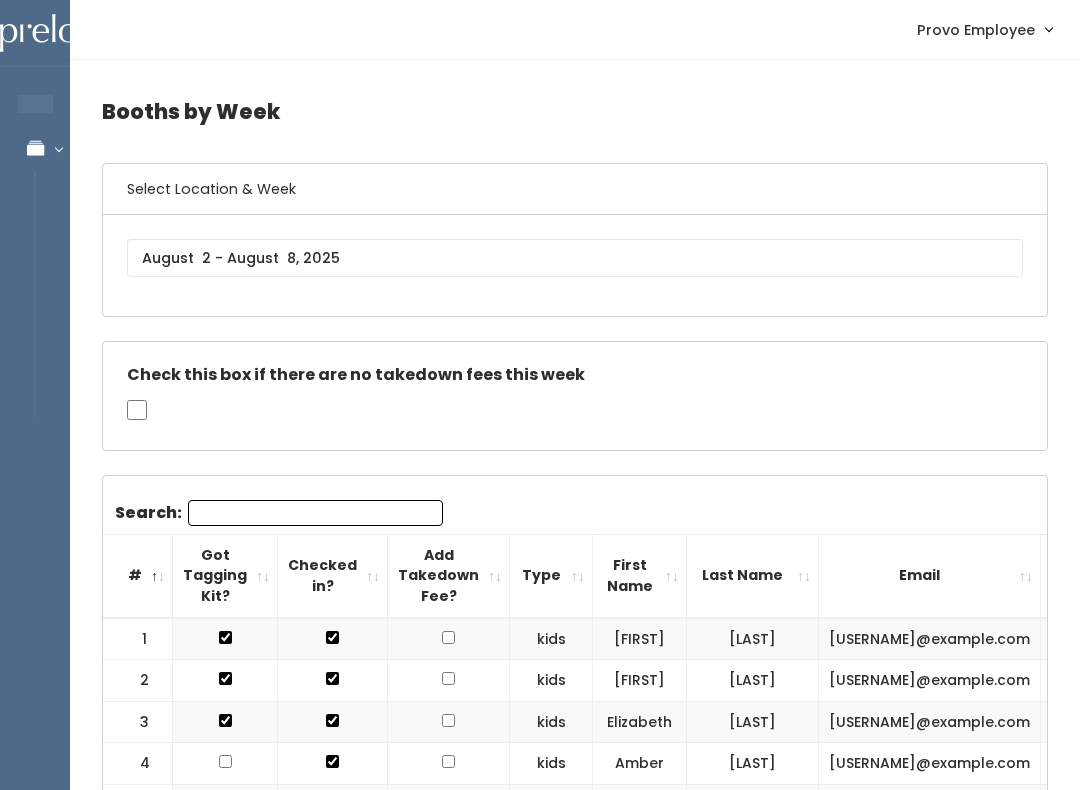 scroll, scrollTop: 0, scrollLeft: 0, axis: both 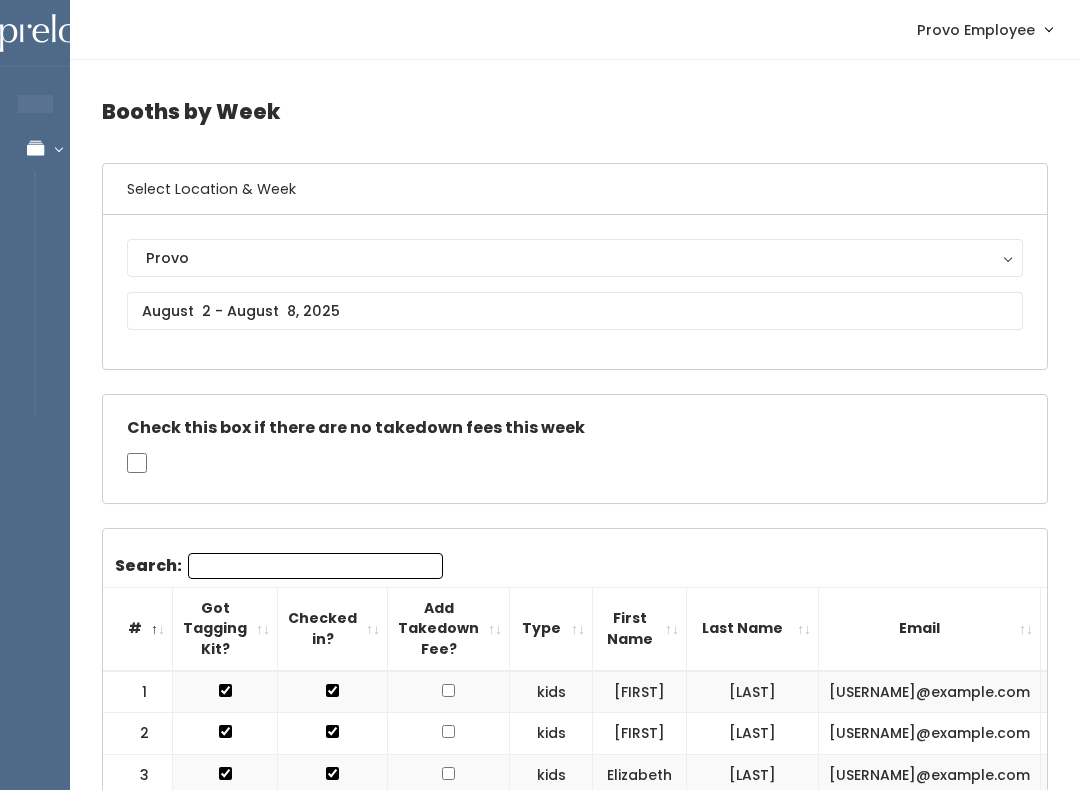 click on "Search:
# Got Tagging Kit? Checked in? Add Takedown Fee? Type First Name Last Name Email Phone Number Venmo
1
kids
[FIRST]
[LAST]" at bounding box center [575, 1966] 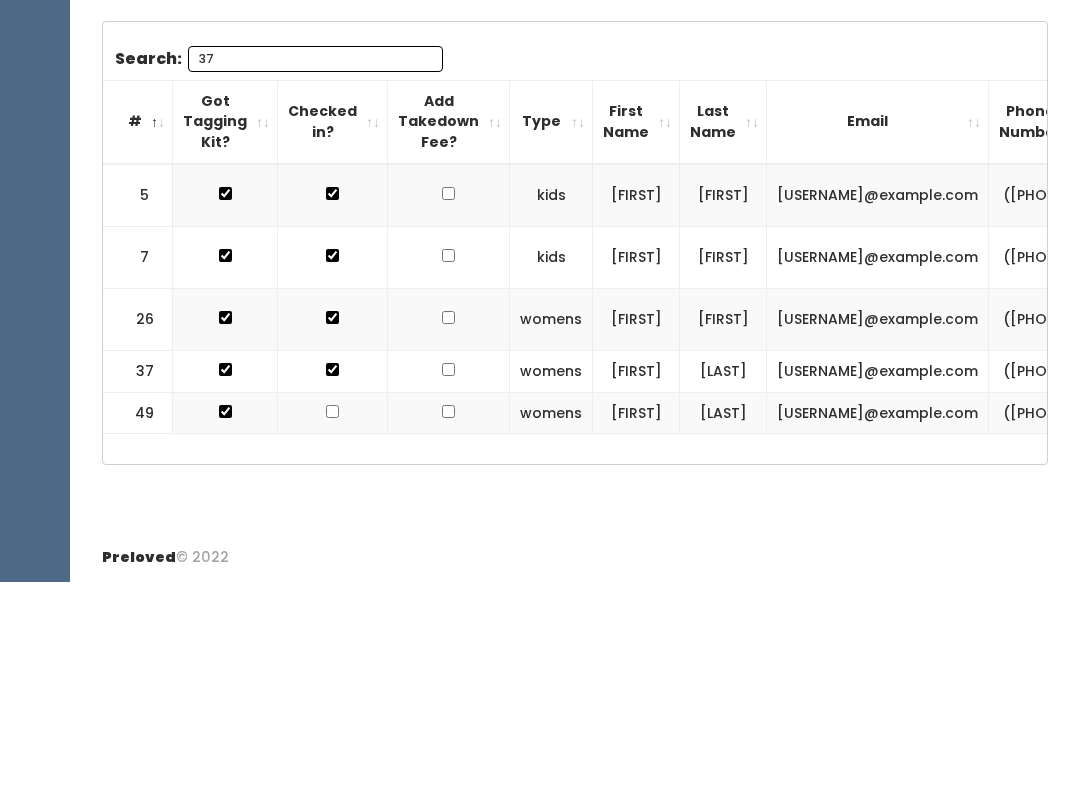 scroll, scrollTop: 332, scrollLeft: 0, axis: vertical 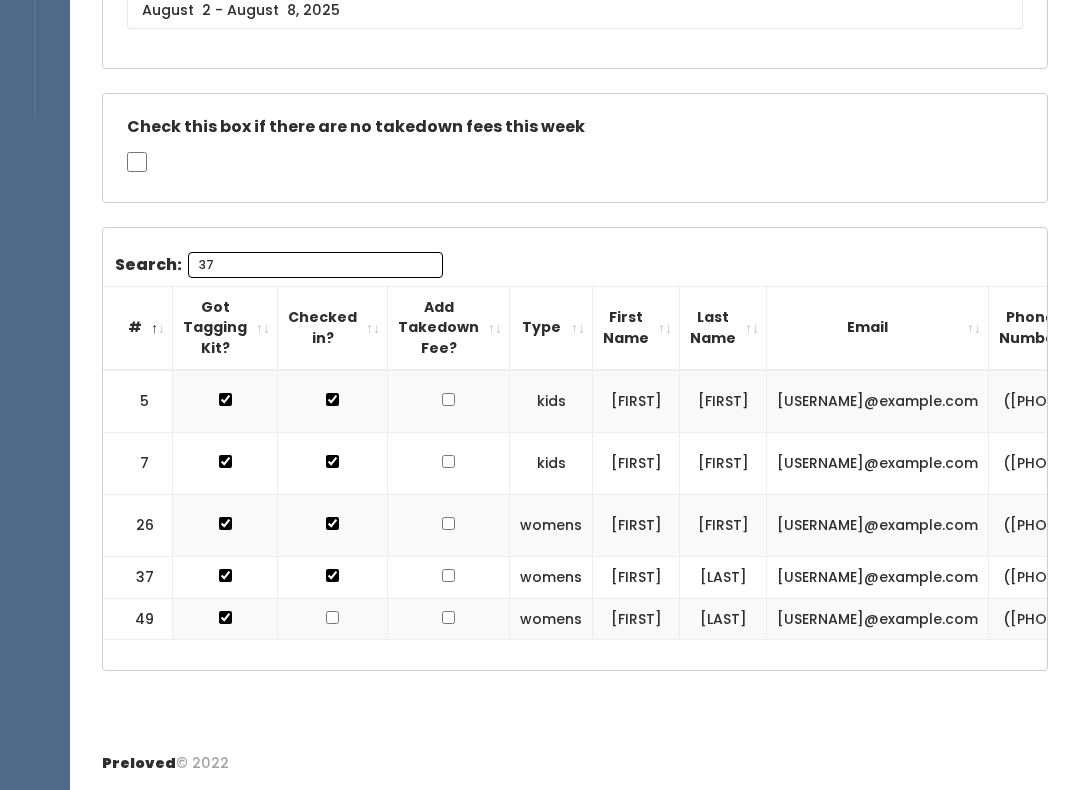 type on "3" 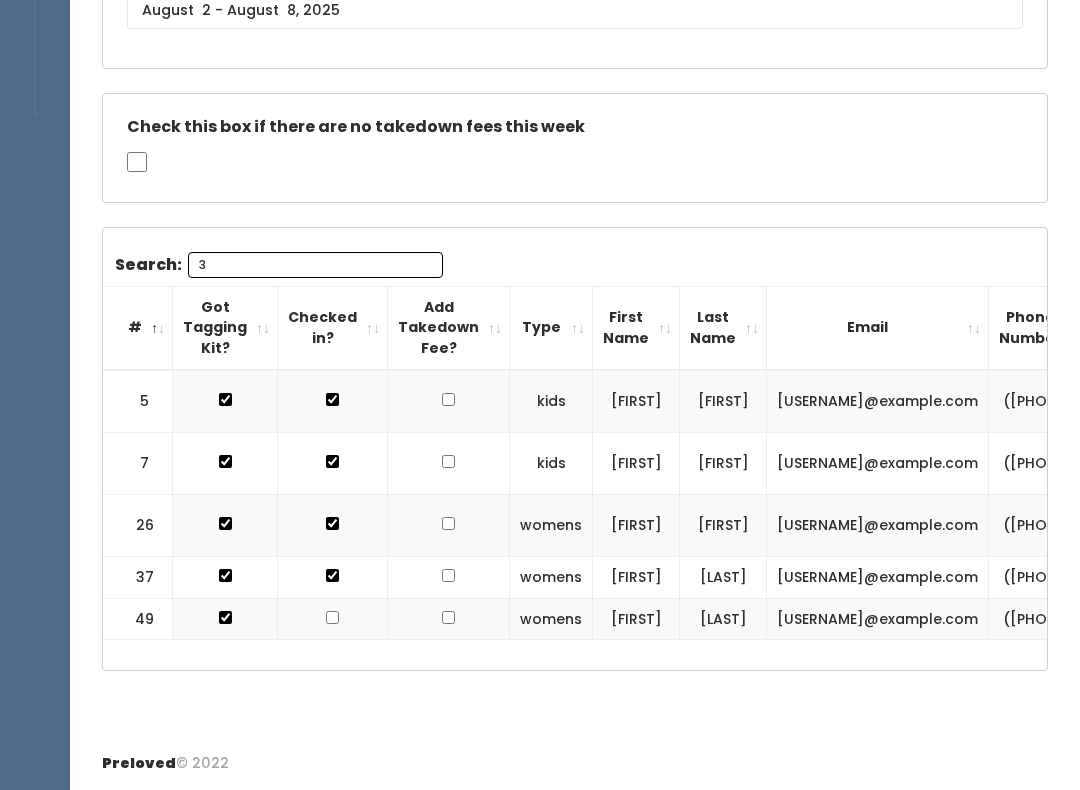 type 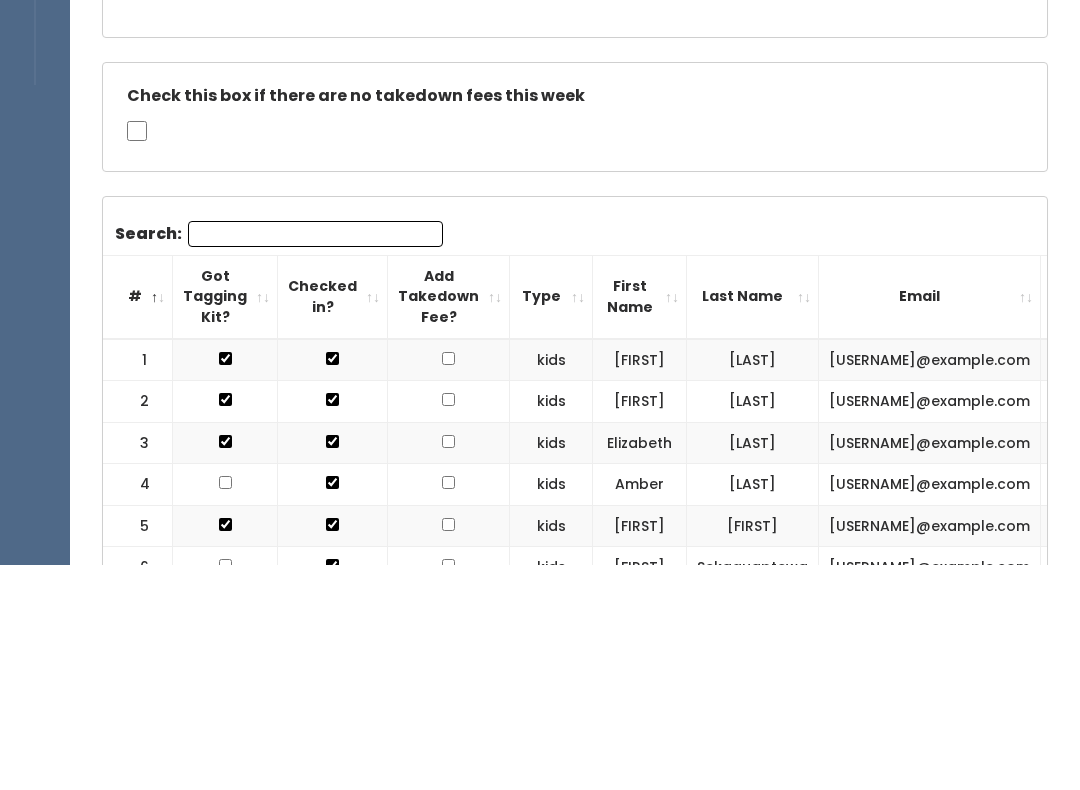 scroll, scrollTop: 91, scrollLeft: 0, axis: vertical 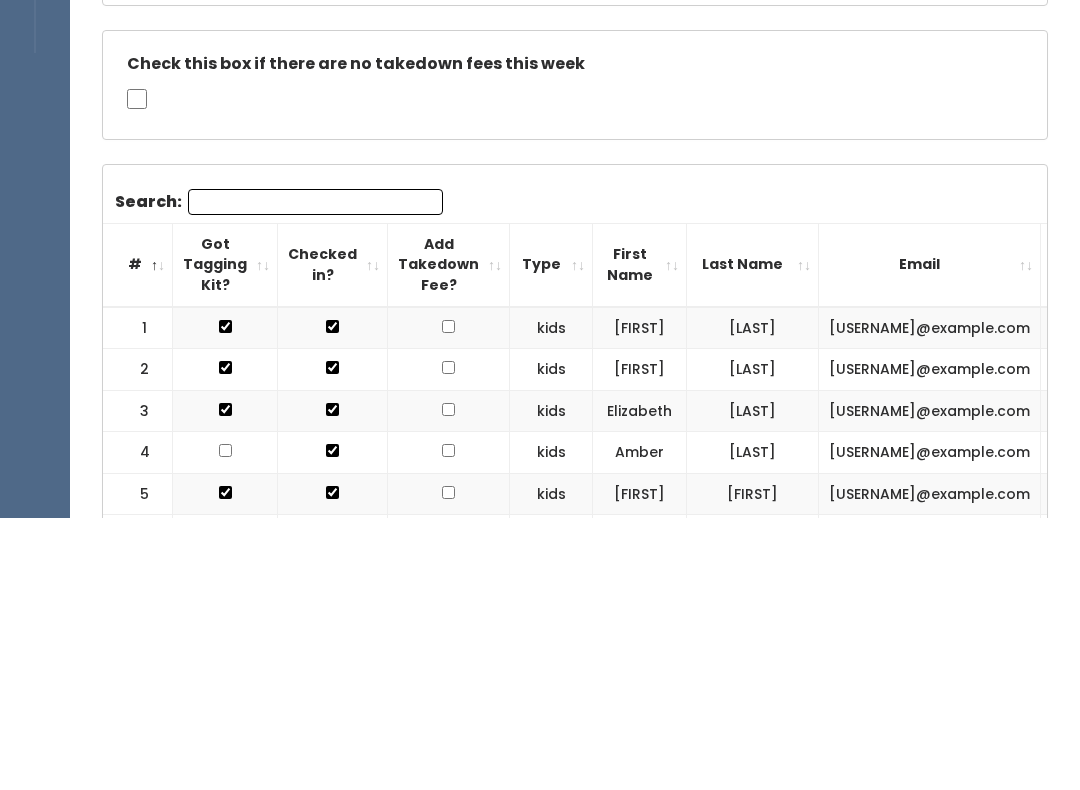 click on "Booths by Week
Select Location & Week
Provo
Houston
Layton
Sandy
Spanish Fork
Provo
Check this box if there are no takedown fees this week
Search:
# Got Tagging Kit? Checked in? Add Takedown Fee? Type First Name Last Name Email Phone Number Venmo
1" at bounding box center [575, 1674] 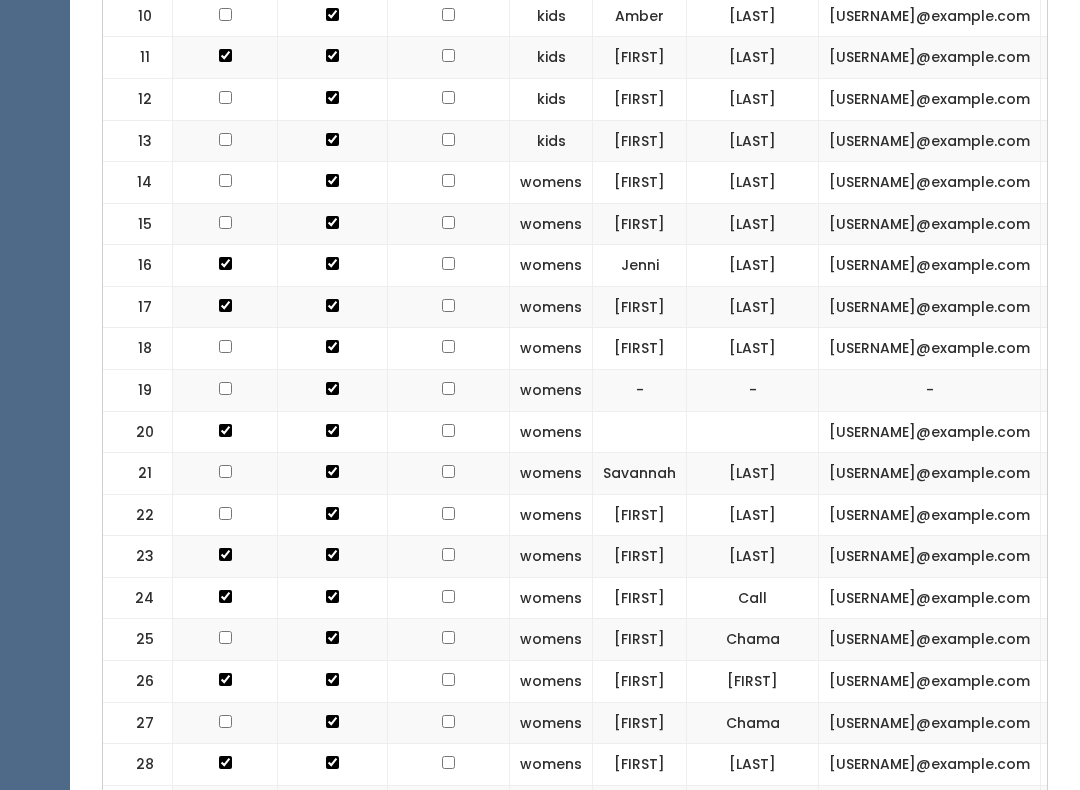 scroll, scrollTop: 1052, scrollLeft: 0, axis: vertical 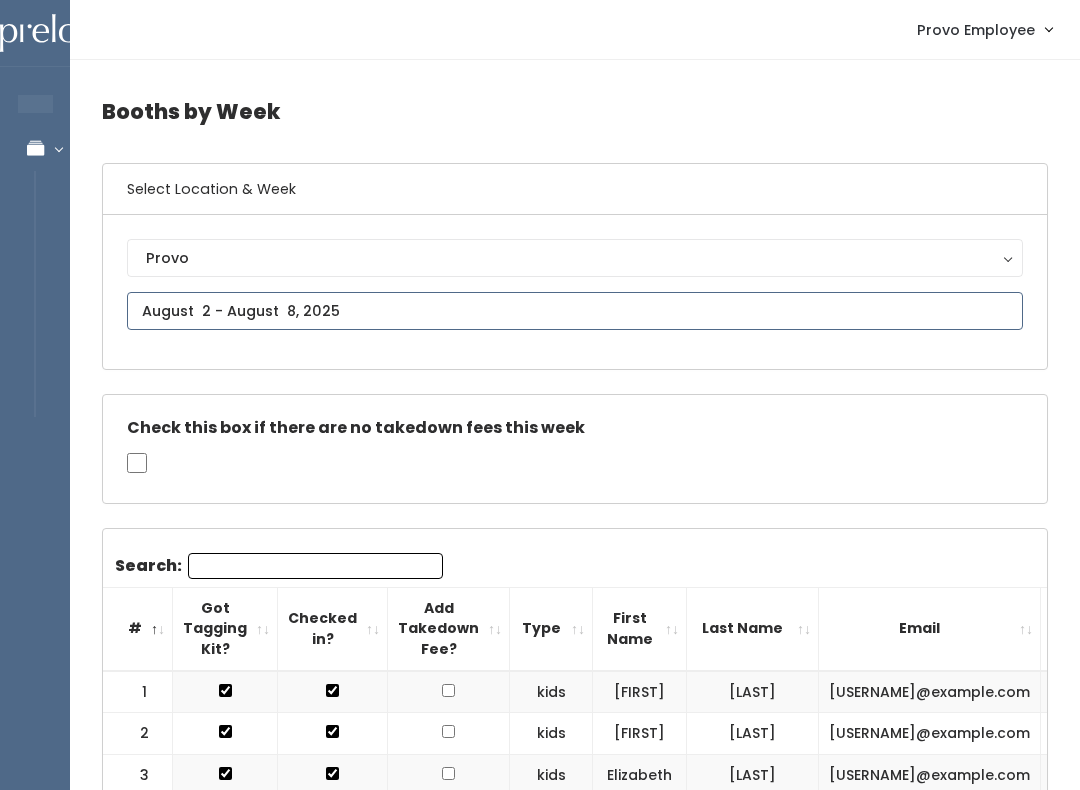 click on "EMPLOYEES
Manage Bookings
Booths by Week
All Bookings
Bookings with Booths
Booth Discounts
Seller Check-in
Provo Employee
Admin Home
My bookings
Account settings" at bounding box center (540, 1762) 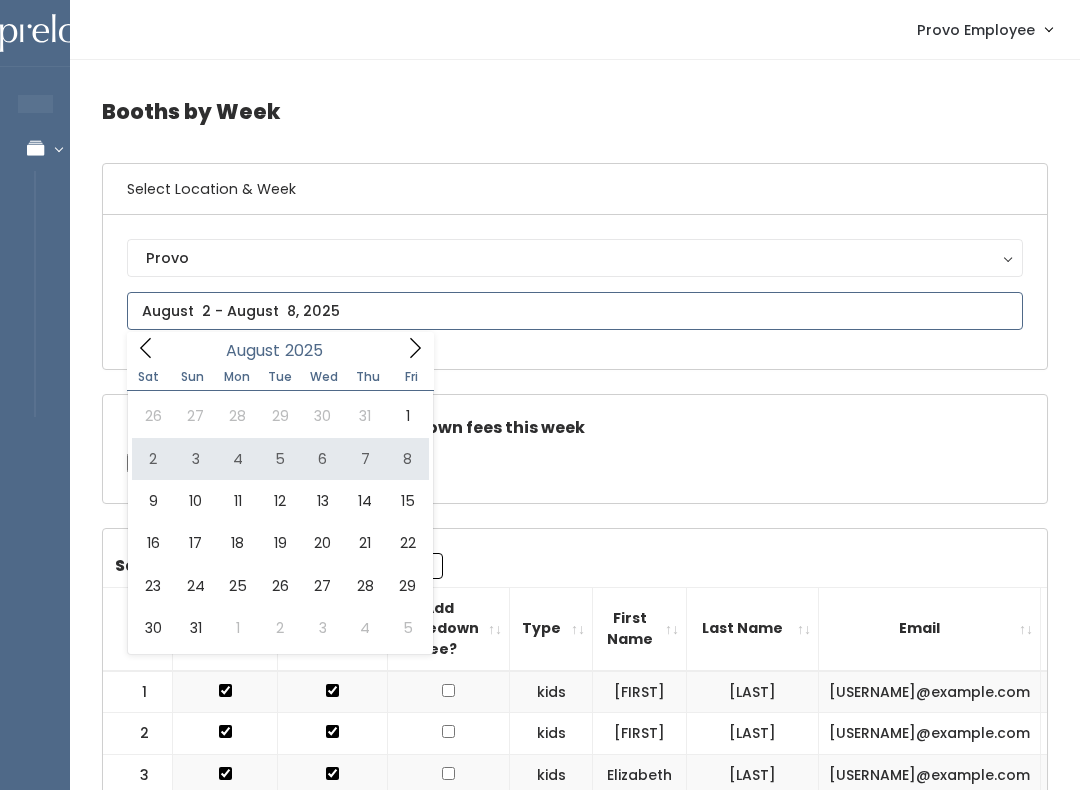 type on "August 2 to August 8" 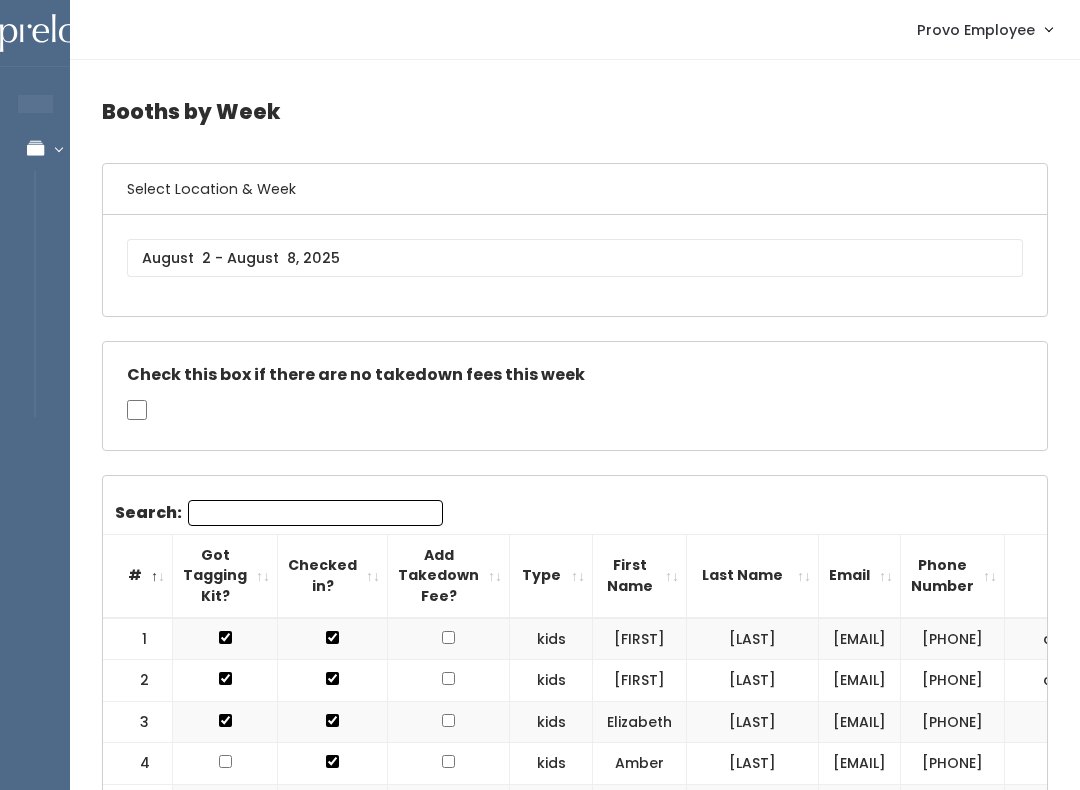 scroll, scrollTop: 0, scrollLeft: 0, axis: both 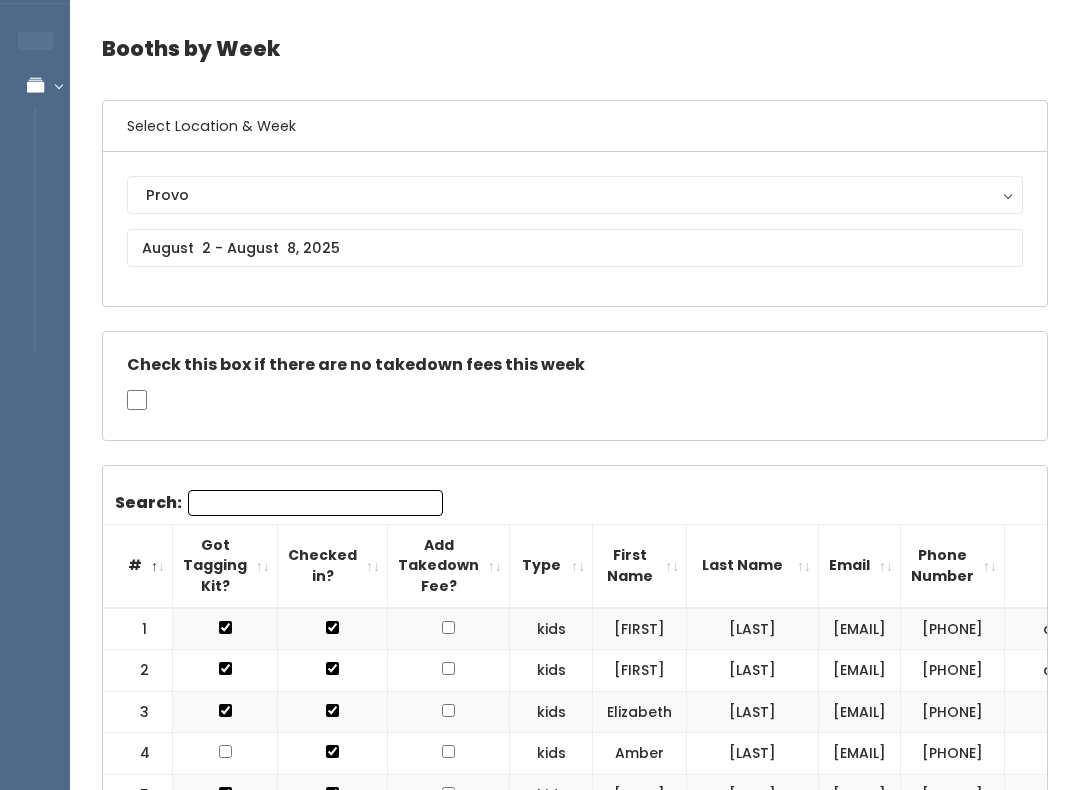 click on "Search:" at bounding box center [315, 504] 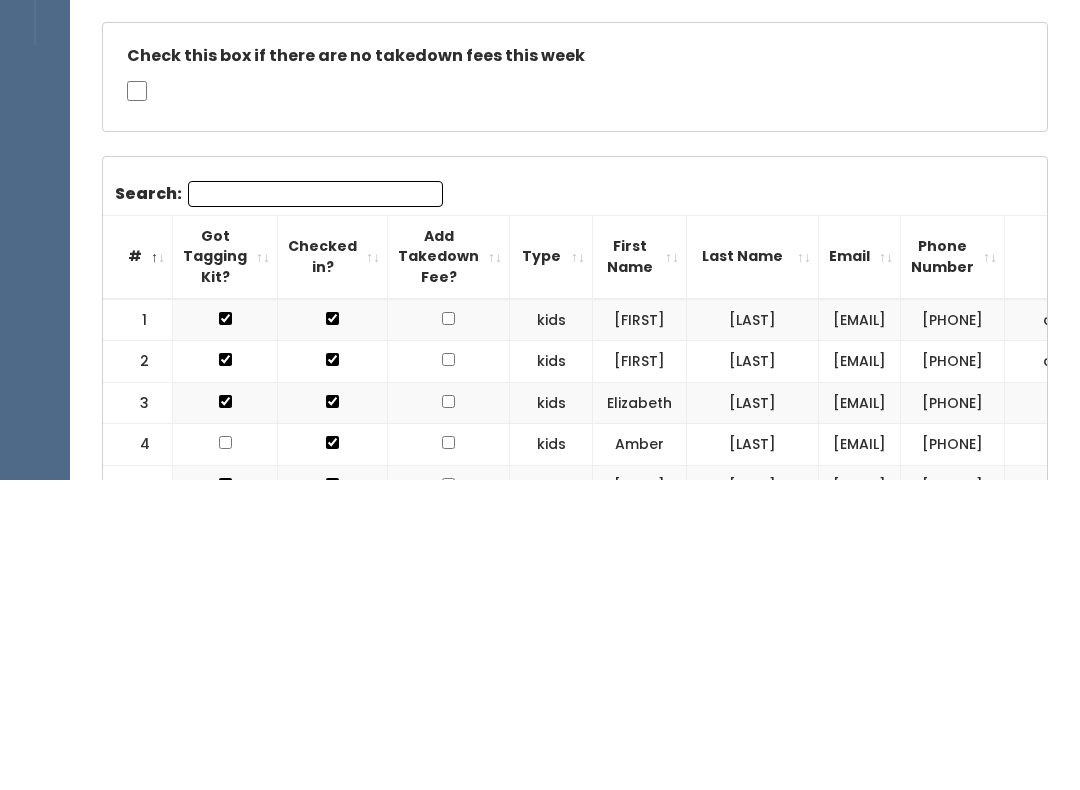 type on "R" 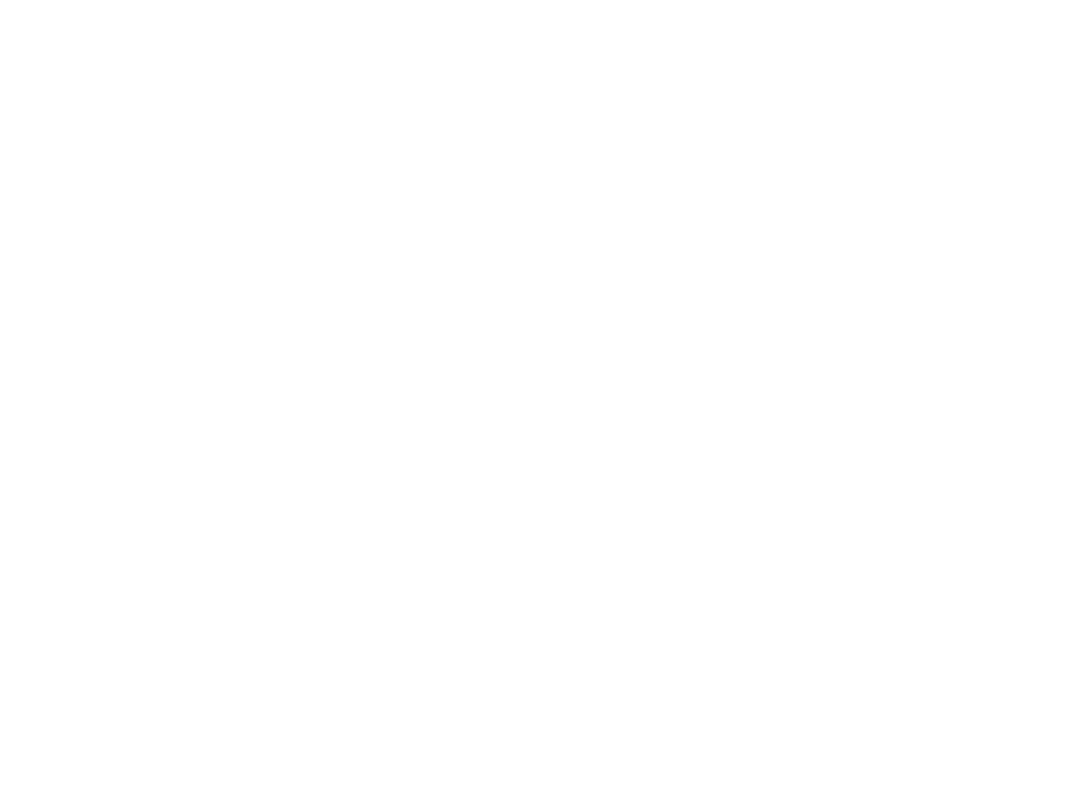 scroll, scrollTop: 1982, scrollLeft: 0, axis: vertical 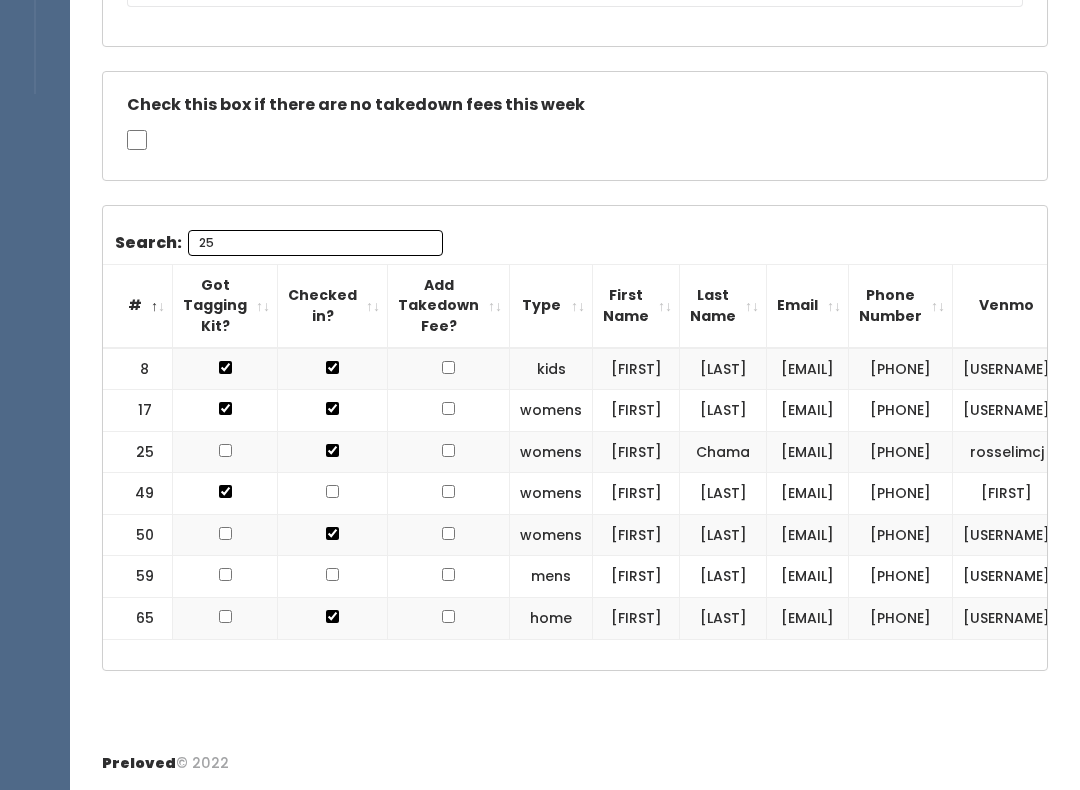 type on "2" 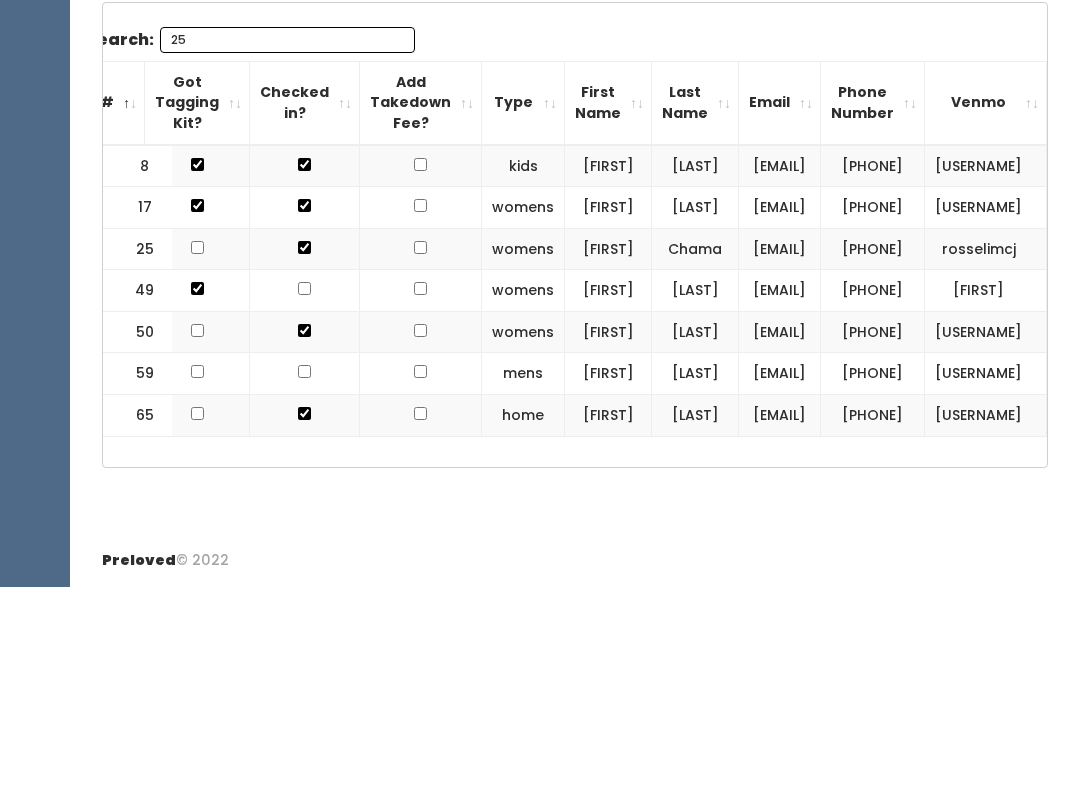 scroll, scrollTop: 0, scrollLeft: 228, axis: horizontal 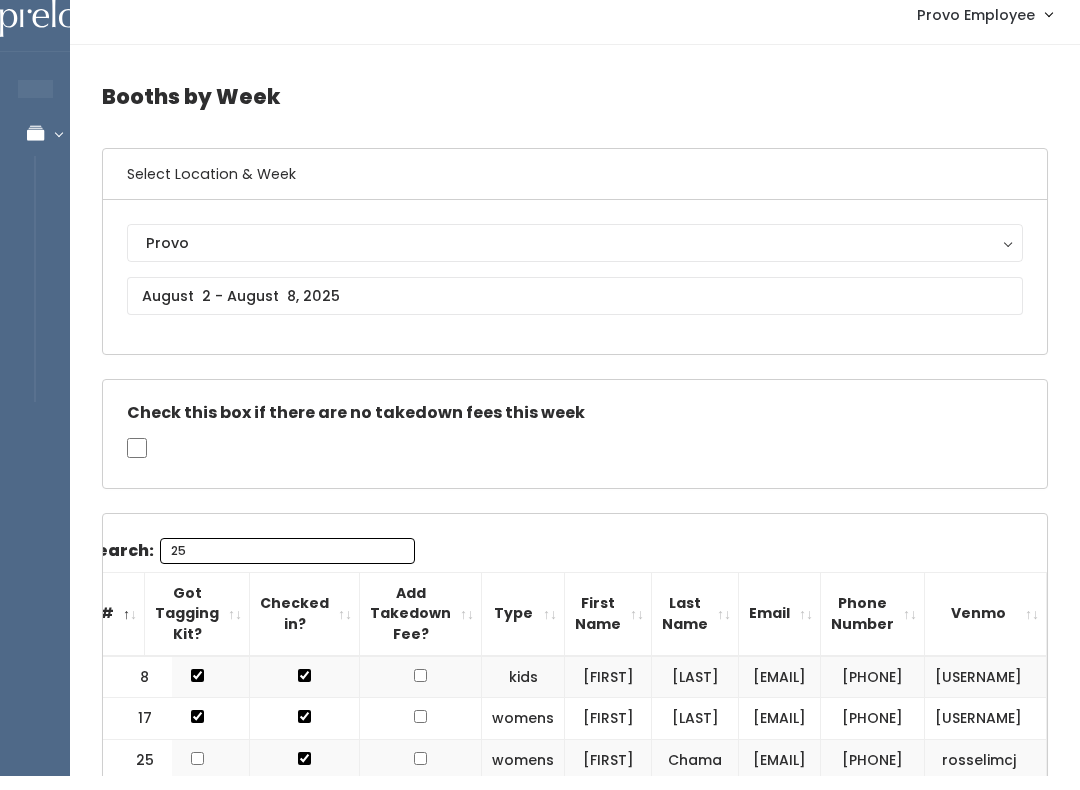 type on "25" 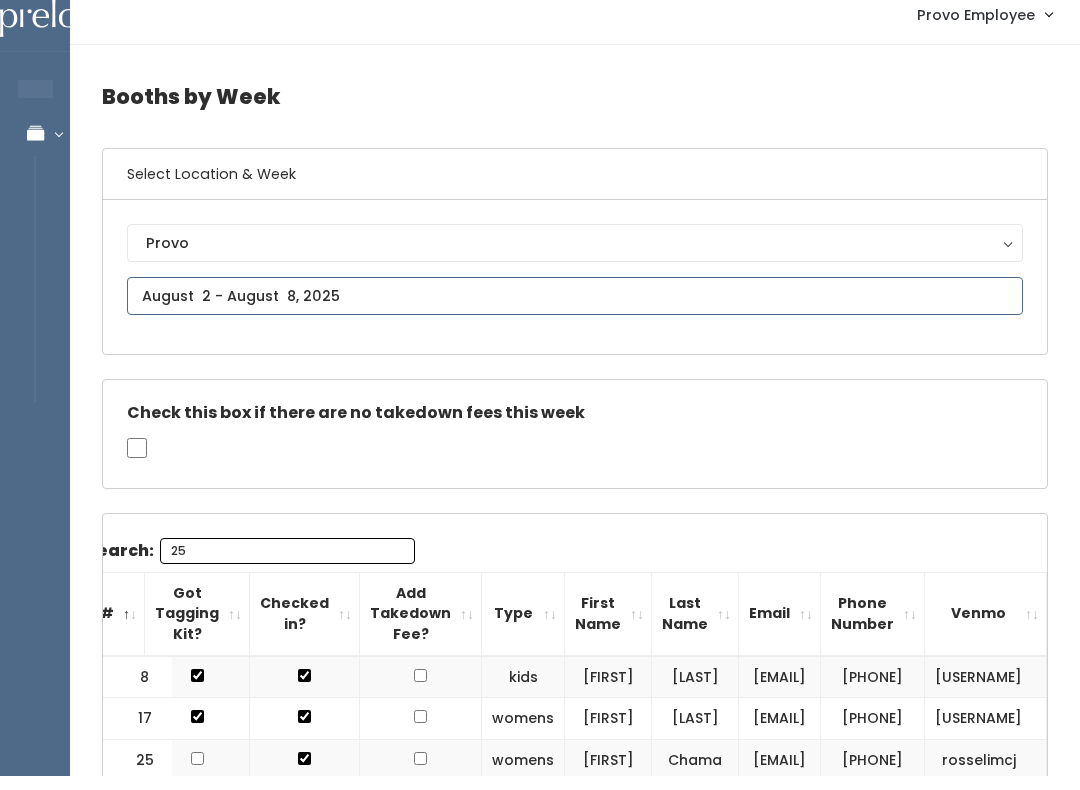 click at bounding box center [575, 311] 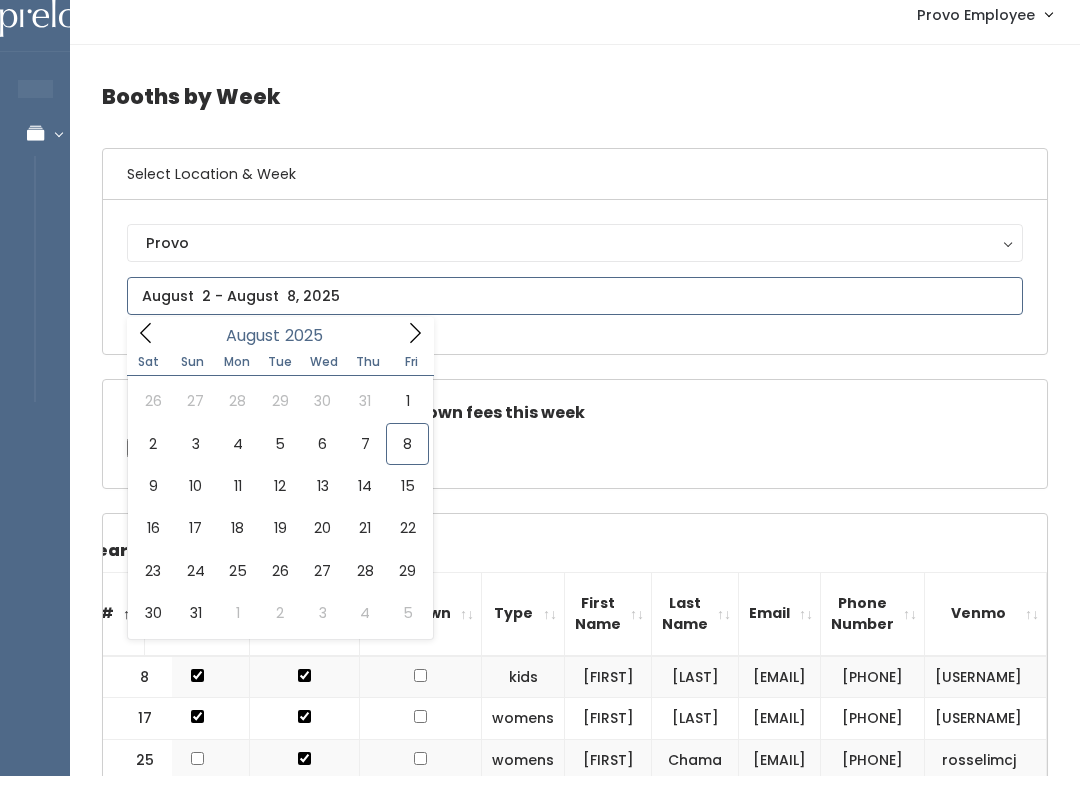 scroll, scrollTop: 15, scrollLeft: 0, axis: vertical 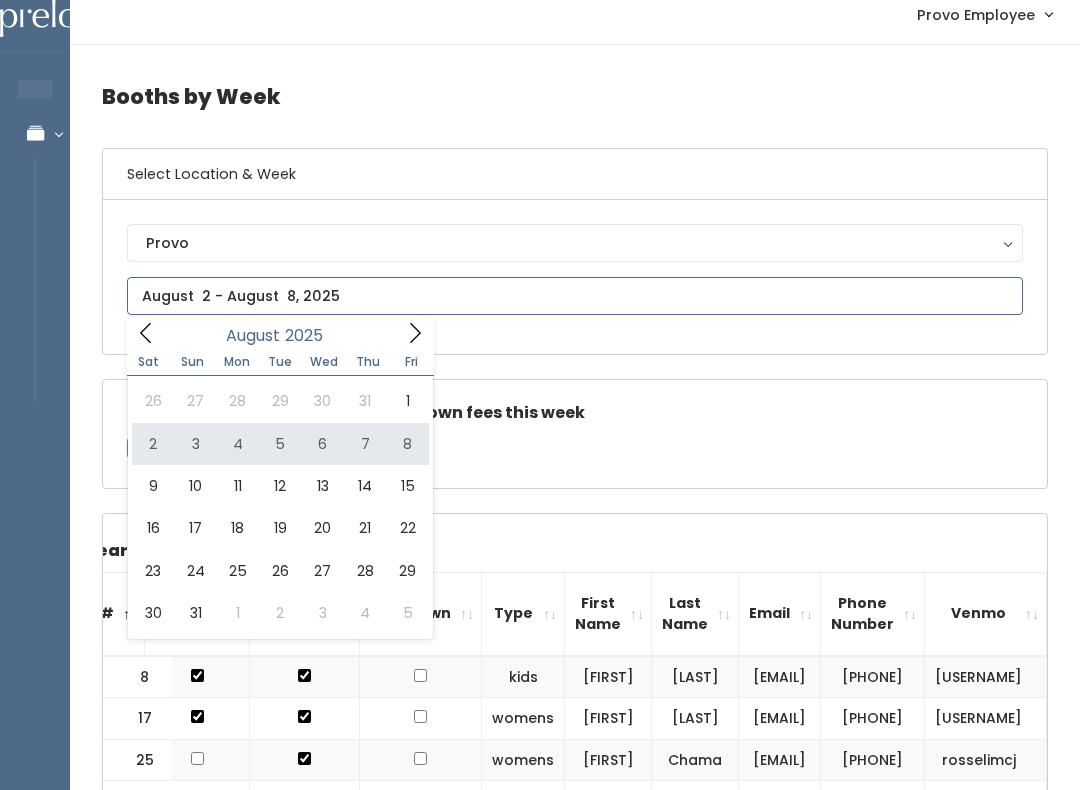 type on "August 2 to August 8" 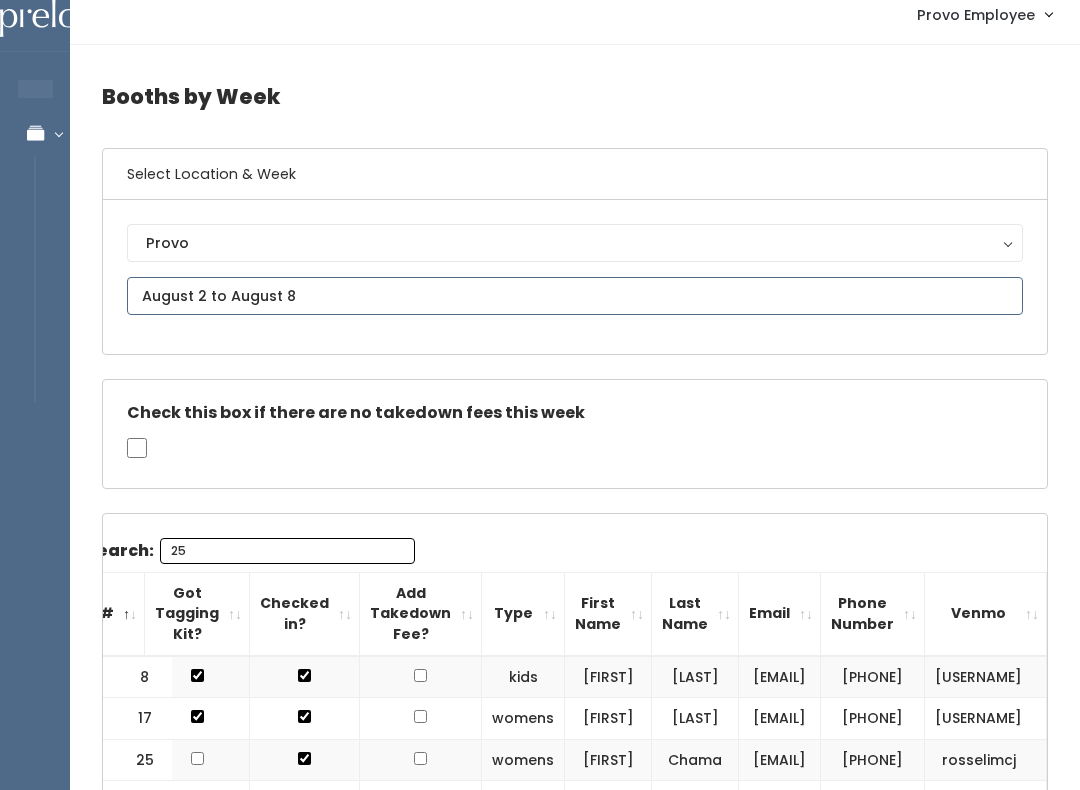 click on "August 2 to August 8" at bounding box center [575, 296] 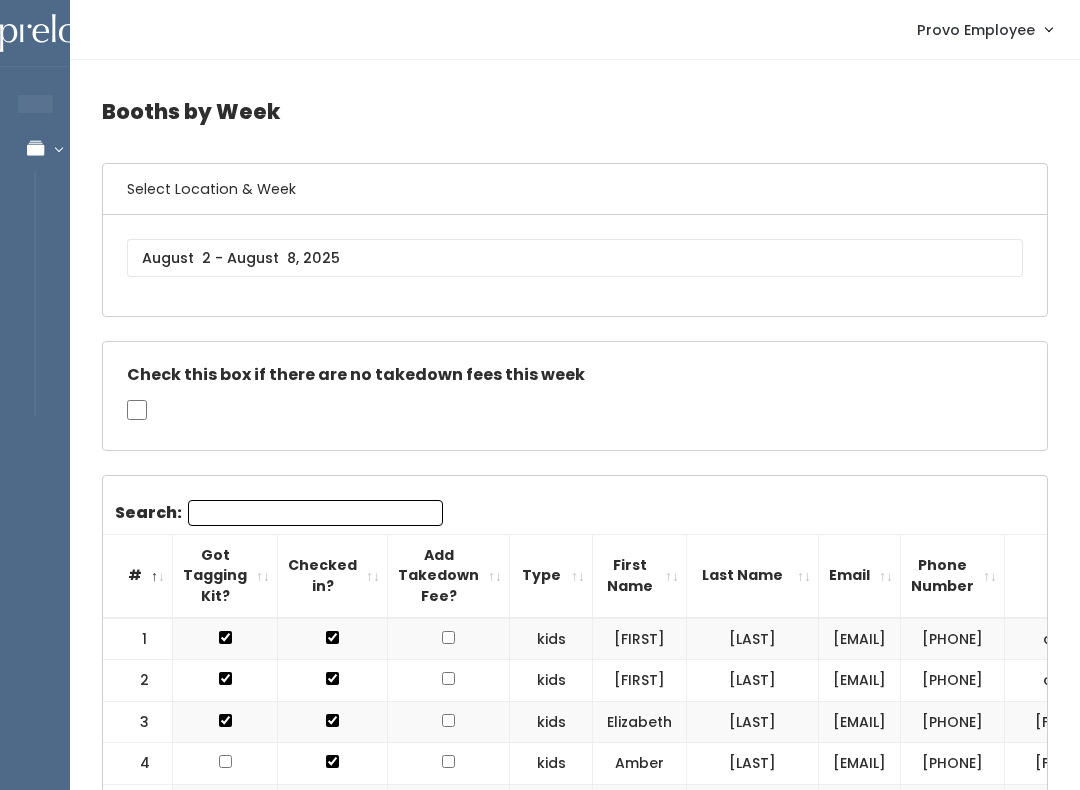 scroll, scrollTop: 0, scrollLeft: 0, axis: both 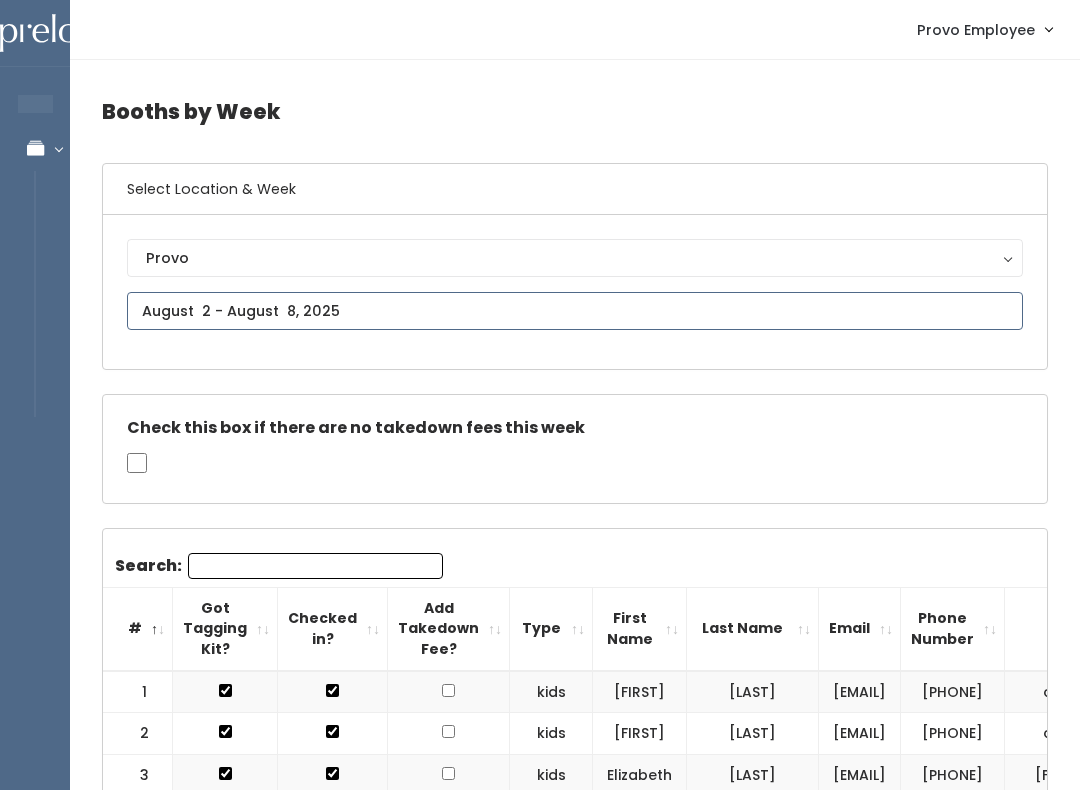 click at bounding box center (575, 311) 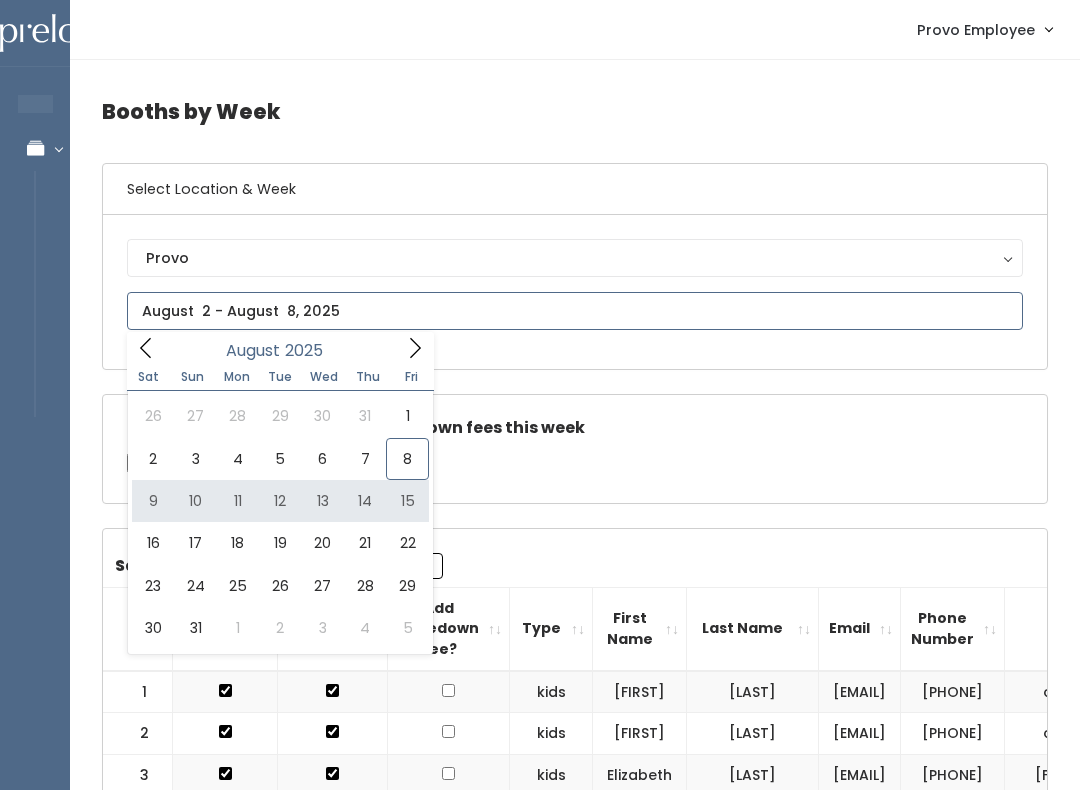 type on "August 9 to August 15" 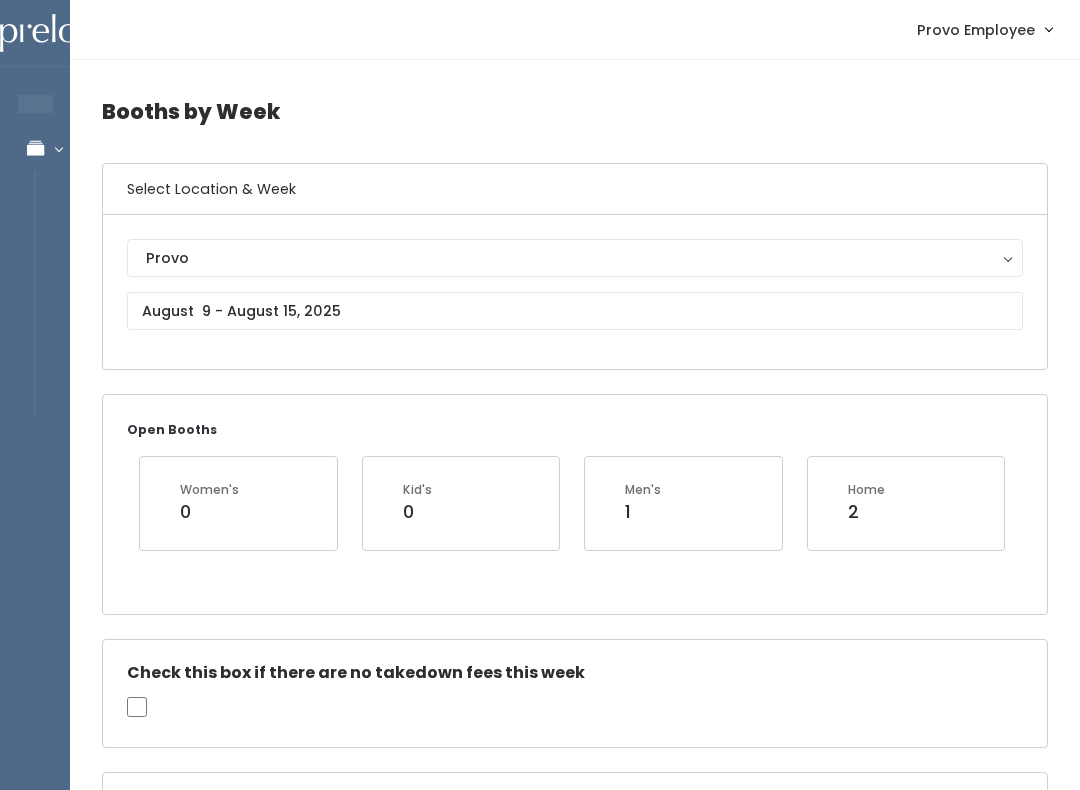 scroll, scrollTop: 0, scrollLeft: 0, axis: both 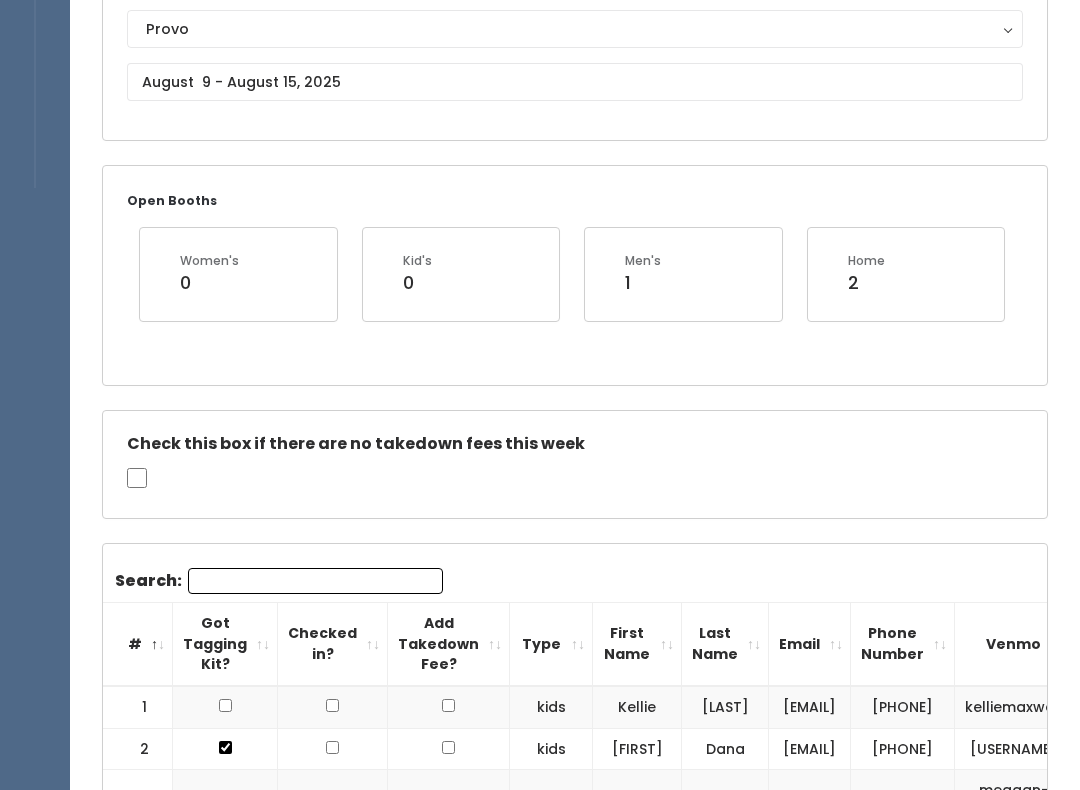 click on "Search:" at bounding box center (315, 581) 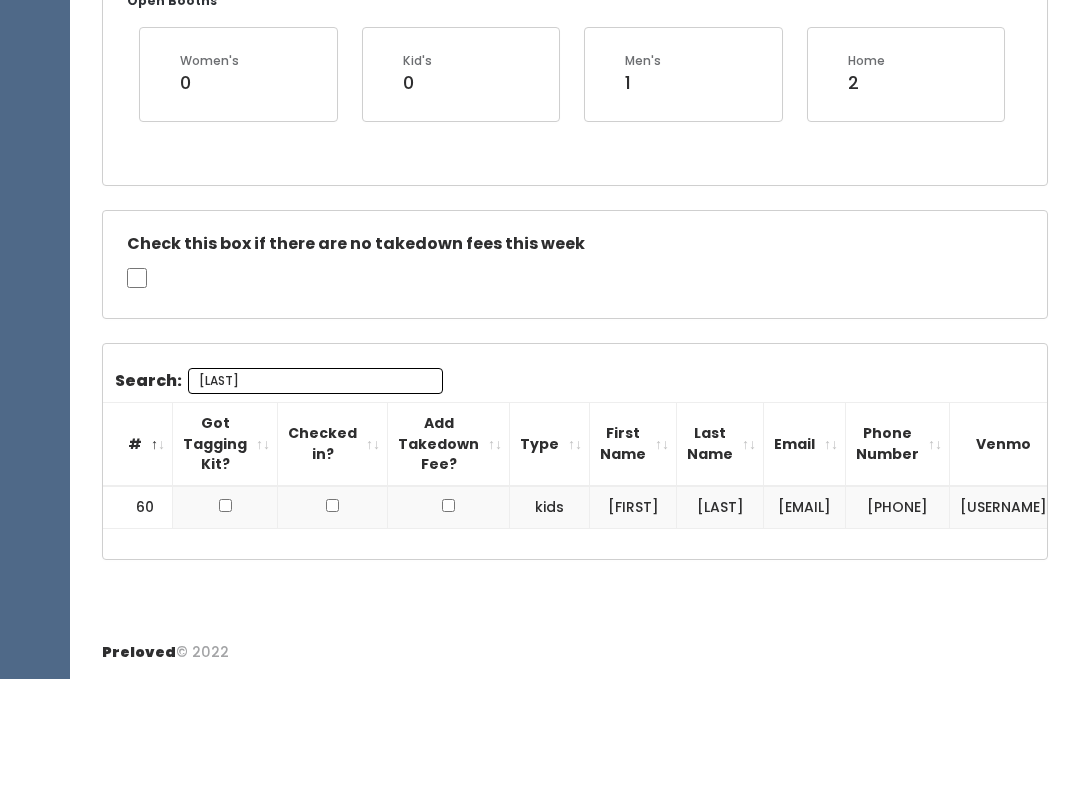 scroll, scrollTop: 330, scrollLeft: 0, axis: vertical 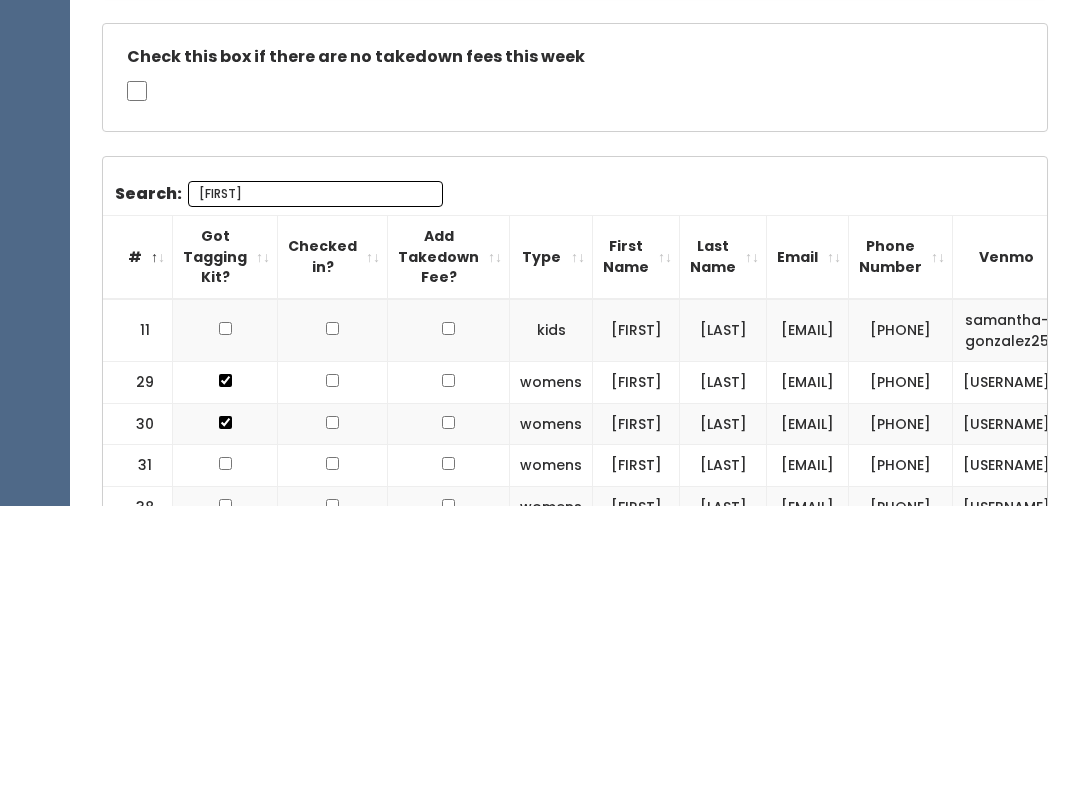 type on "H" 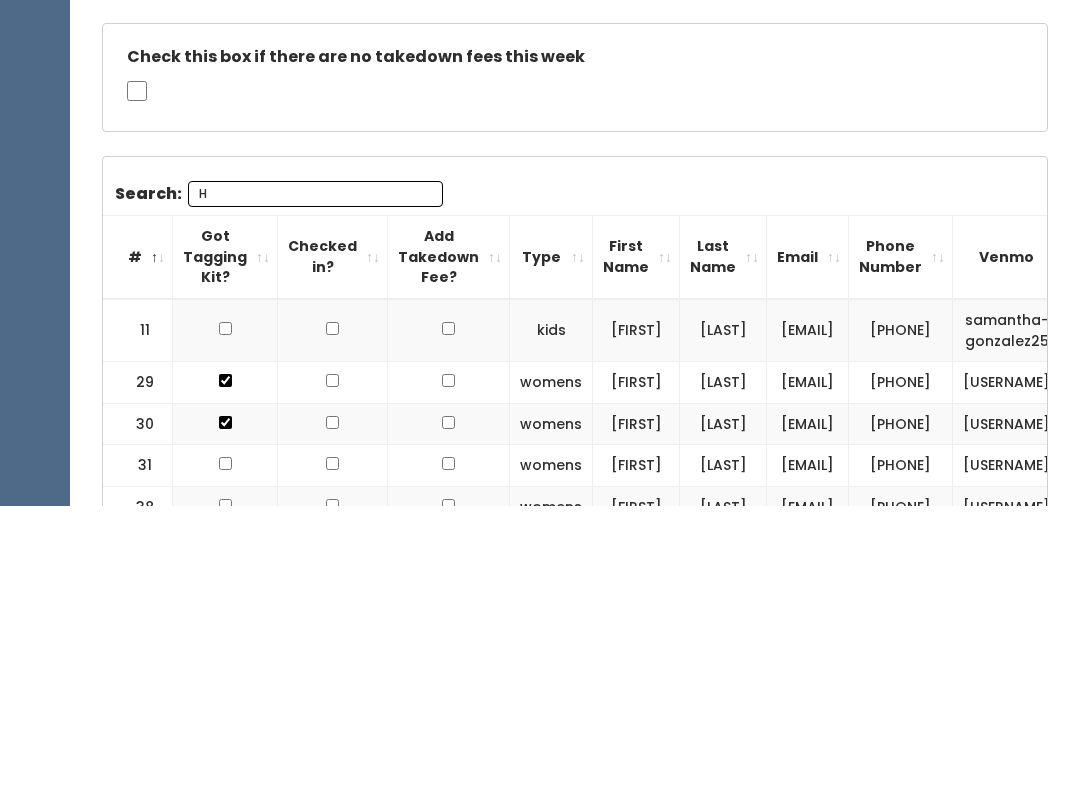 type 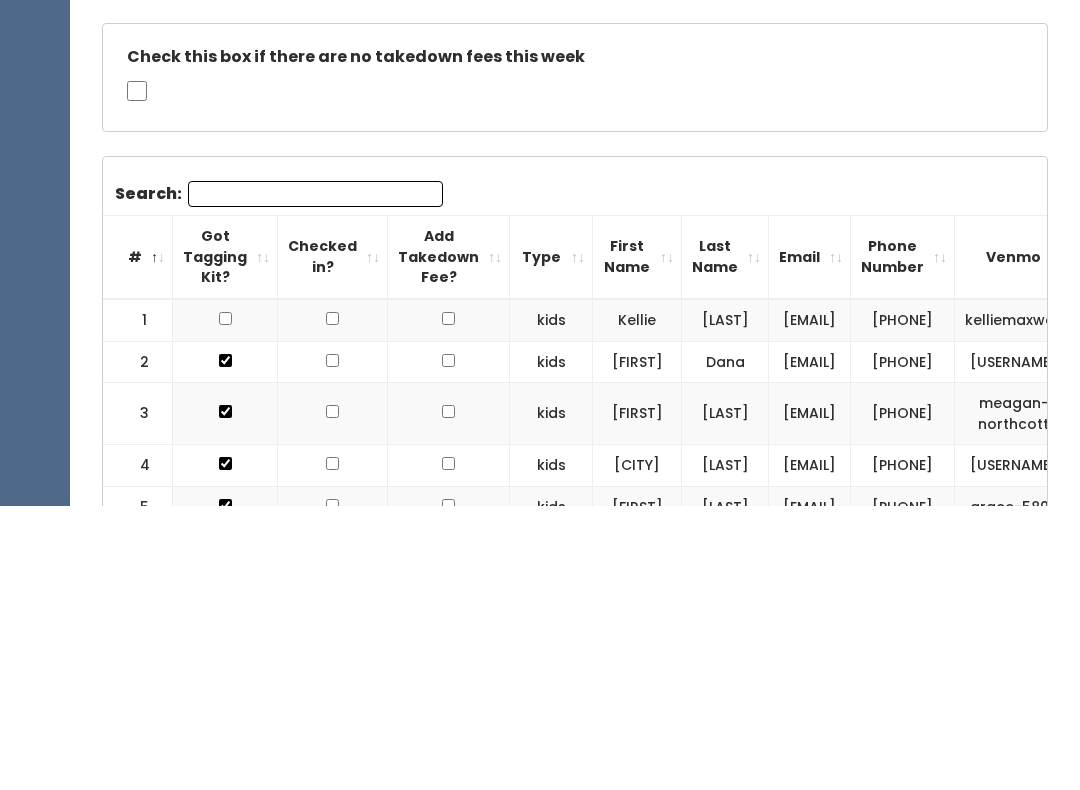 scroll, scrollTop: 615, scrollLeft: 0, axis: vertical 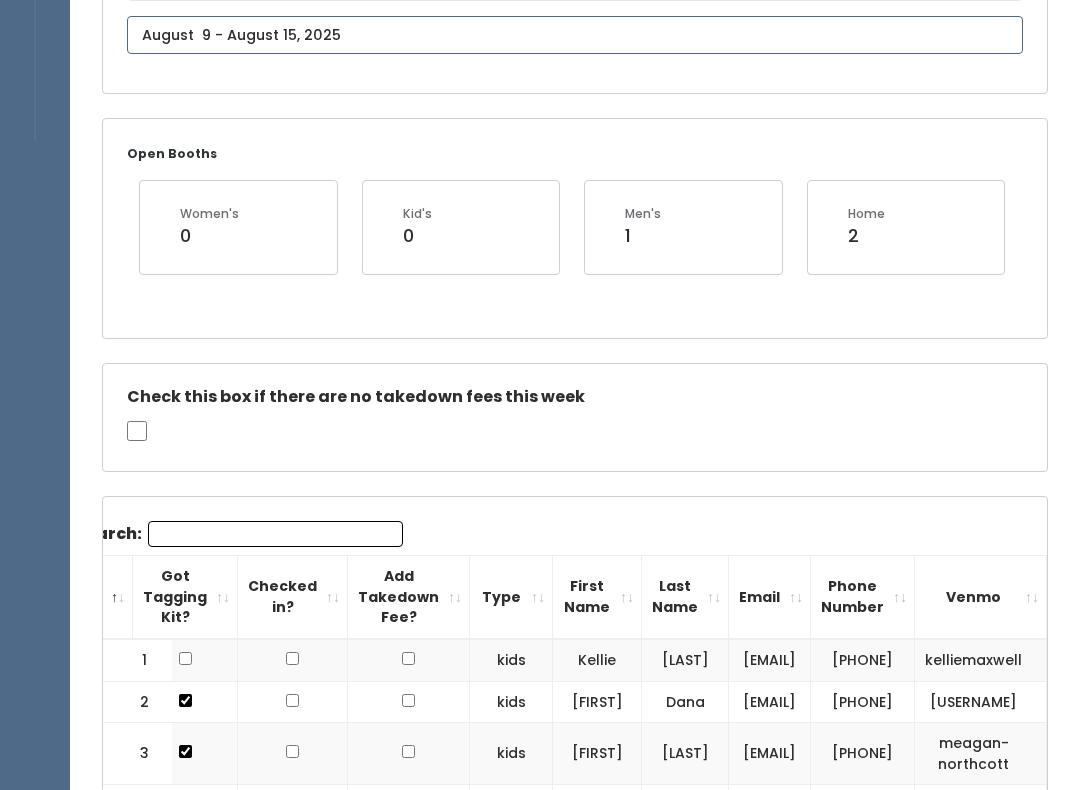 click at bounding box center [575, 35] 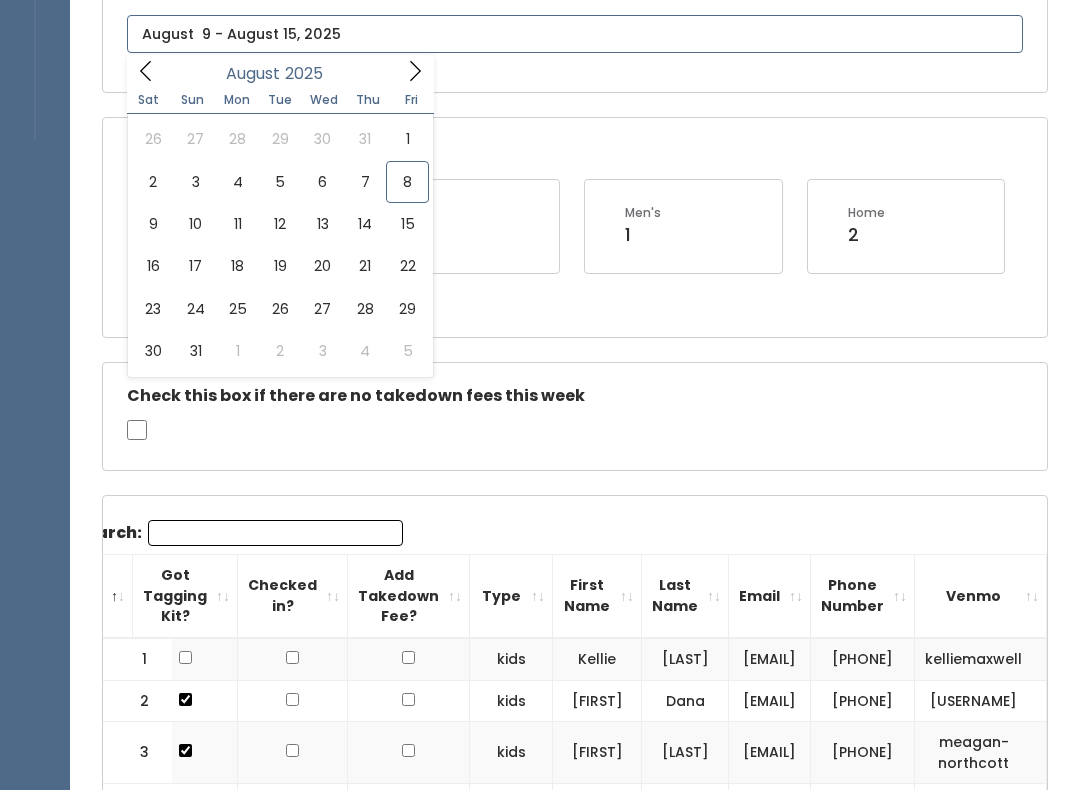 scroll, scrollTop: 277, scrollLeft: 0, axis: vertical 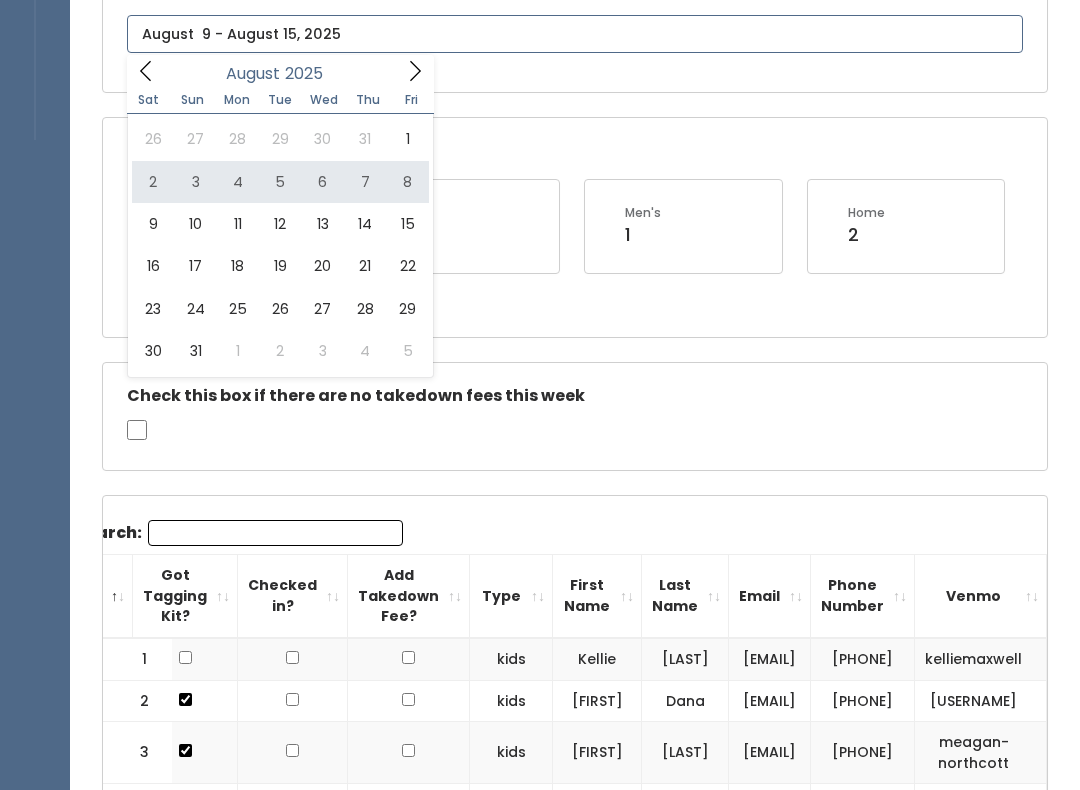 type on "August 2 to August 8" 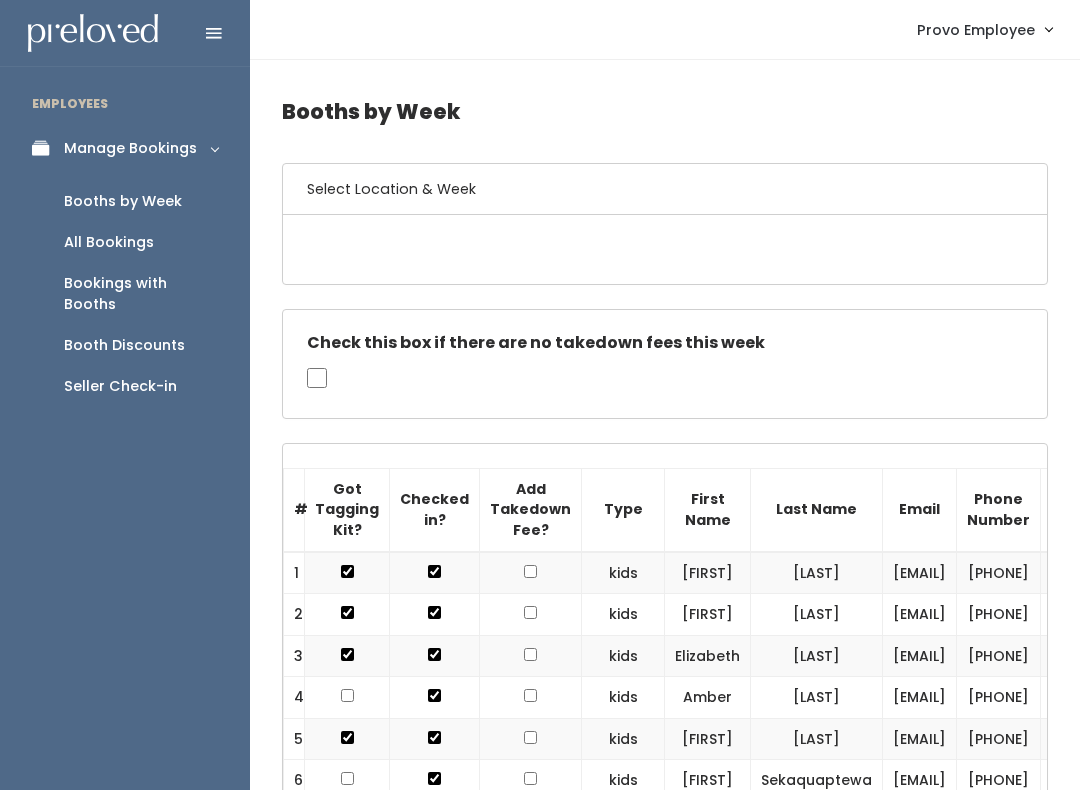 scroll, scrollTop: 0, scrollLeft: 0, axis: both 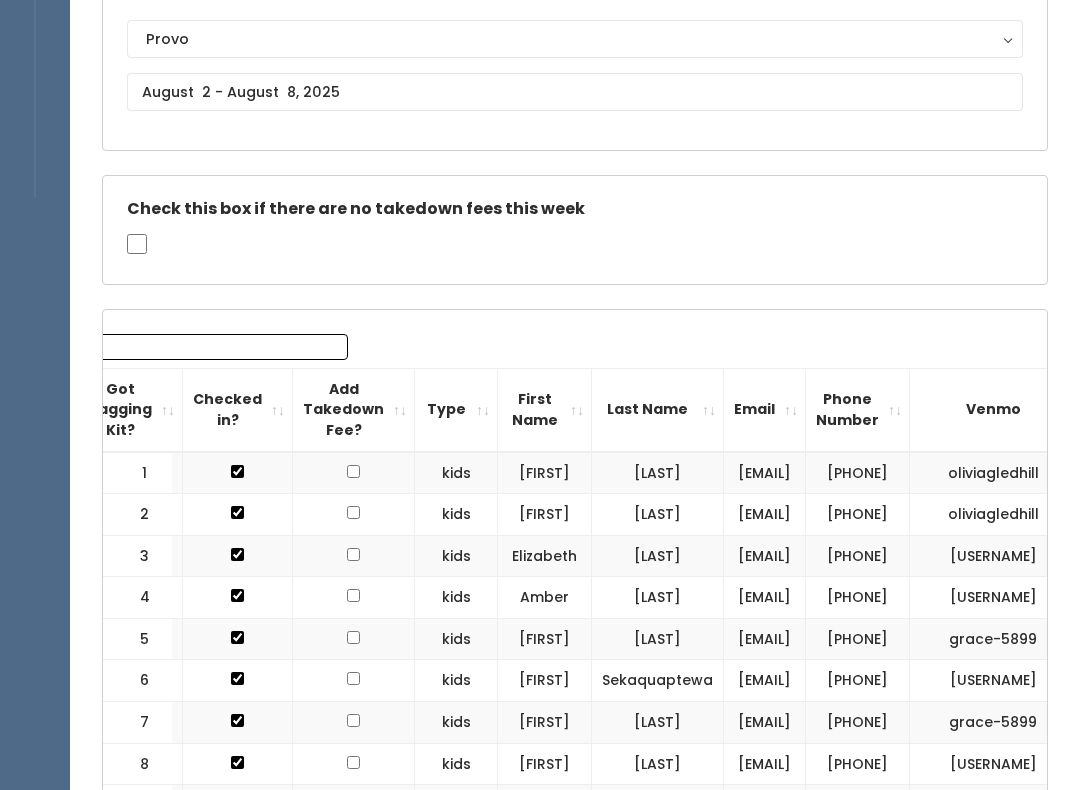 click on "Search:" at bounding box center [220, 348] 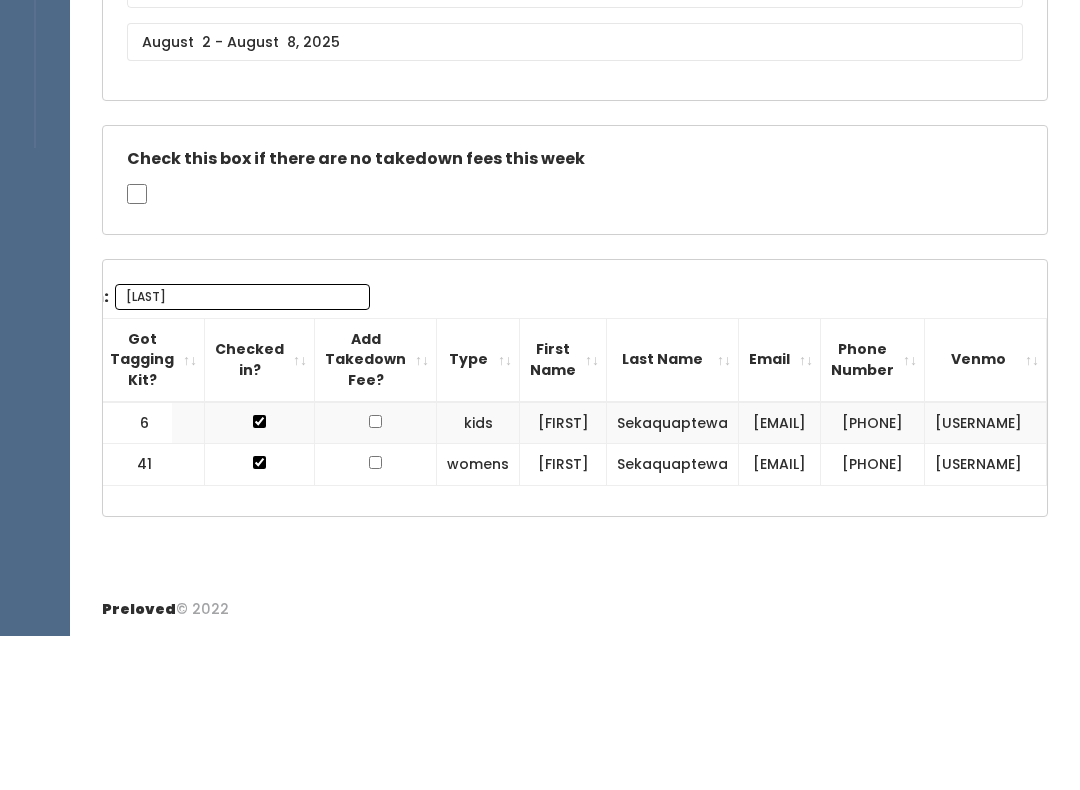scroll, scrollTop: 149, scrollLeft: 0, axis: vertical 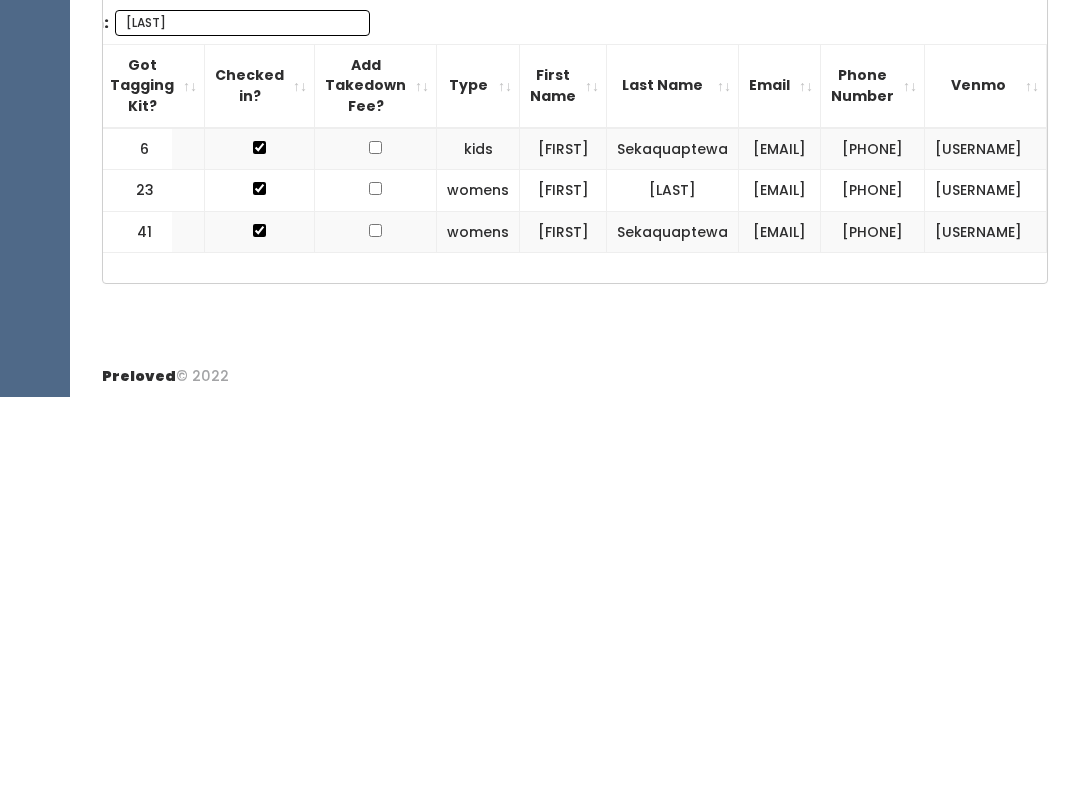 type on "C" 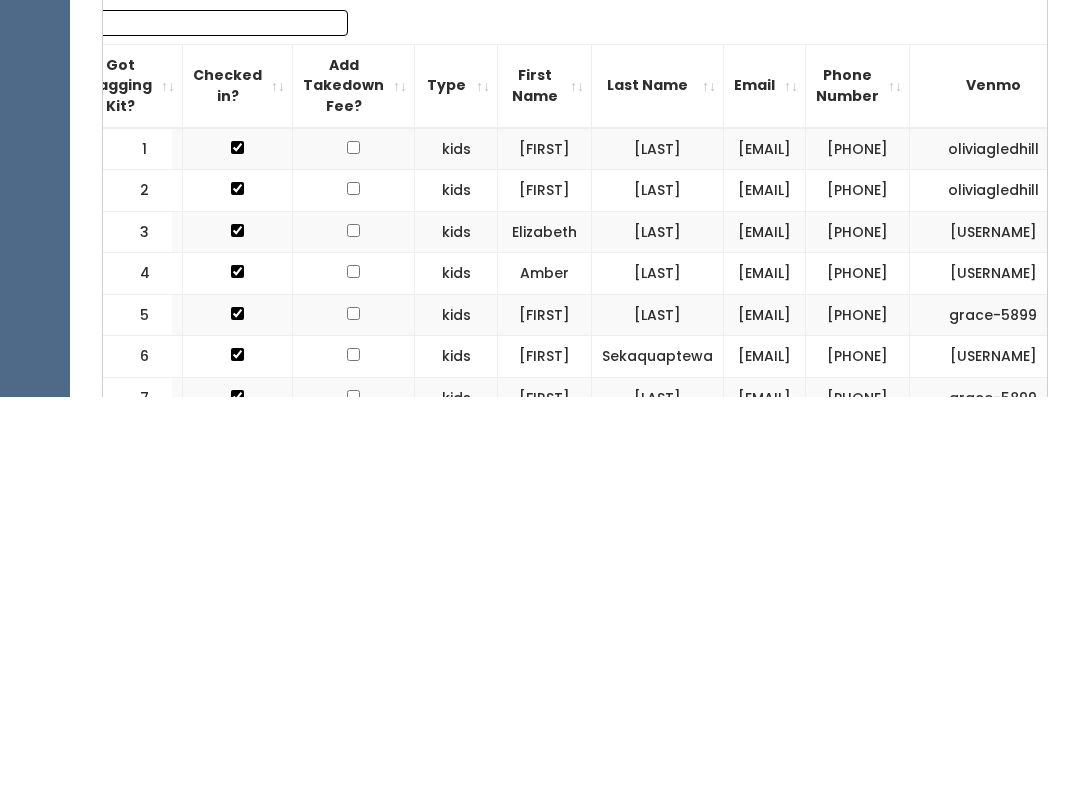scroll, scrollTop: 0, scrollLeft: 0, axis: both 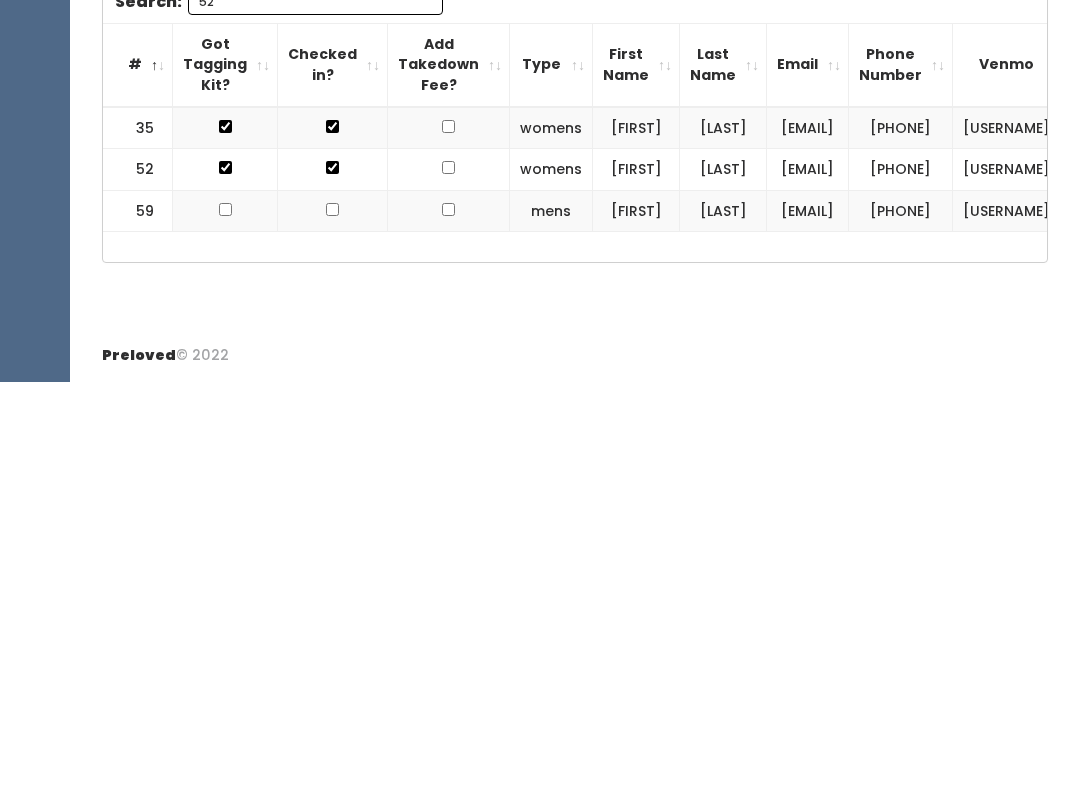 type on "5" 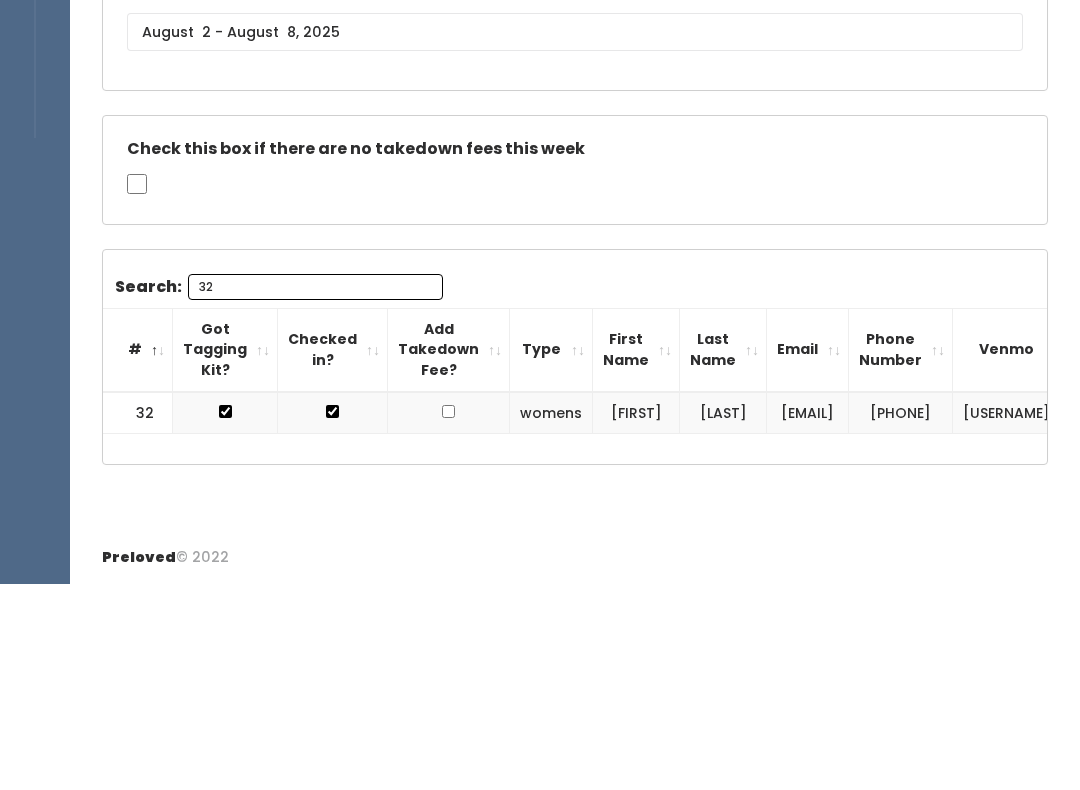 scroll, scrollTop: 88, scrollLeft: 0, axis: vertical 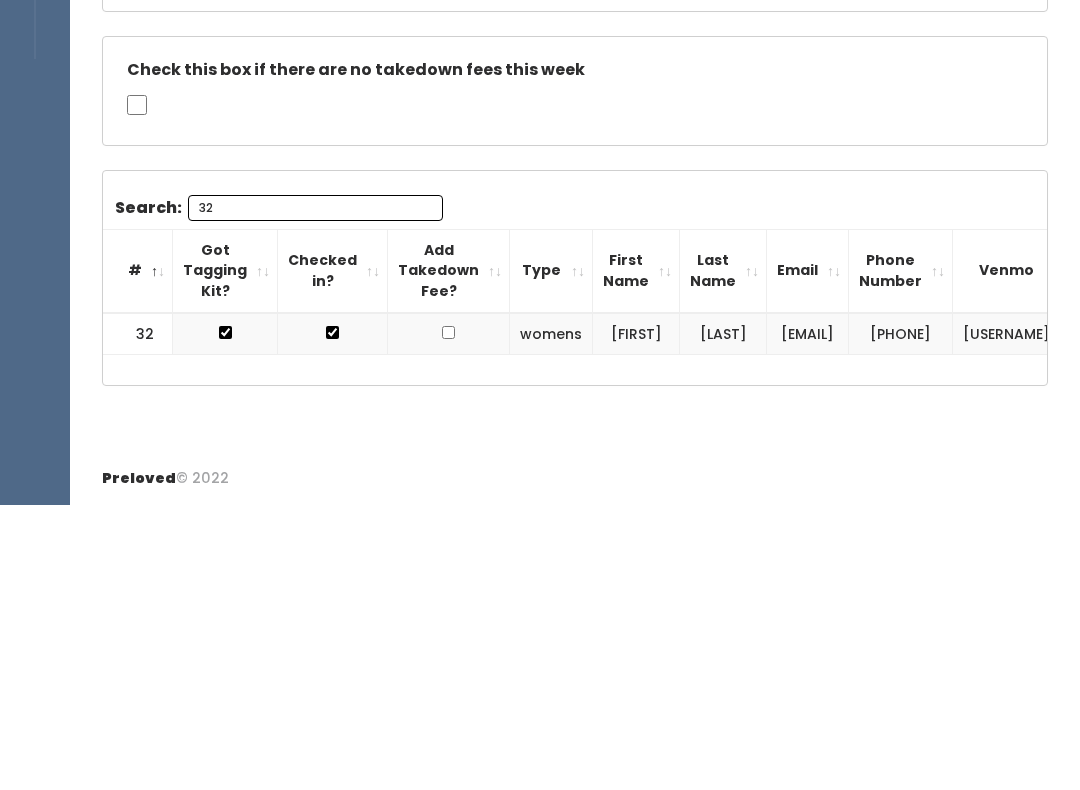 type on "3" 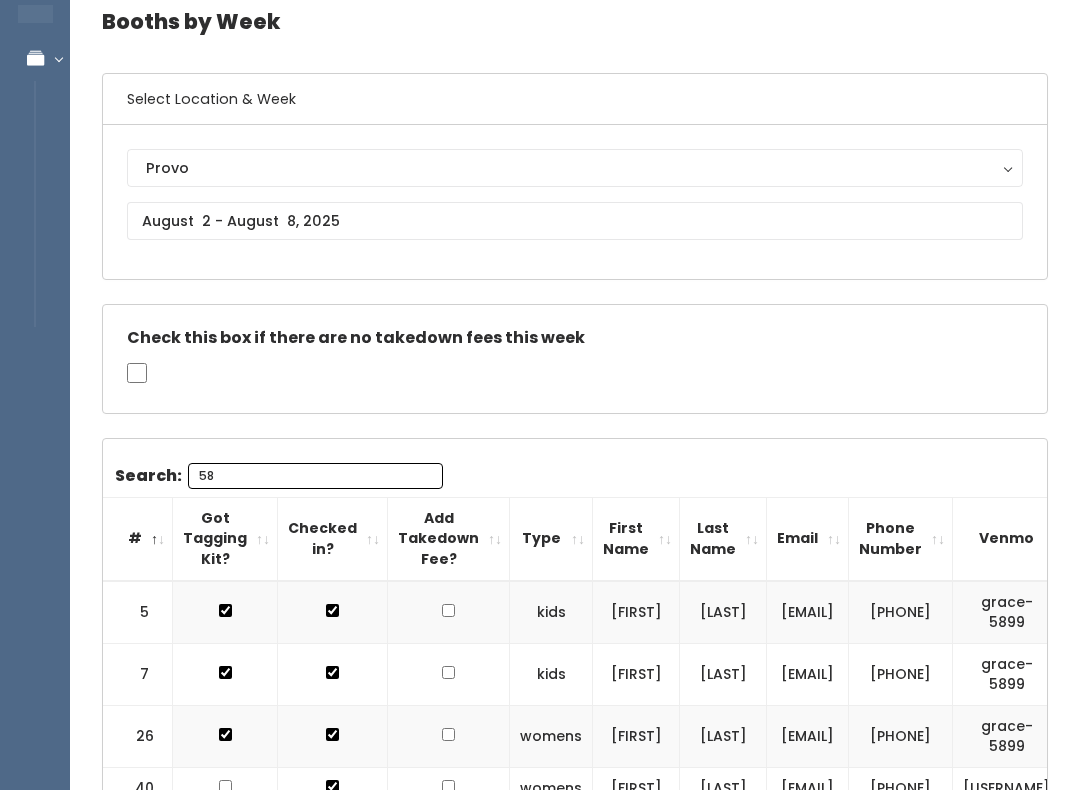 scroll, scrollTop: 95, scrollLeft: 0, axis: vertical 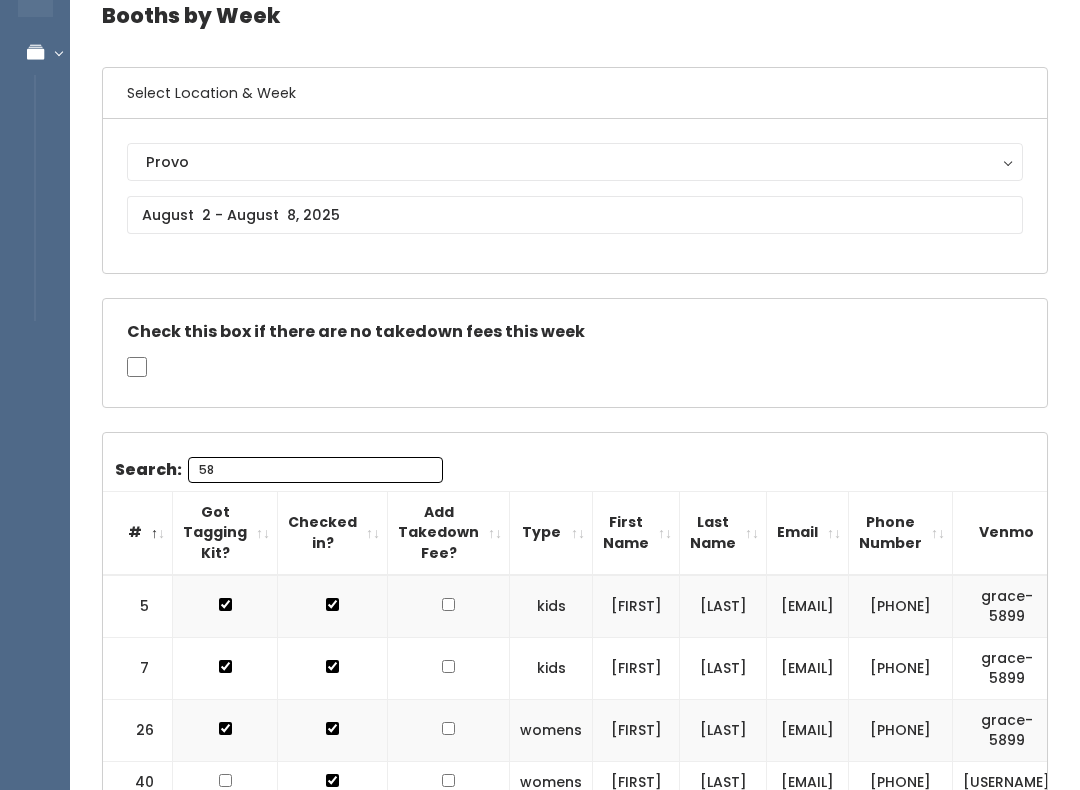 click on "58" at bounding box center (315, 471) 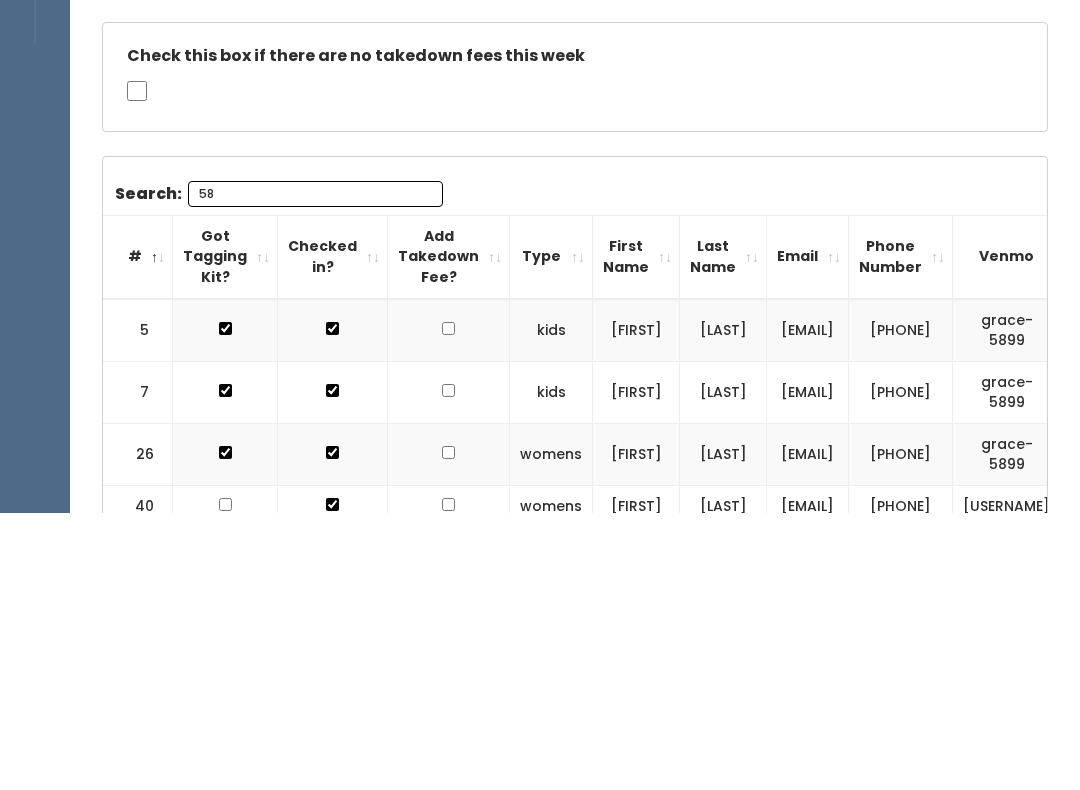 click on "58" at bounding box center (315, 471) 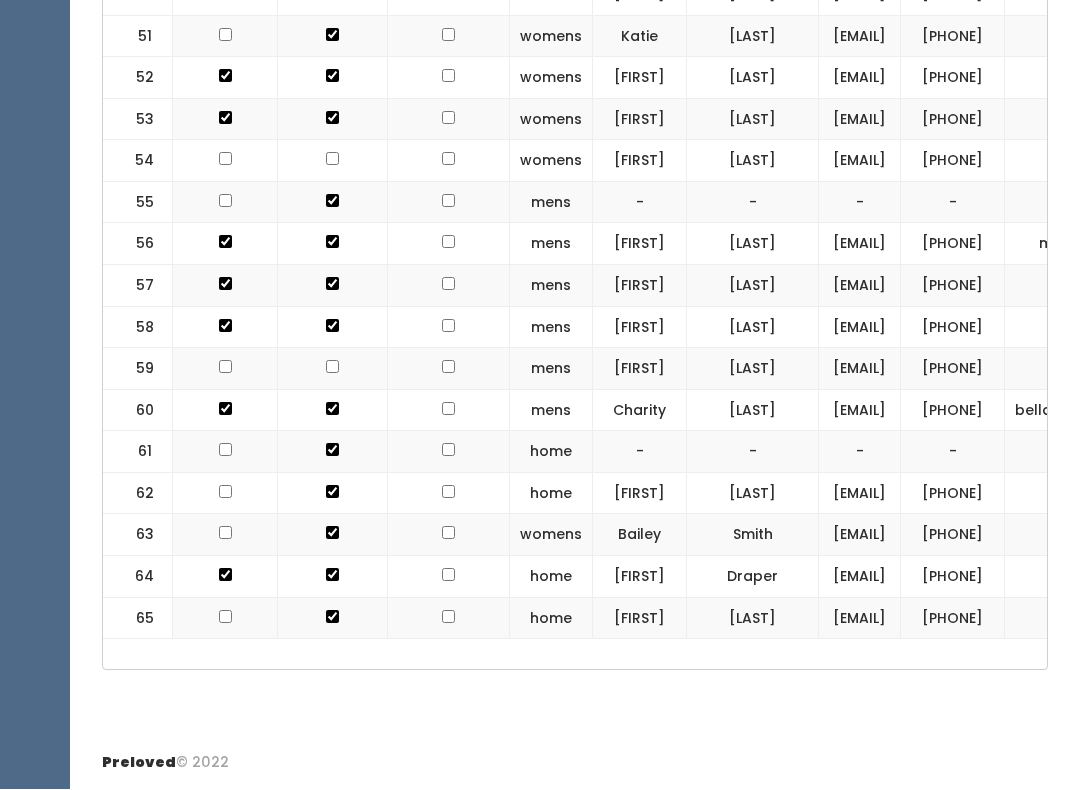 scroll, scrollTop: 3012, scrollLeft: 0, axis: vertical 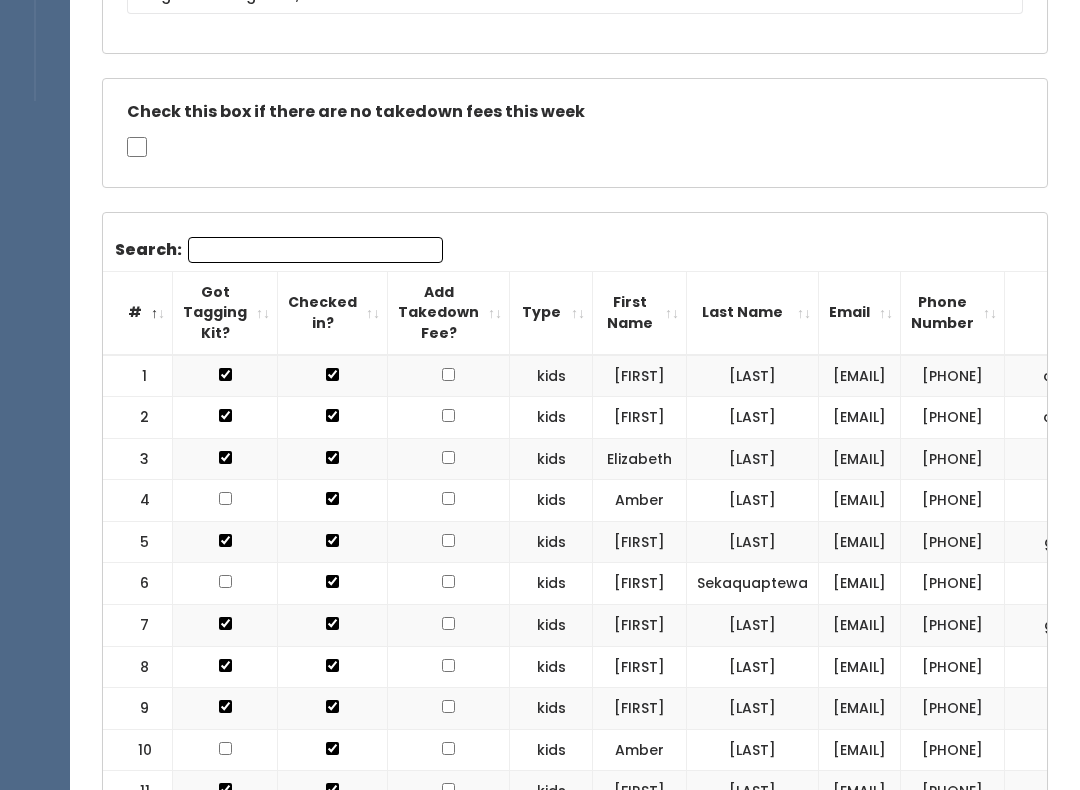 click on "Search:" at bounding box center (315, 250) 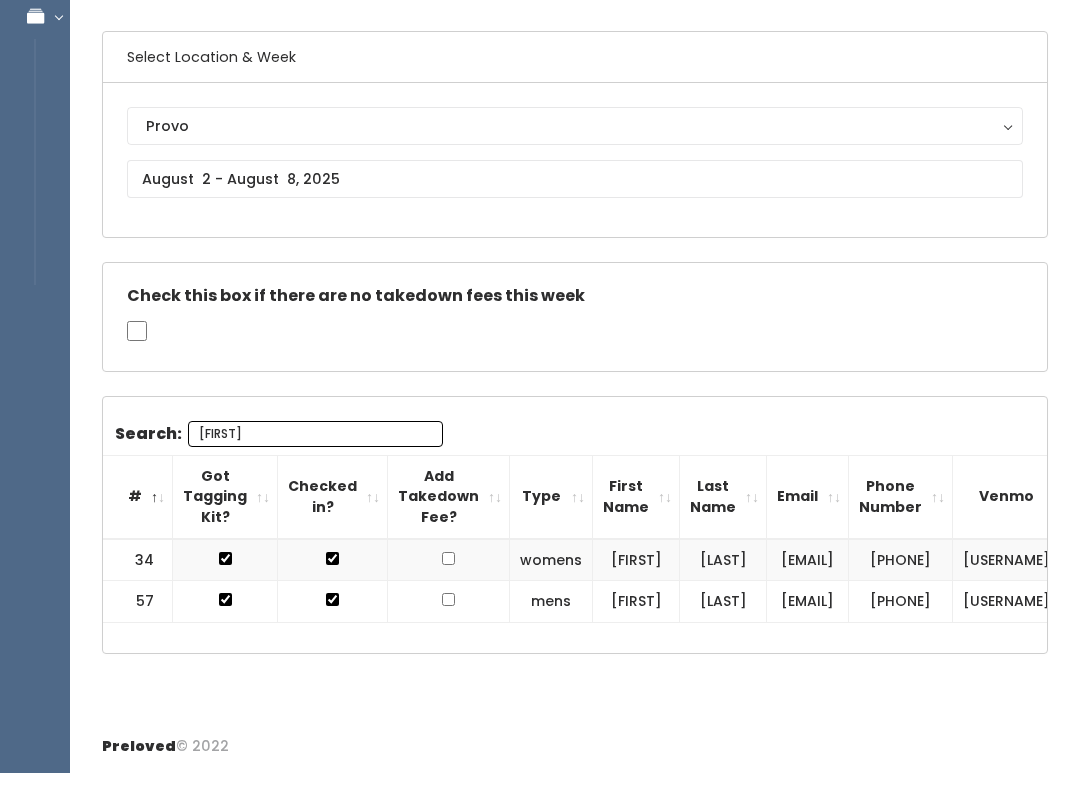scroll, scrollTop: 149, scrollLeft: 0, axis: vertical 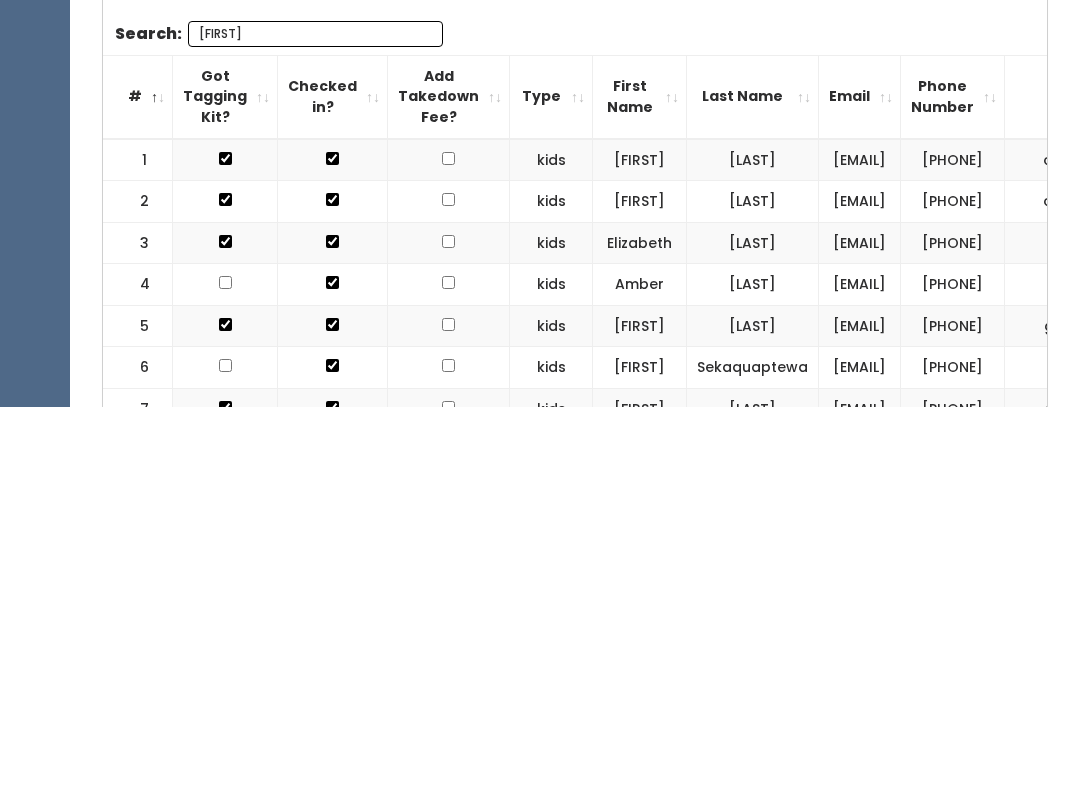 type on "[FIRST]" 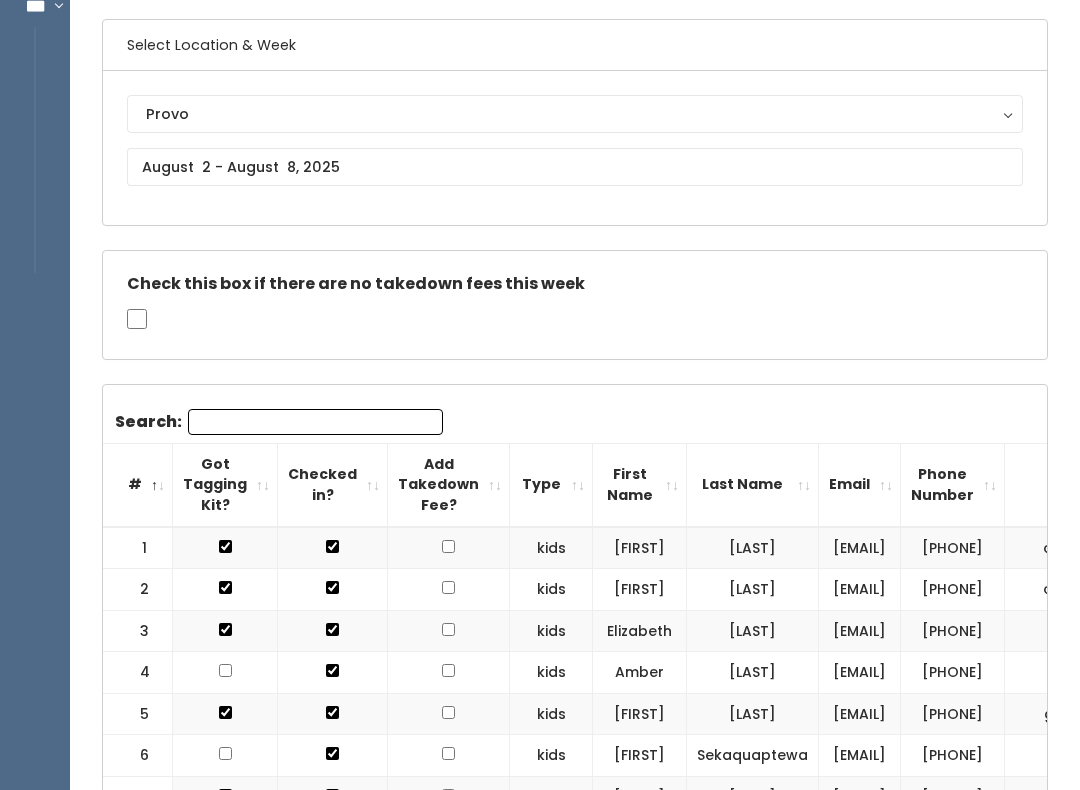 scroll, scrollTop: 226, scrollLeft: 0, axis: vertical 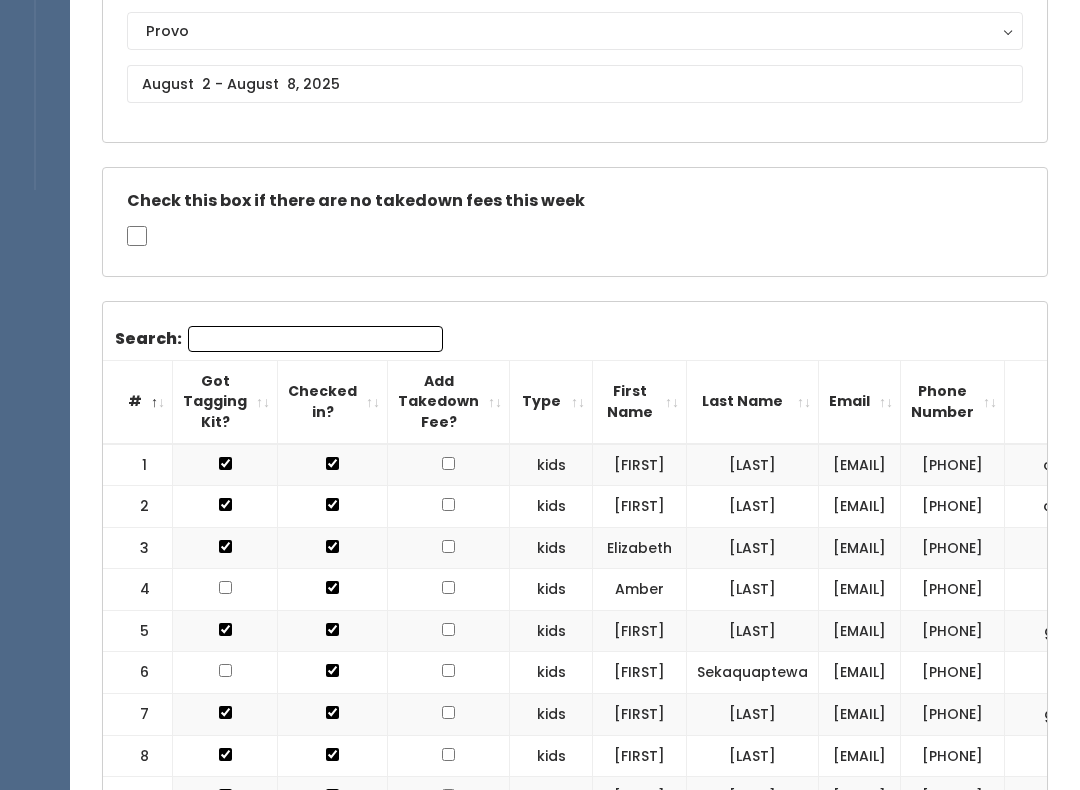 click on "Search:" at bounding box center [315, 340] 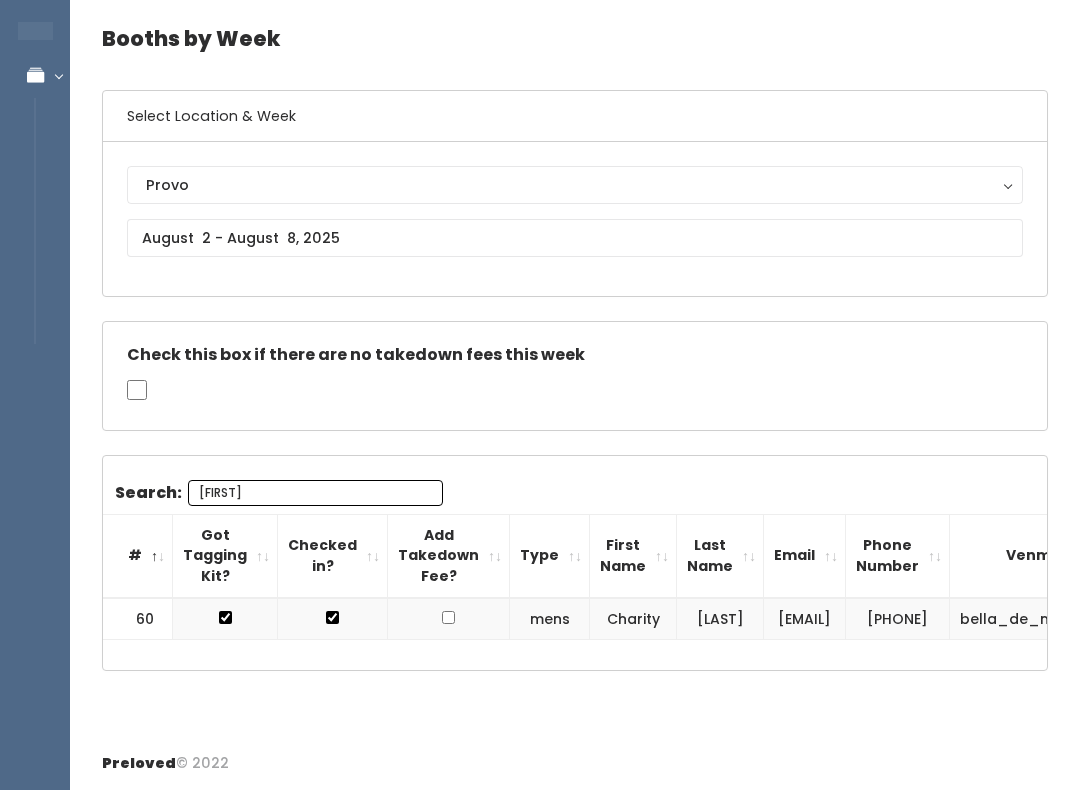 scroll, scrollTop: 88, scrollLeft: 0, axis: vertical 